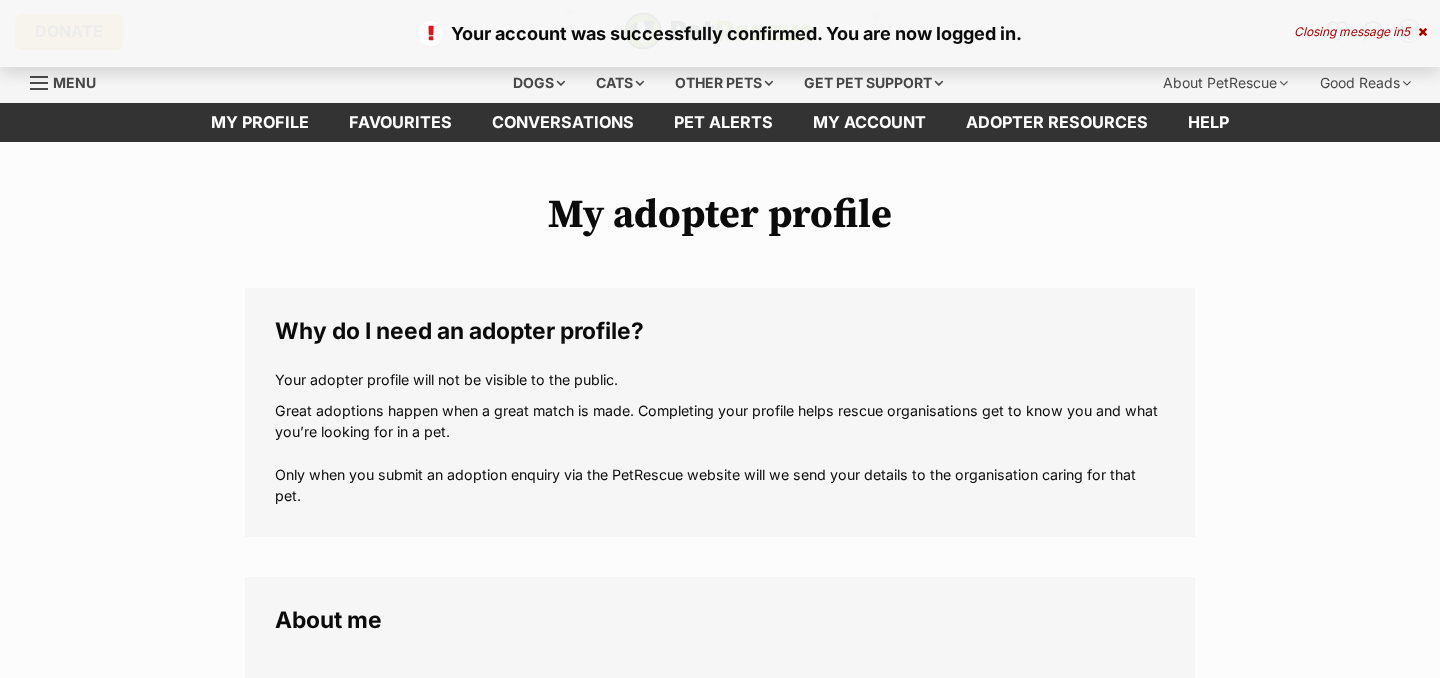 scroll, scrollTop: 0, scrollLeft: 0, axis: both 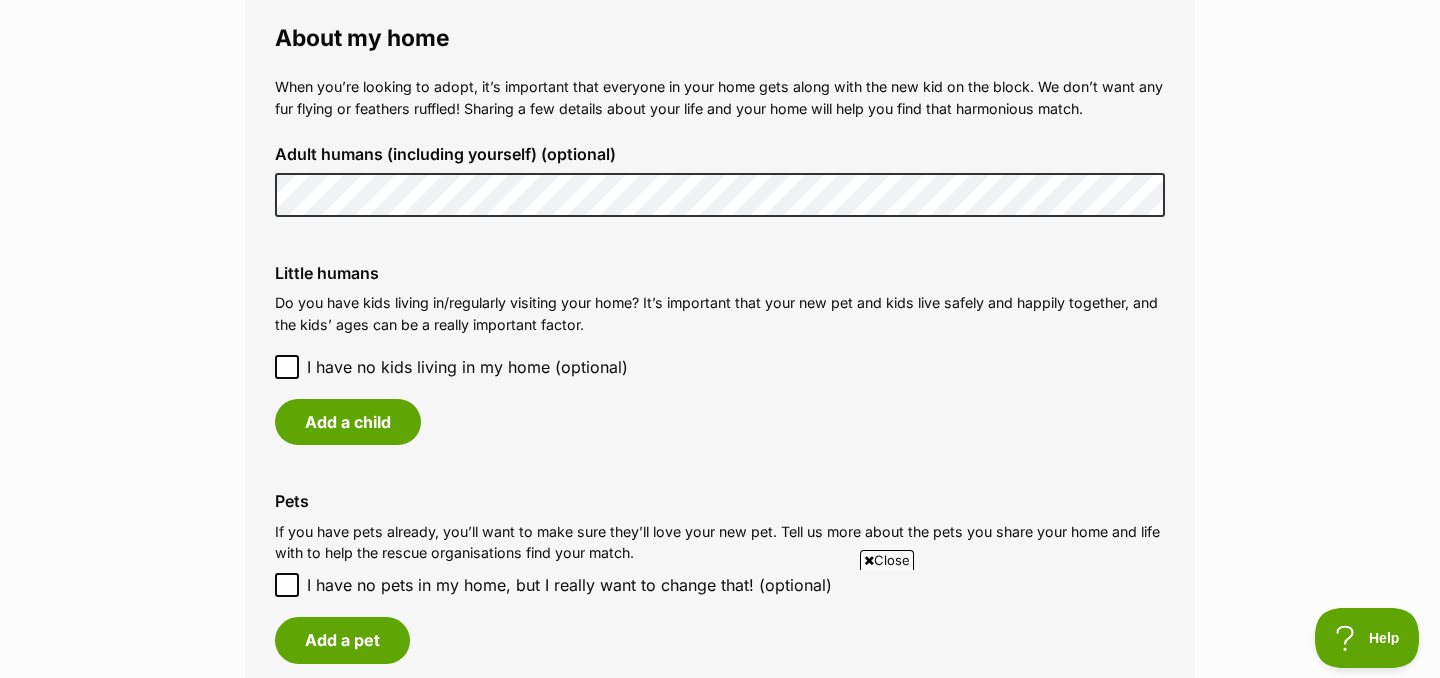 click 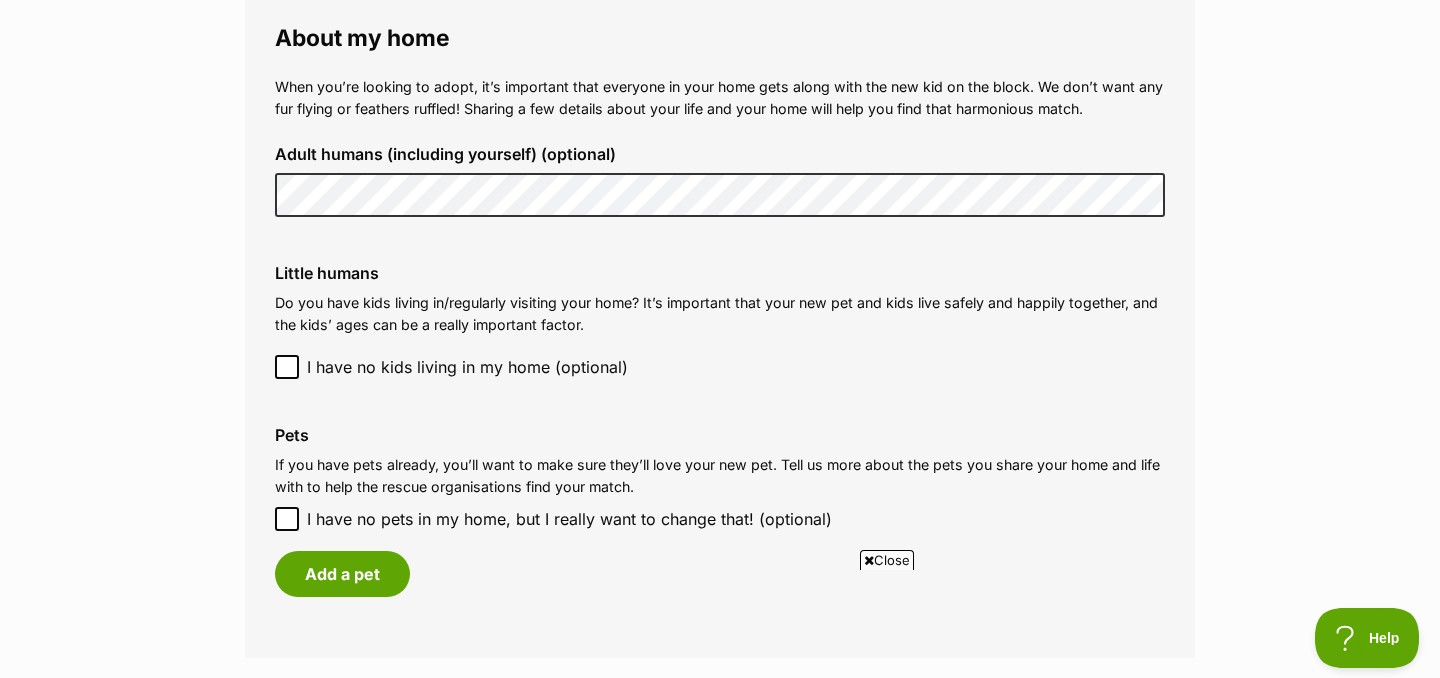 click 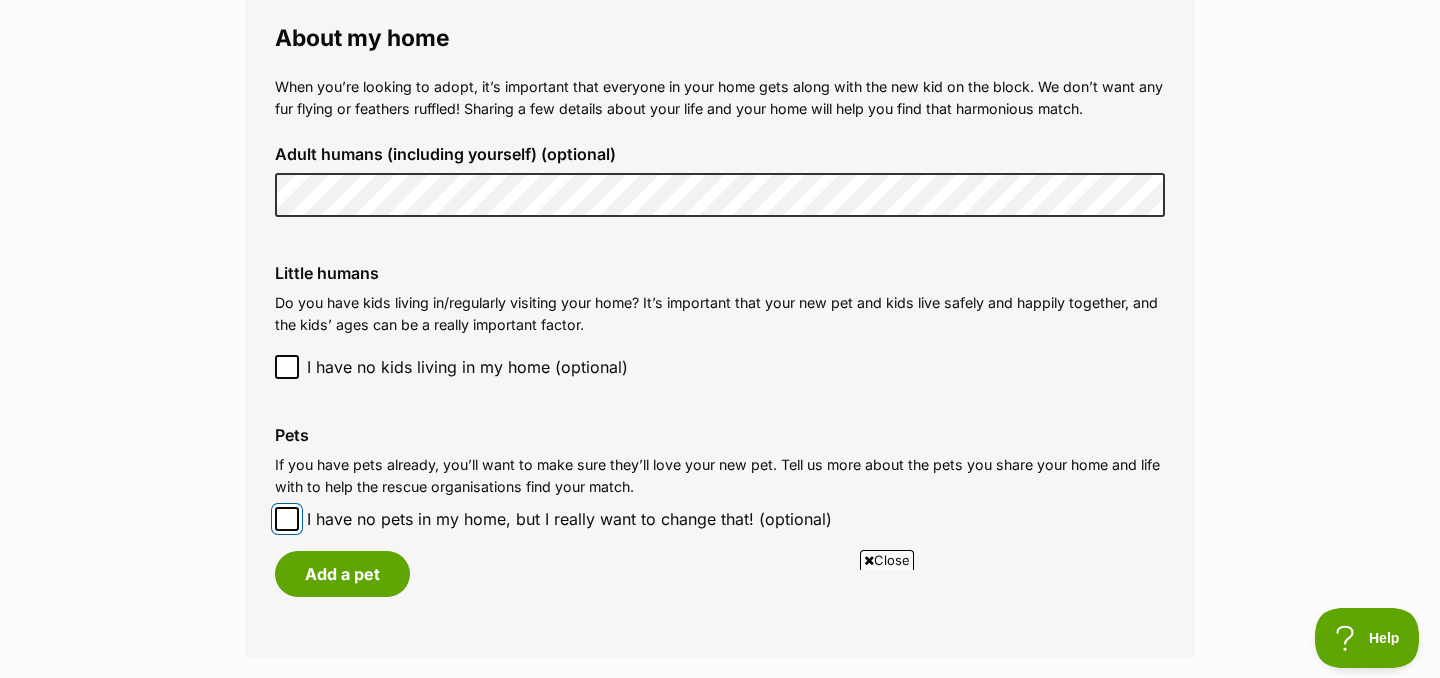 click on "I have no pets in my home, but I really want to change that! (optional)" at bounding box center (287, 519) 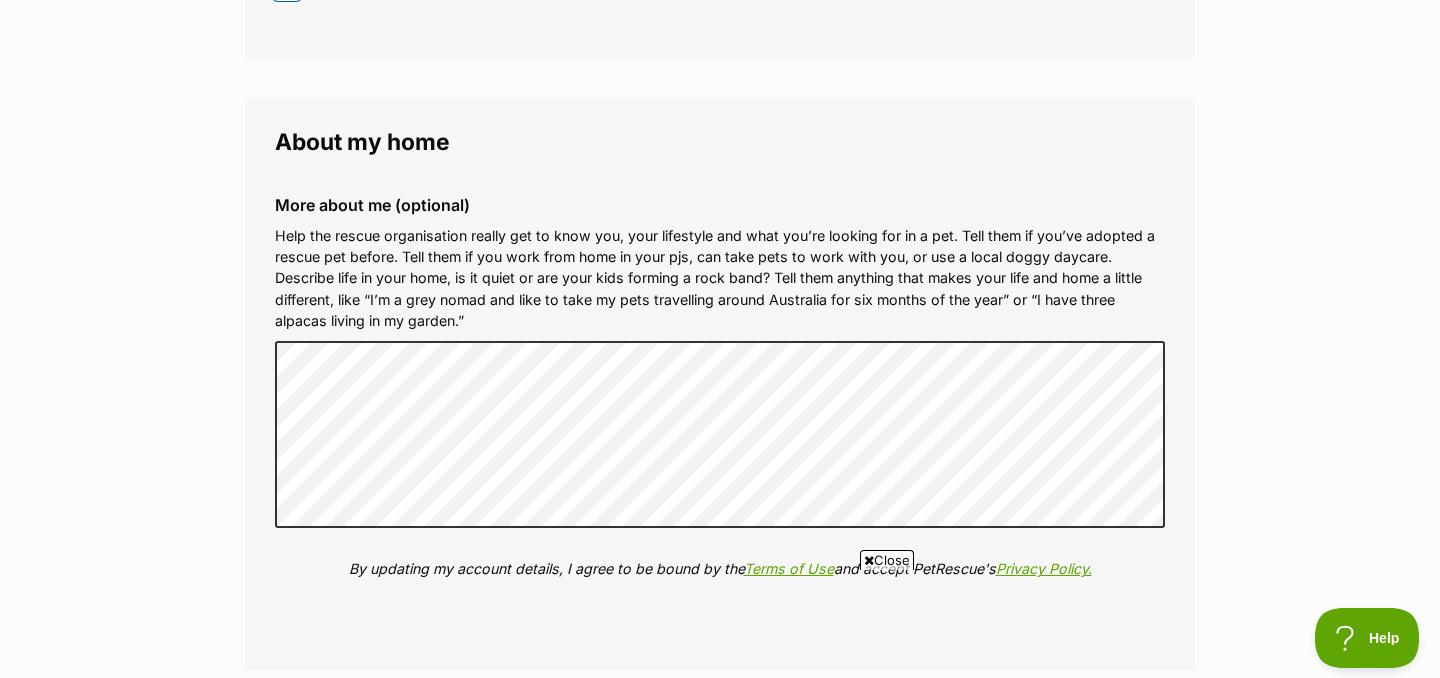 scroll, scrollTop: 2016, scrollLeft: 0, axis: vertical 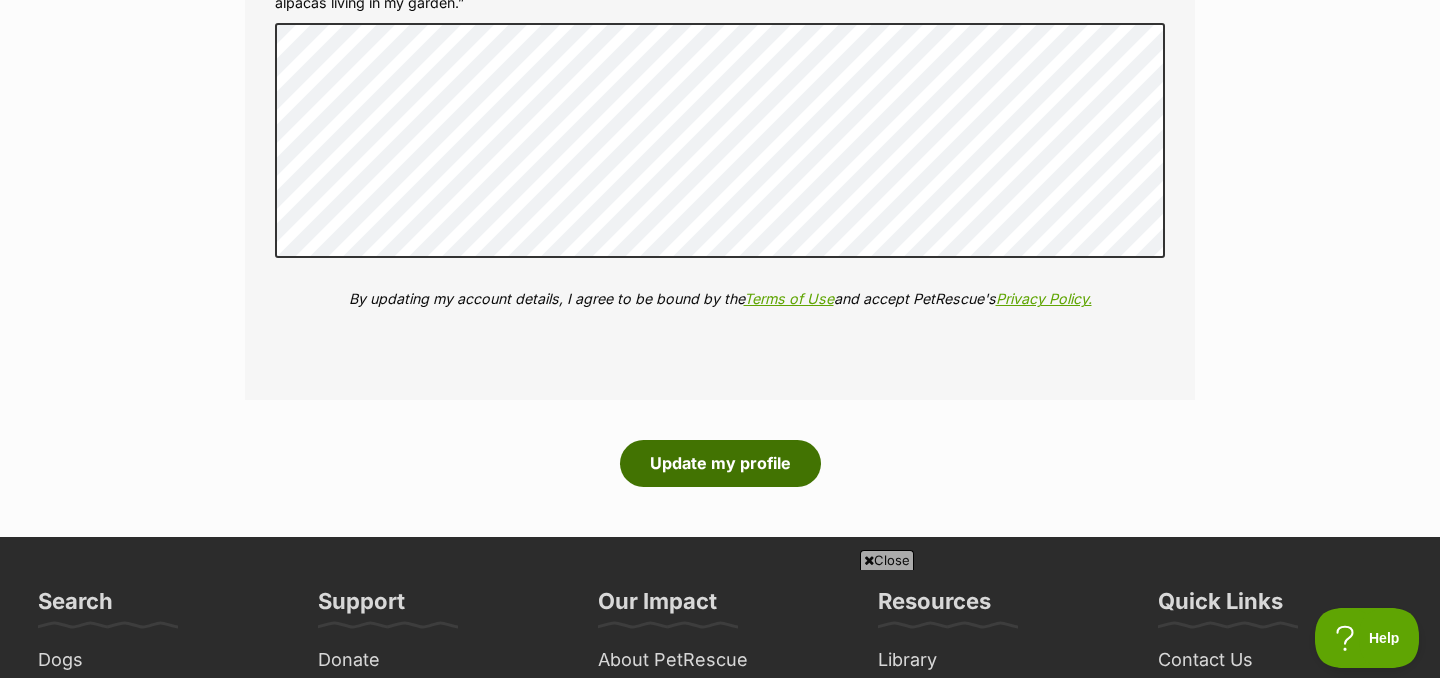 click on "Update my profile" at bounding box center (720, 463) 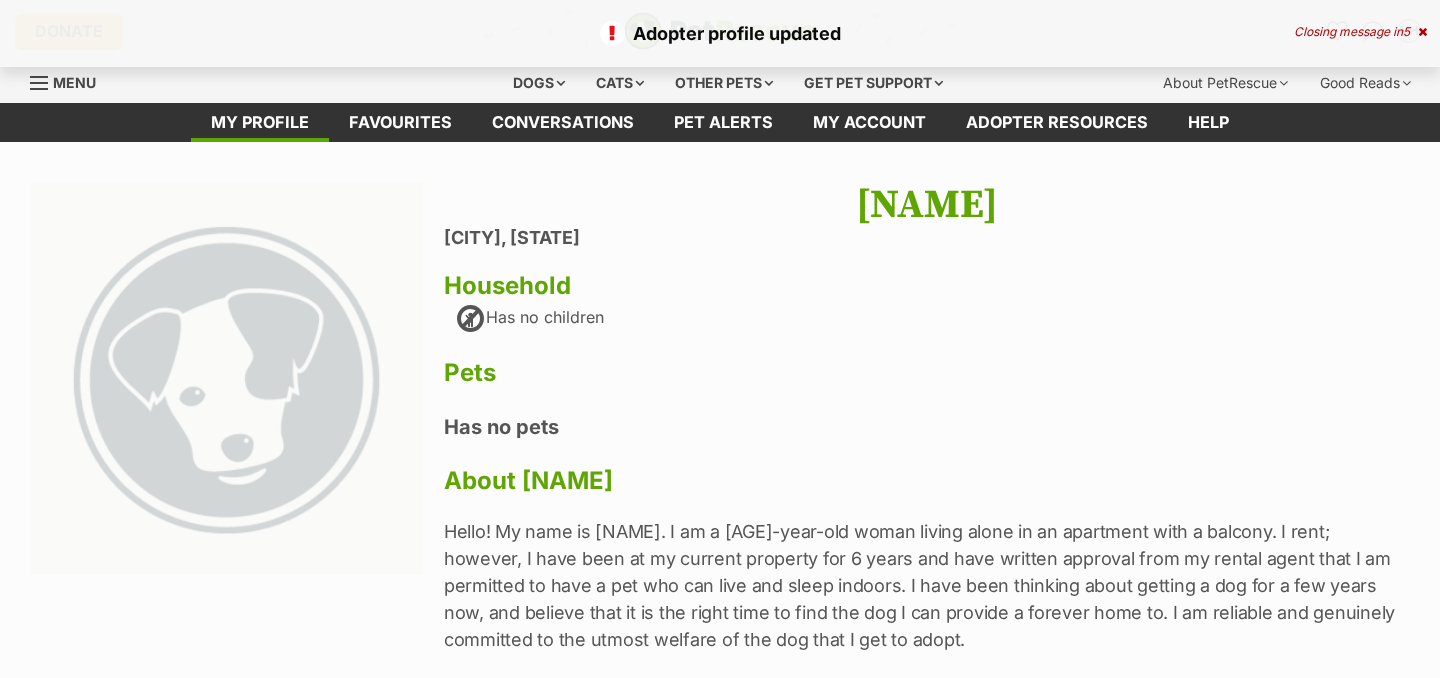 scroll, scrollTop: 0, scrollLeft: 0, axis: both 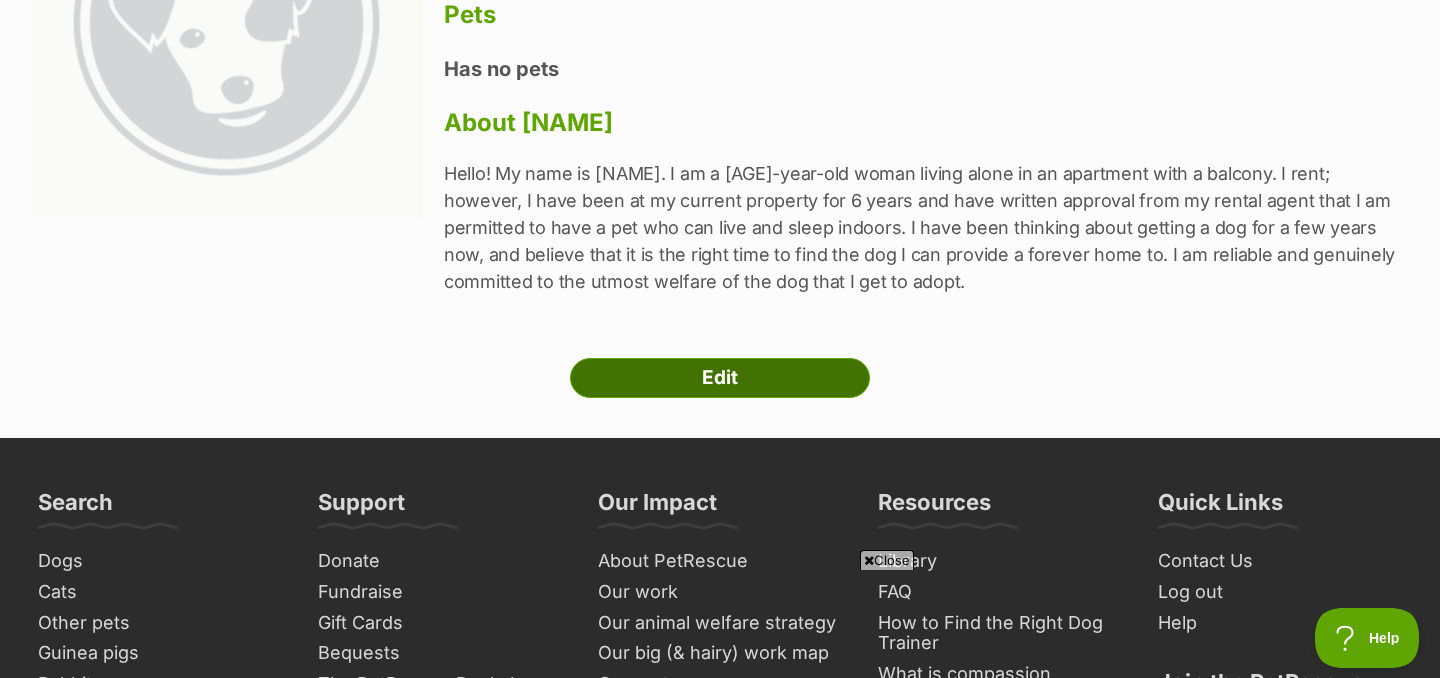 click on "Edit" at bounding box center [720, 378] 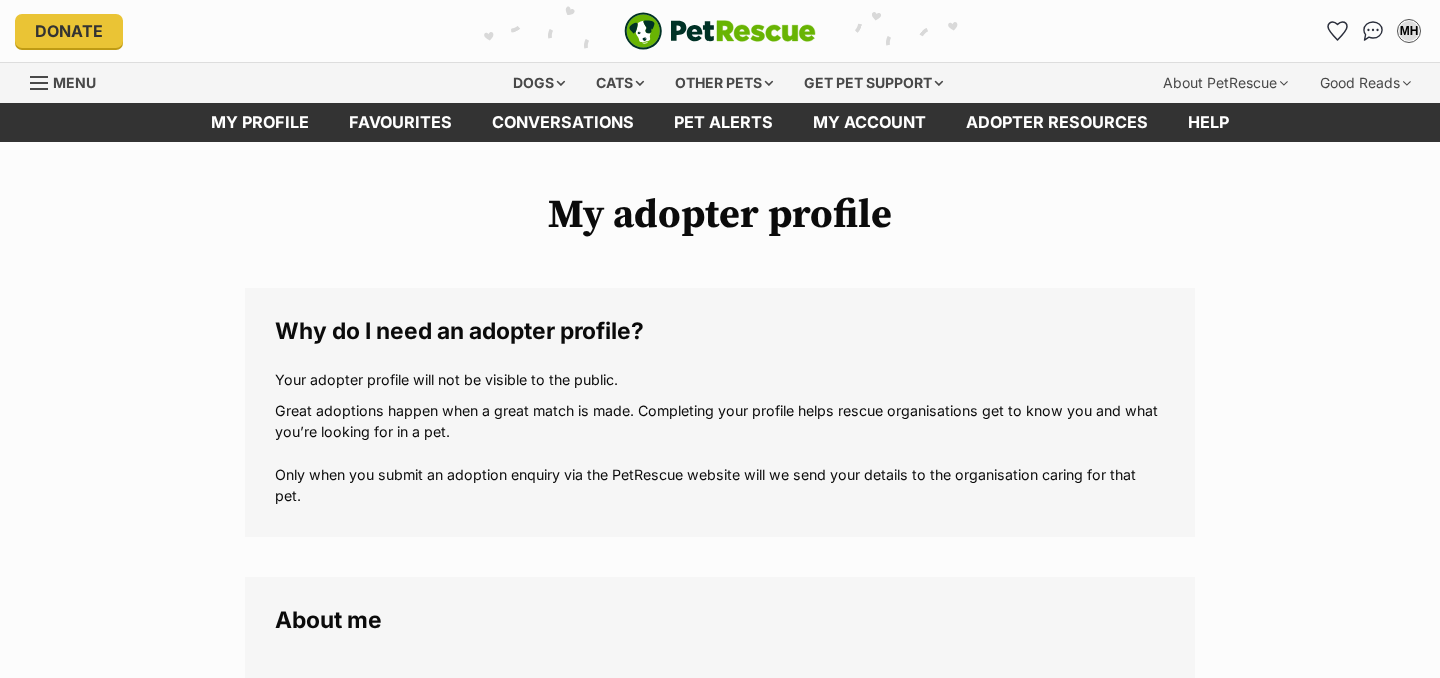 scroll, scrollTop: 0, scrollLeft: 0, axis: both 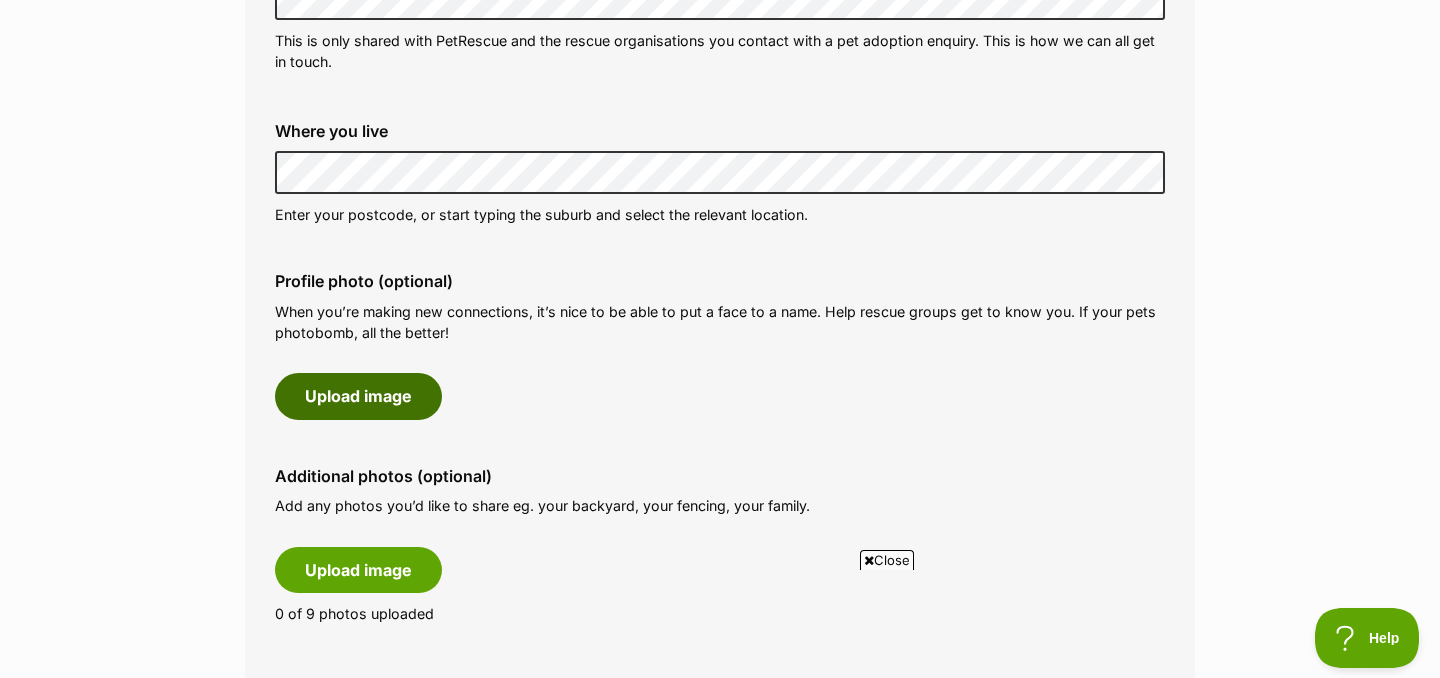click on "Upload image" at bounding box center [358, 396] 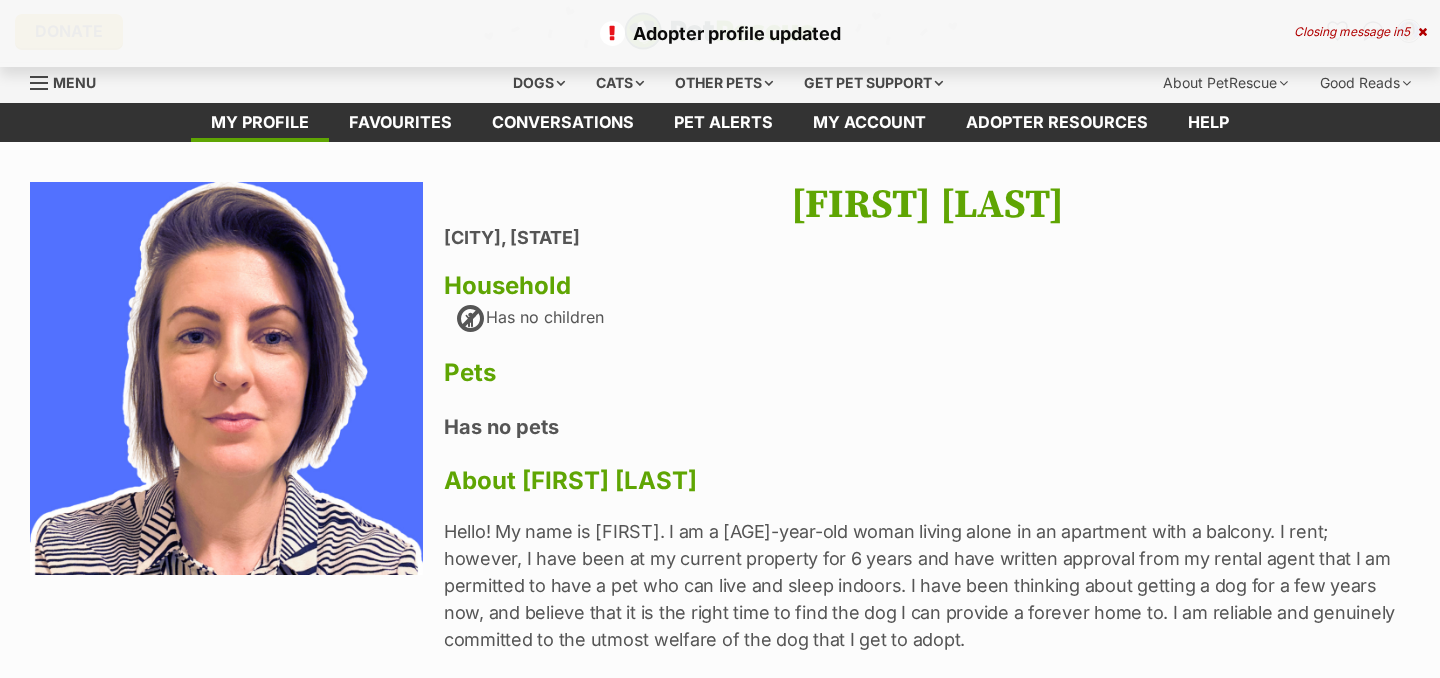 scroll, scrollTop: 0, scrollLeft: 0, axis: both 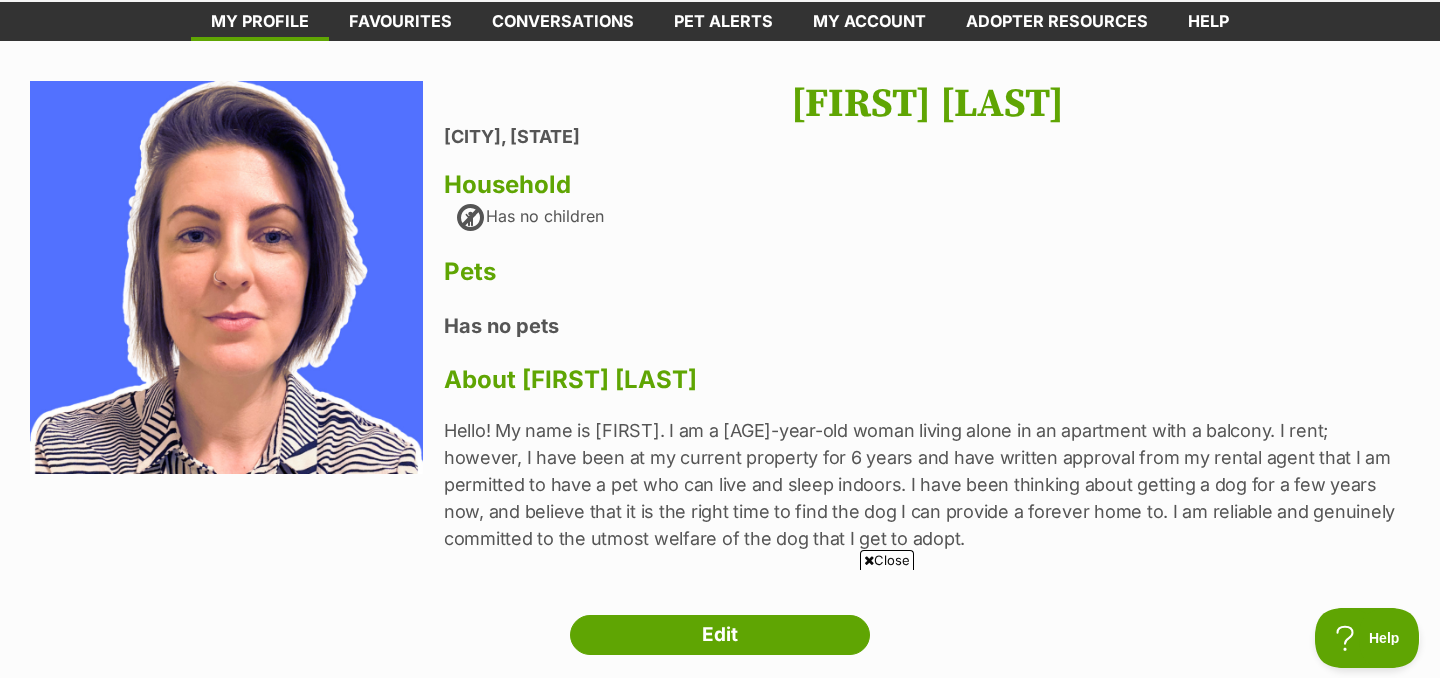click on "Close" at bounding box center [887, 560] 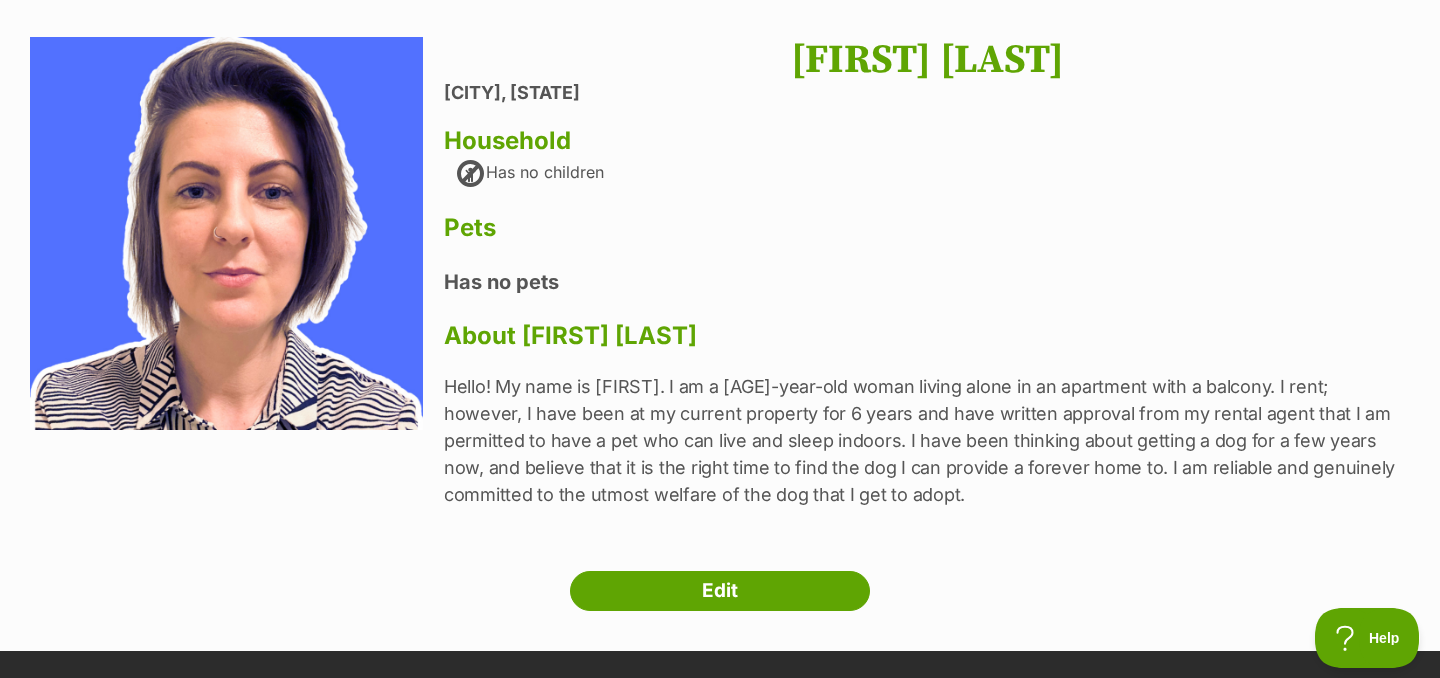 scroll, scrollTop: 149, scrollLeft: 0, axis: vertical 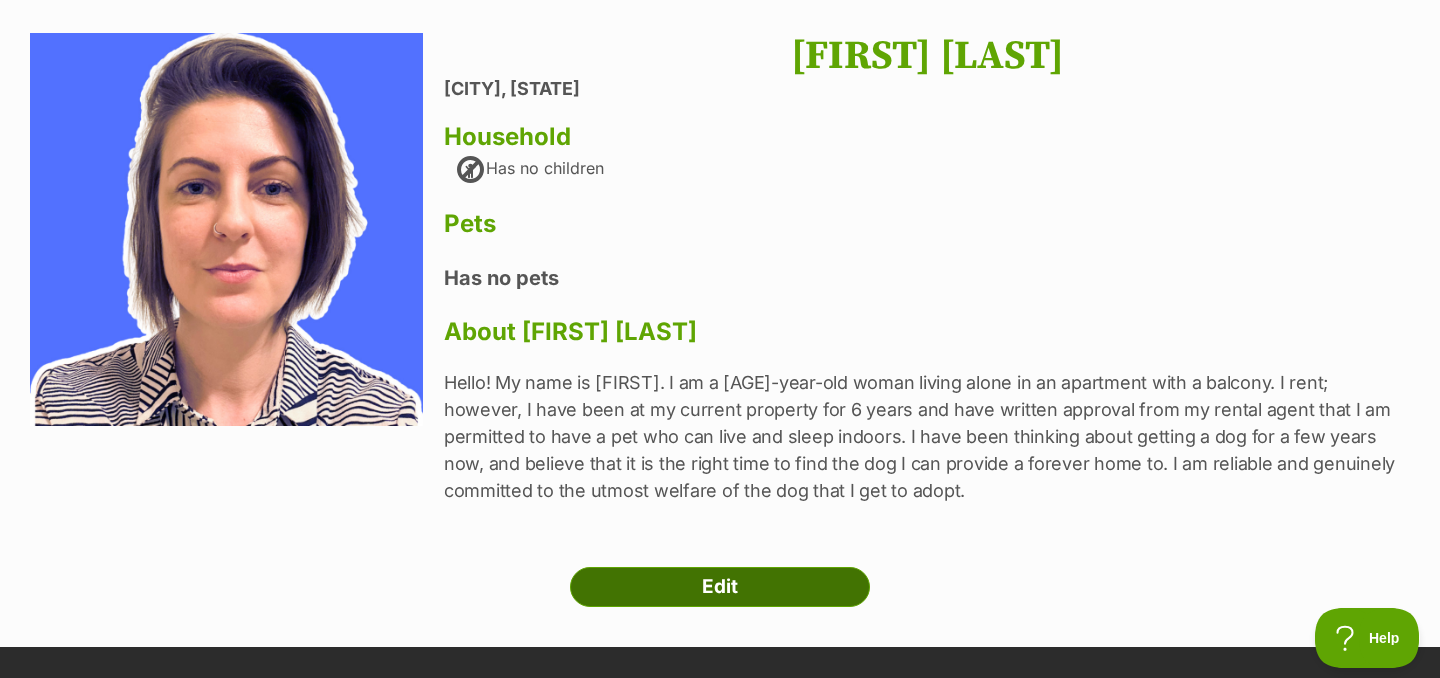 click on "Edit" at bounding box center (720, 587) 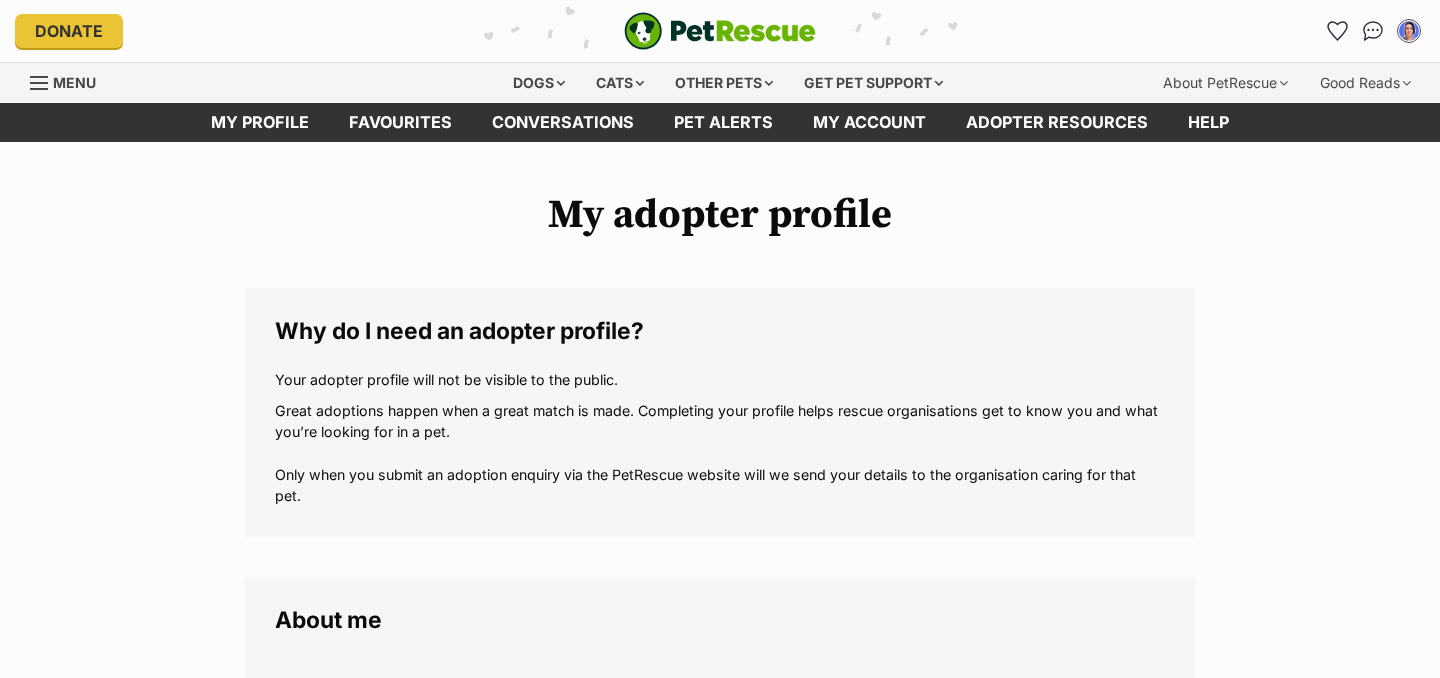 scroll, scrollTop: 0, scrollLeft: 0, axis: both 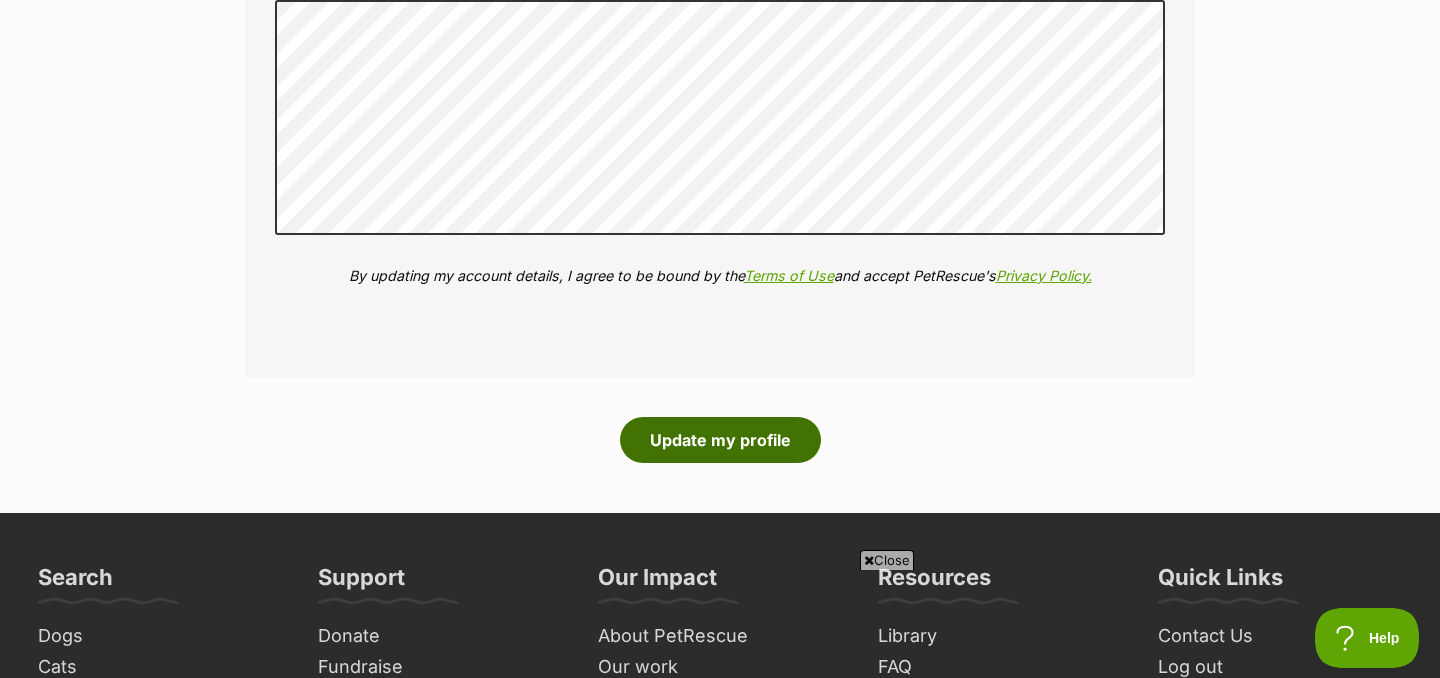 click on "Update my profile" at bounding box center (720, 440) 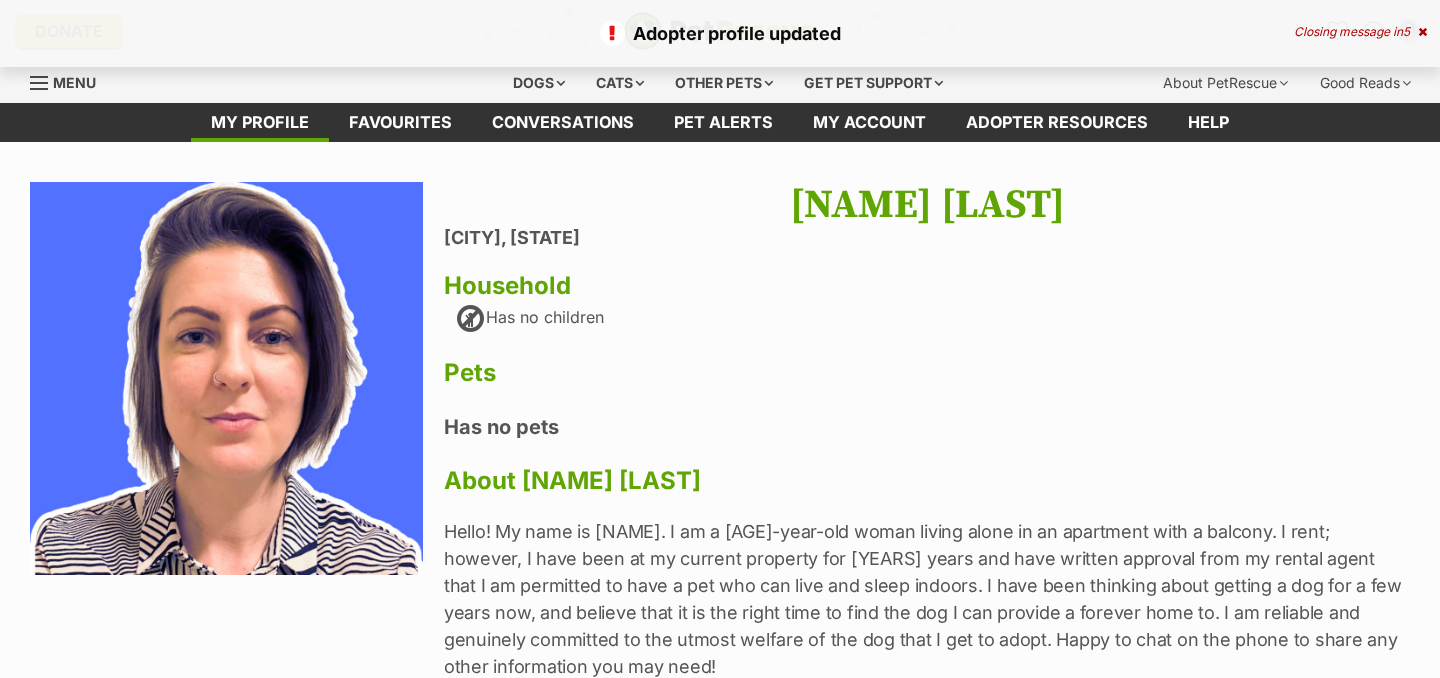 scroll, scrollTop: 0, scrollLeft: 0, axis: both 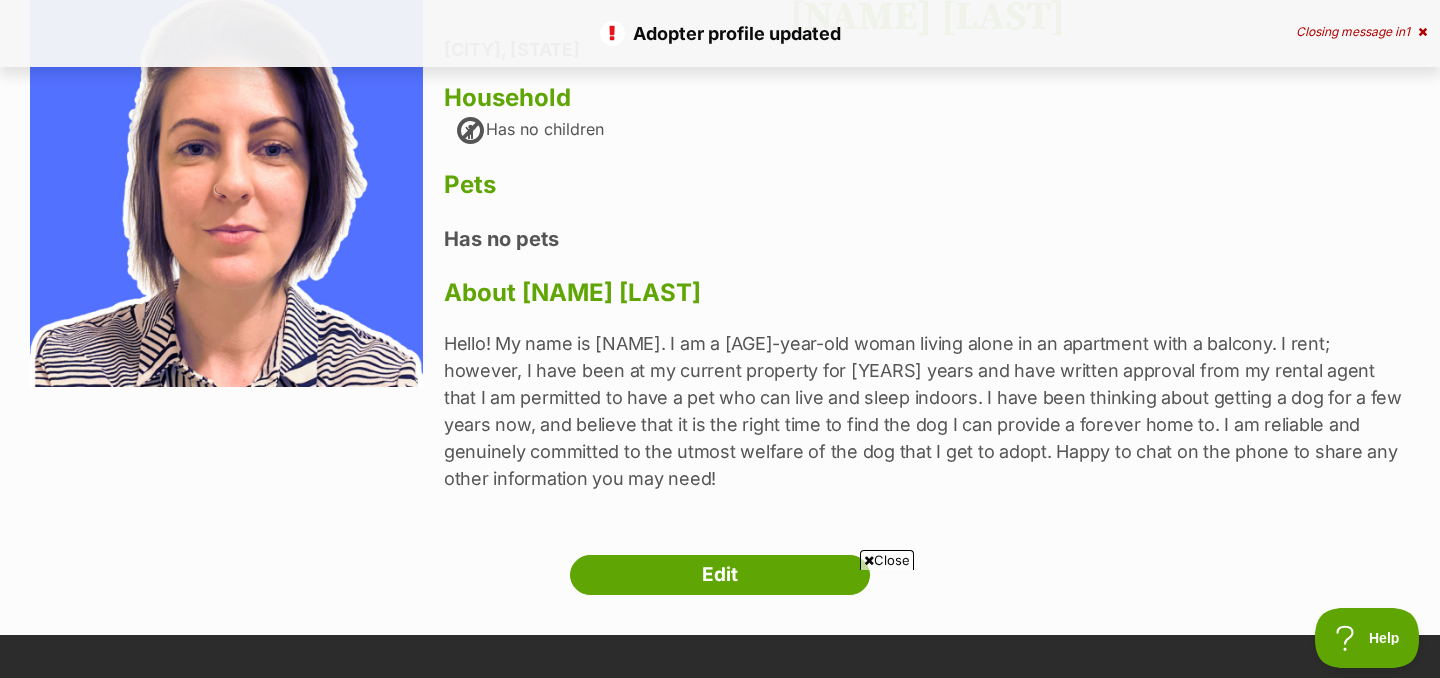click on "Close" at bounding box center [887, 560] 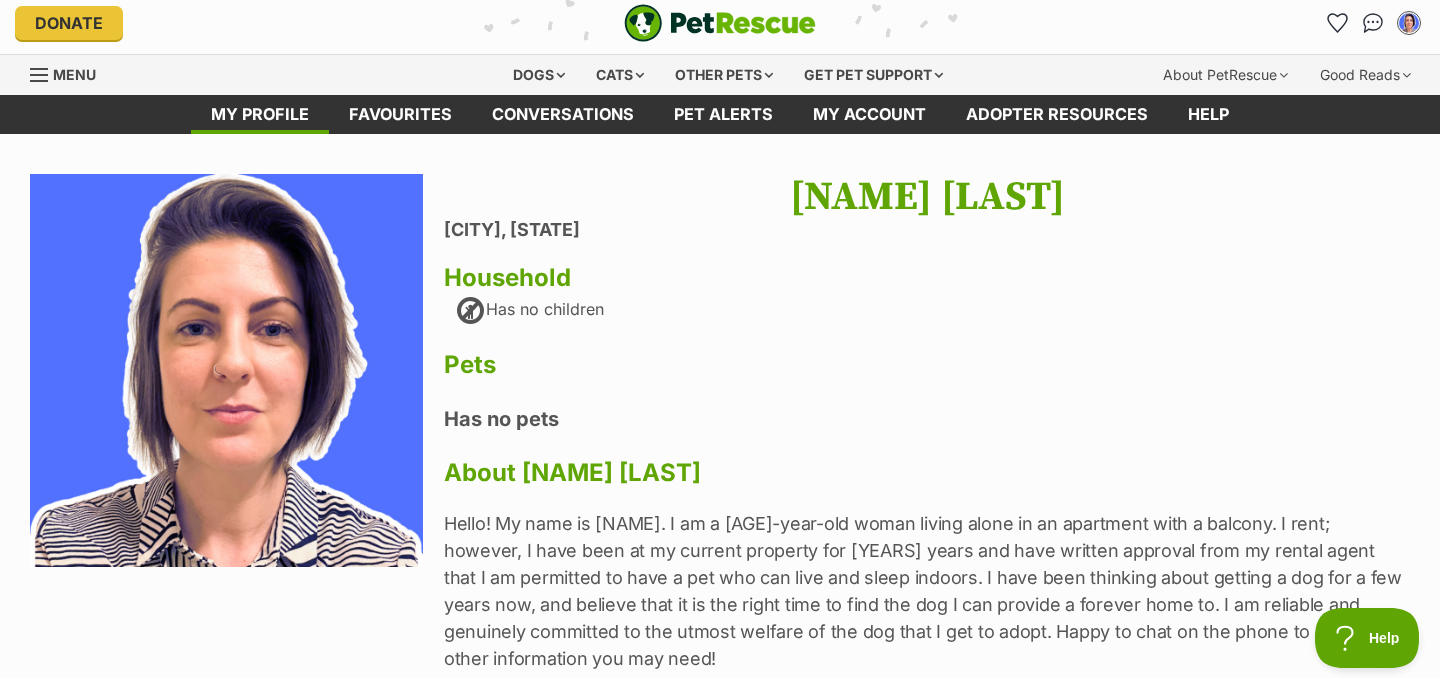 scroll, scrollTop: 0, scrollLeft: 0, axis: both 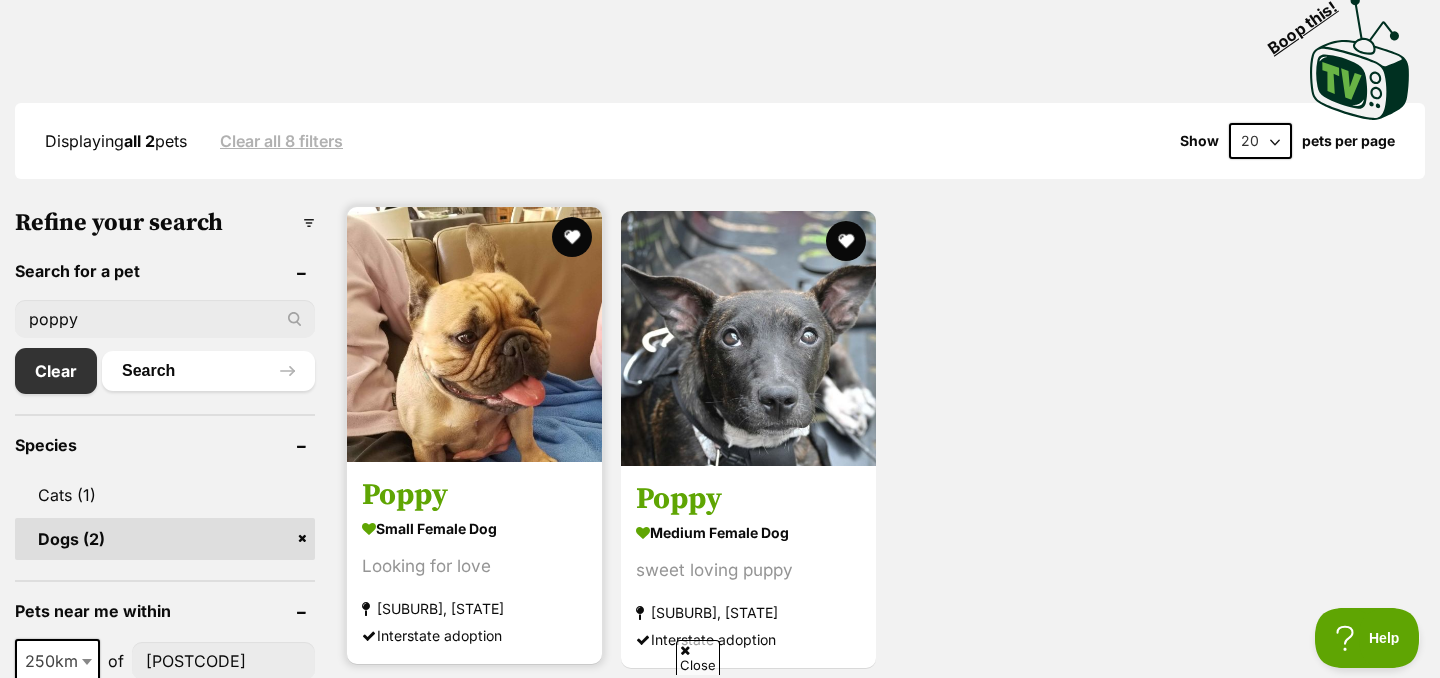 click on "Poppy
small female Dog
Looking for love
Mosman, NSW
Interstate adoption" at bounding box center (474, 563) 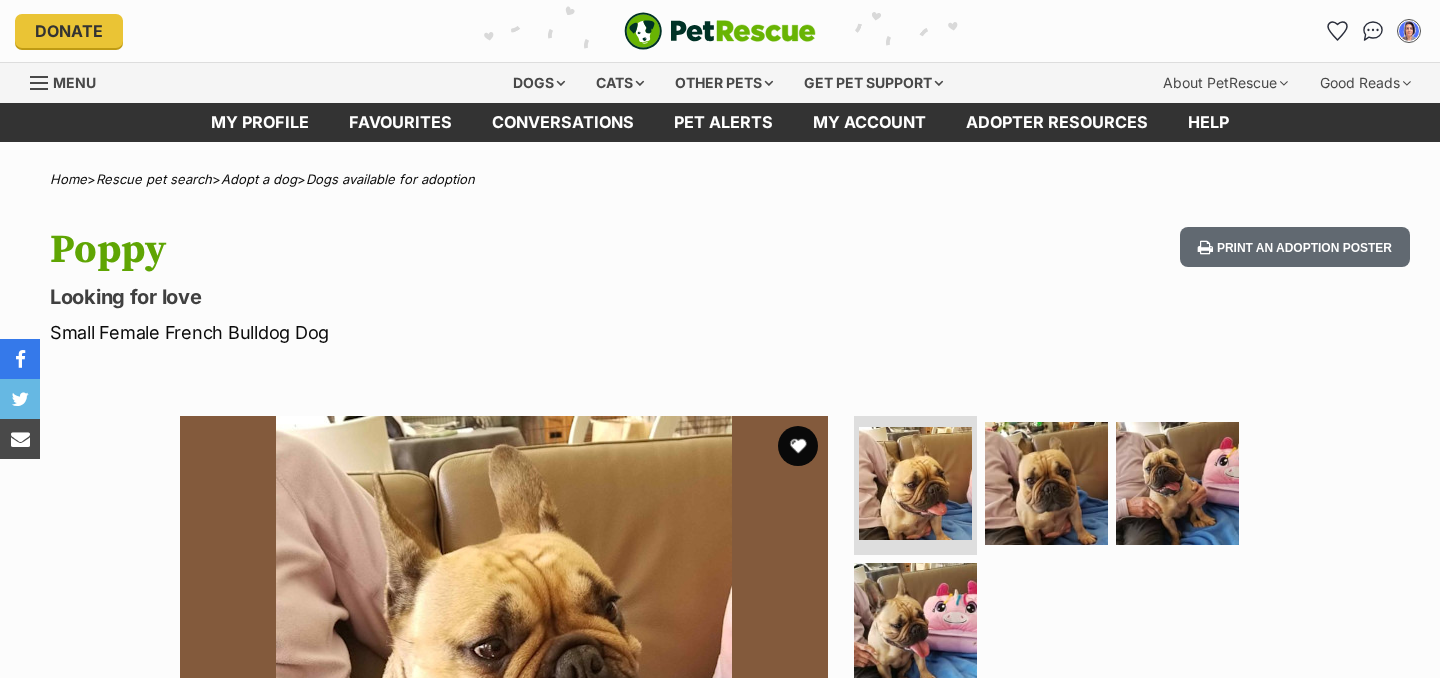 scroll, scrollTop: 0, scrollLeft: 0, axis: both 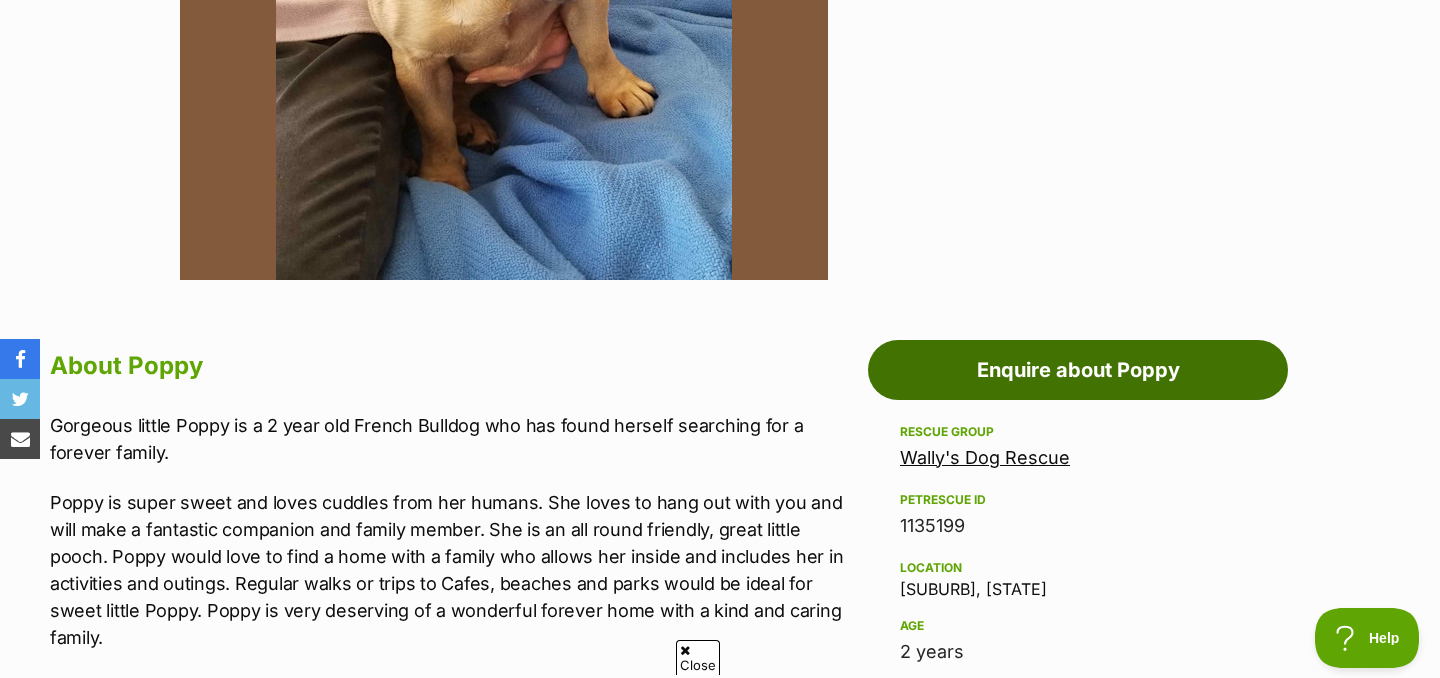 click on "Enquire about Poppy" at bounding box center [1078, 370] 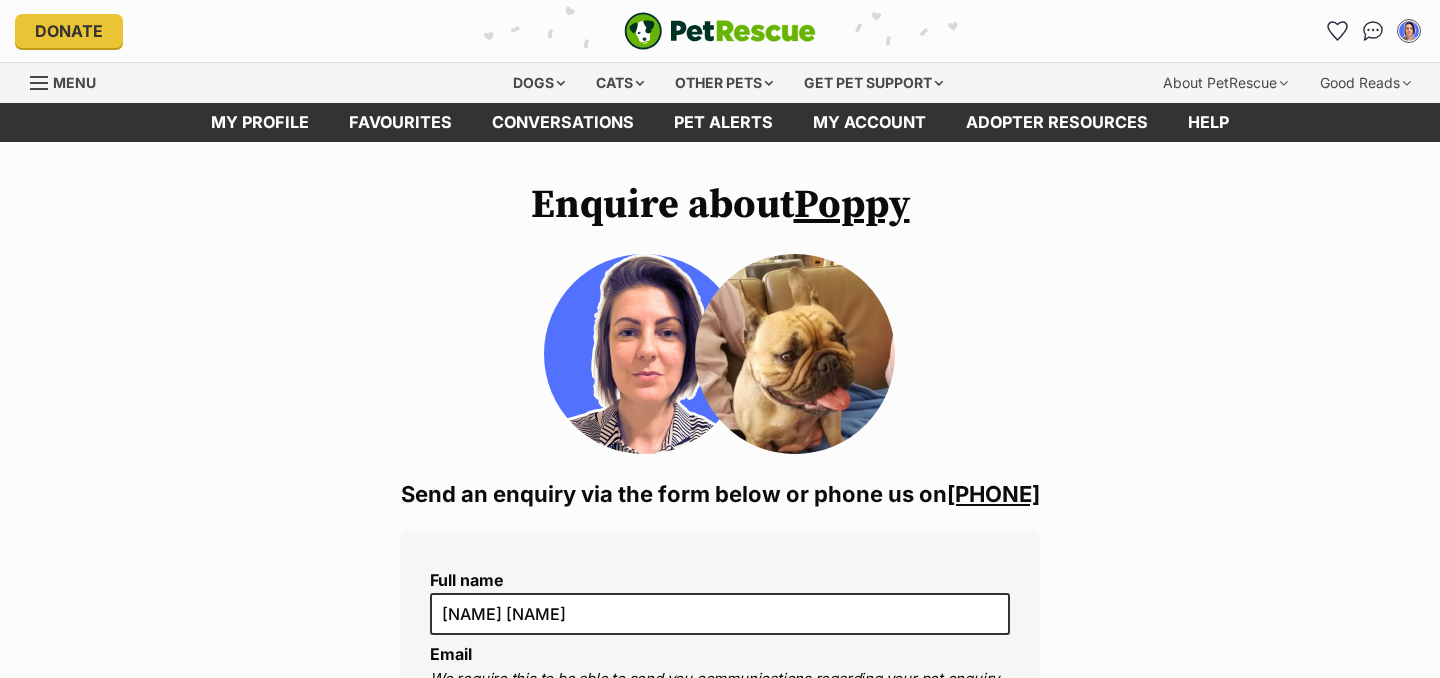 scroll, scrollTop: 0, scrollLeft: 0, axis: both 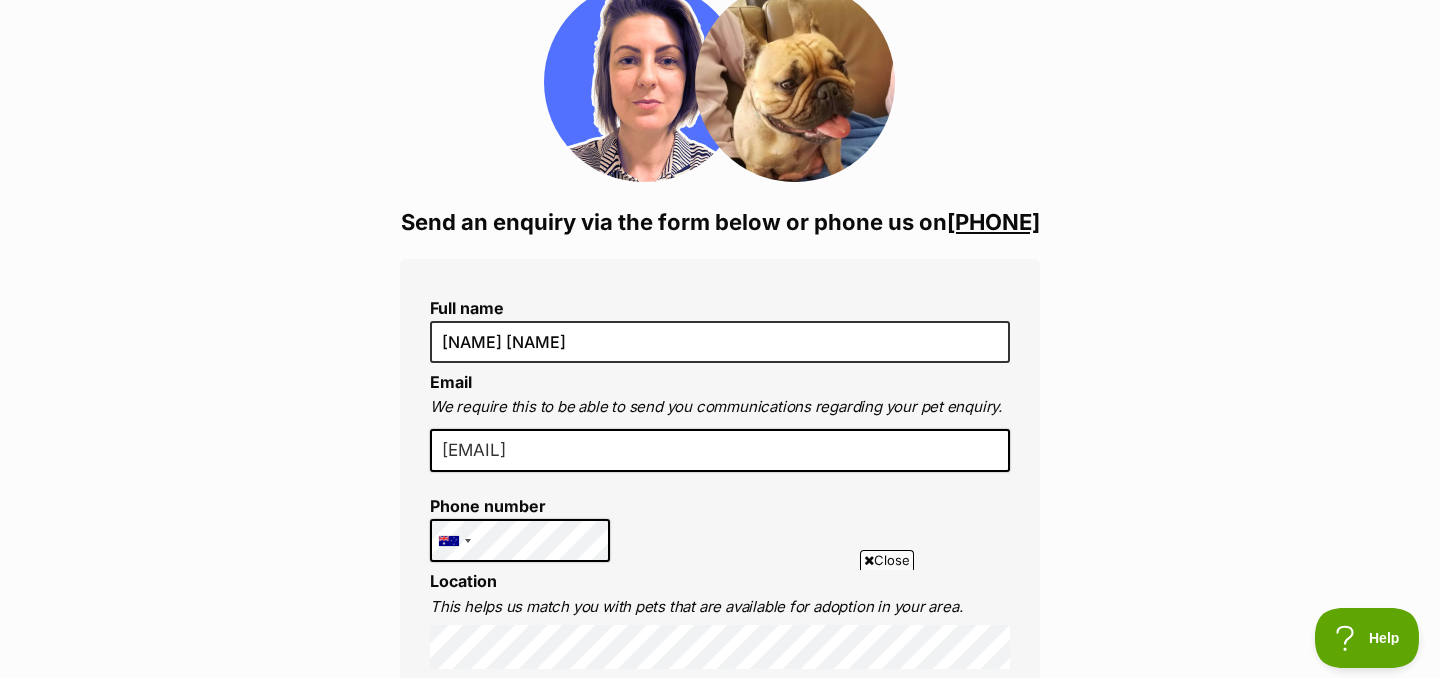 click on "04110*****" at bounding box center [993, 222] 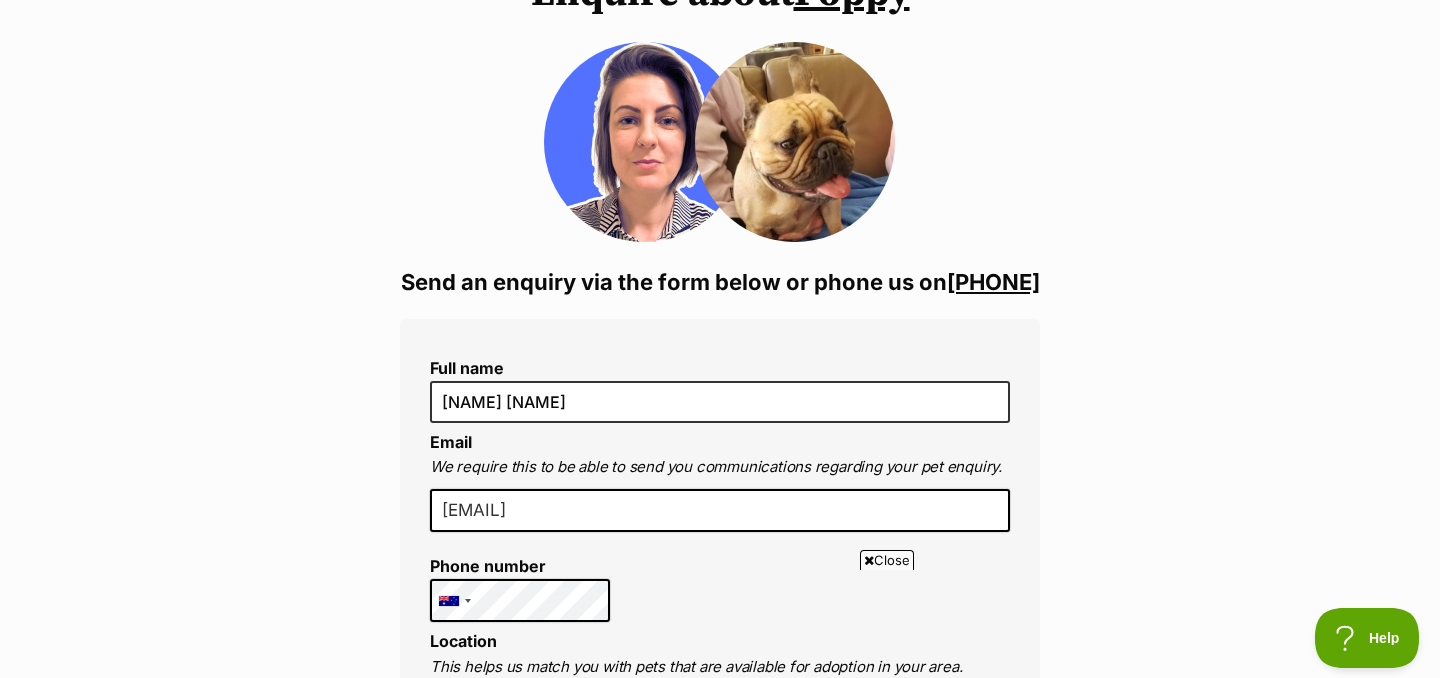 scroll, scrollTop: 0, scrollLeft: 0, axis: both 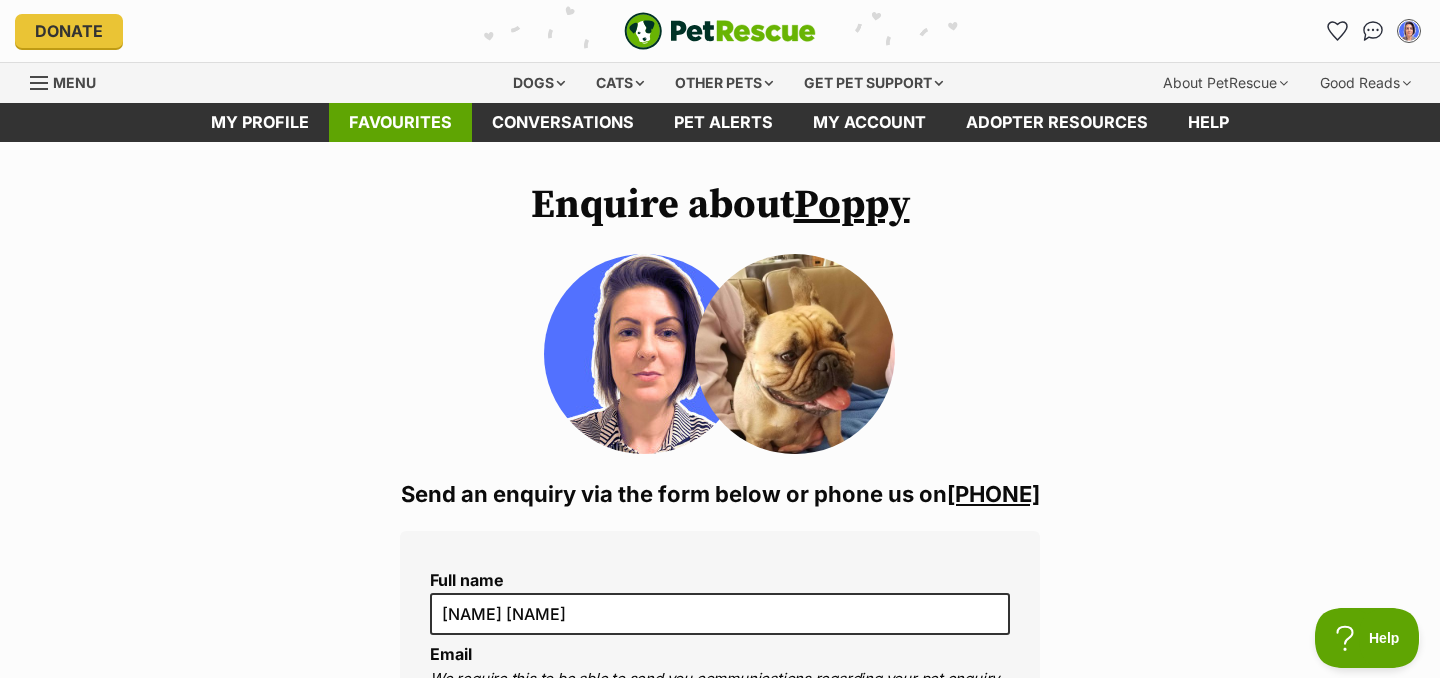 click on "Favourites" at bounding box center [400, 122] 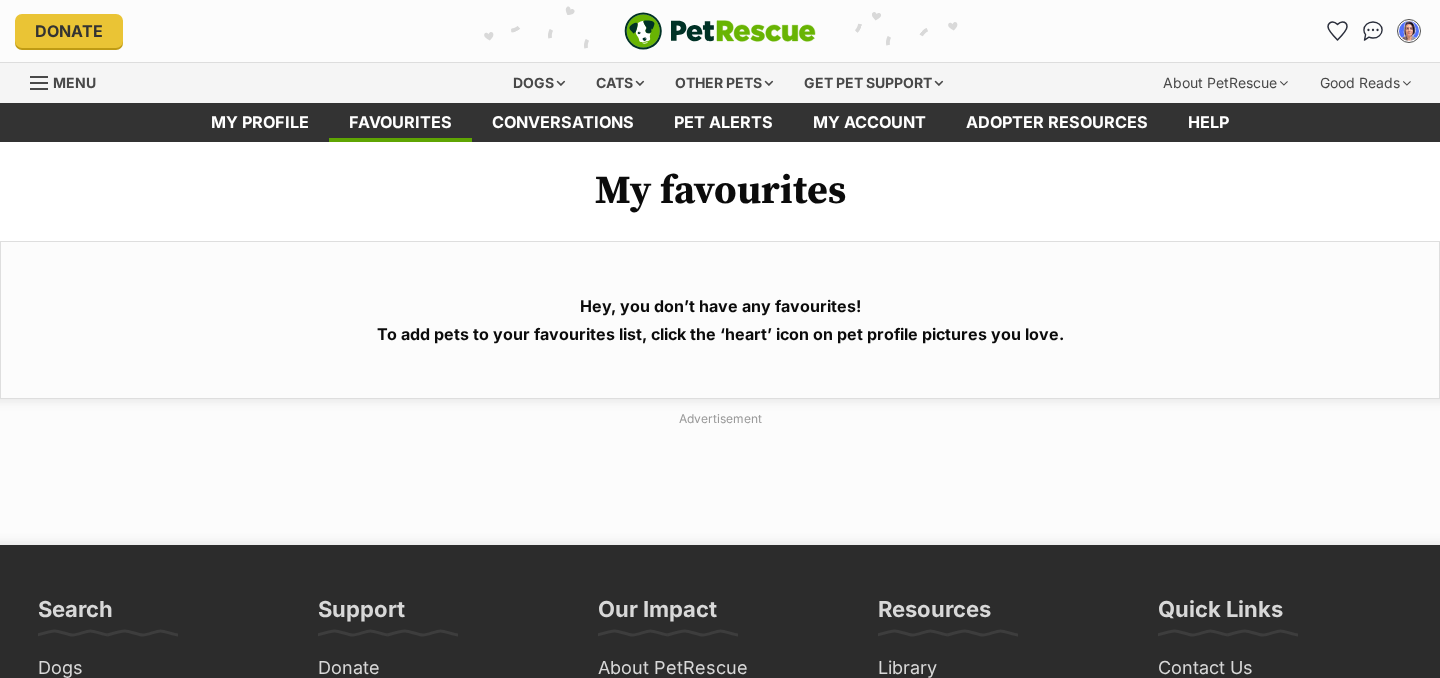 scroll, scrollTop: 0, scrollLeft: 0, axis: both 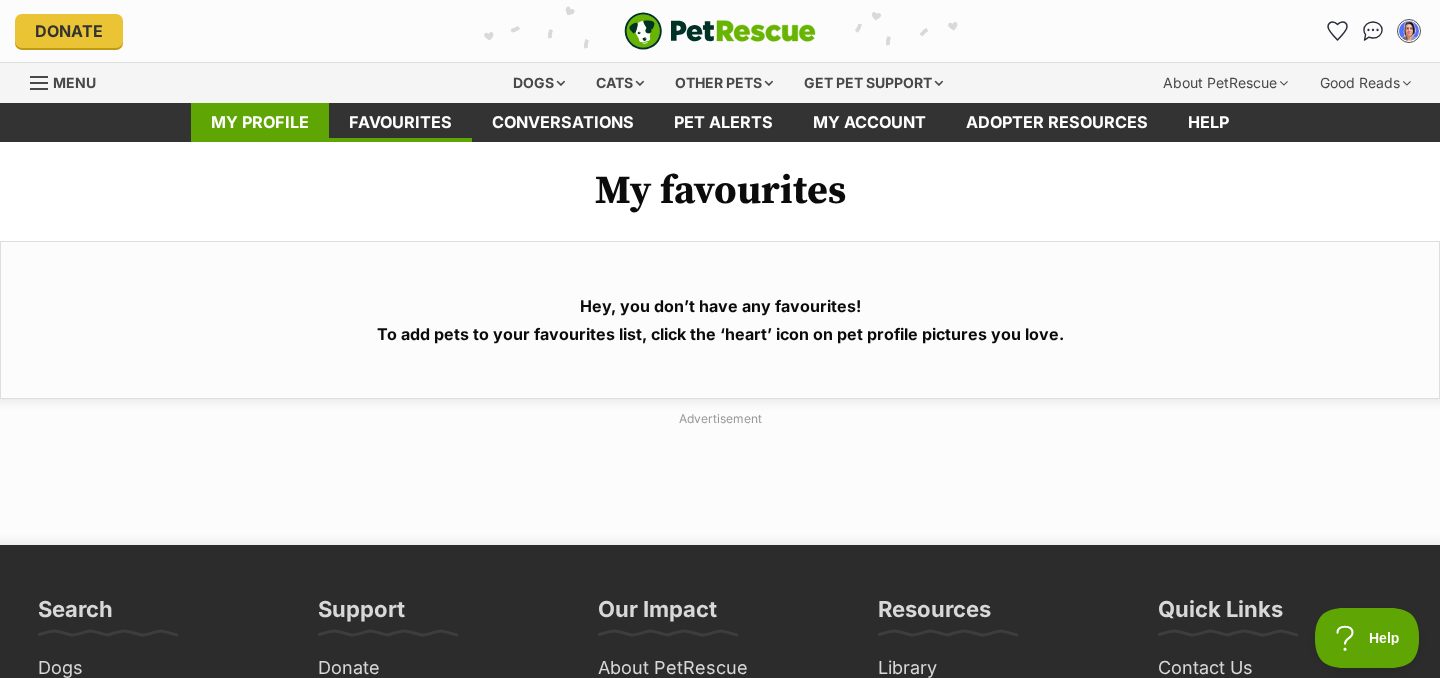 click on "My profile" at bounding box center [260, 122] 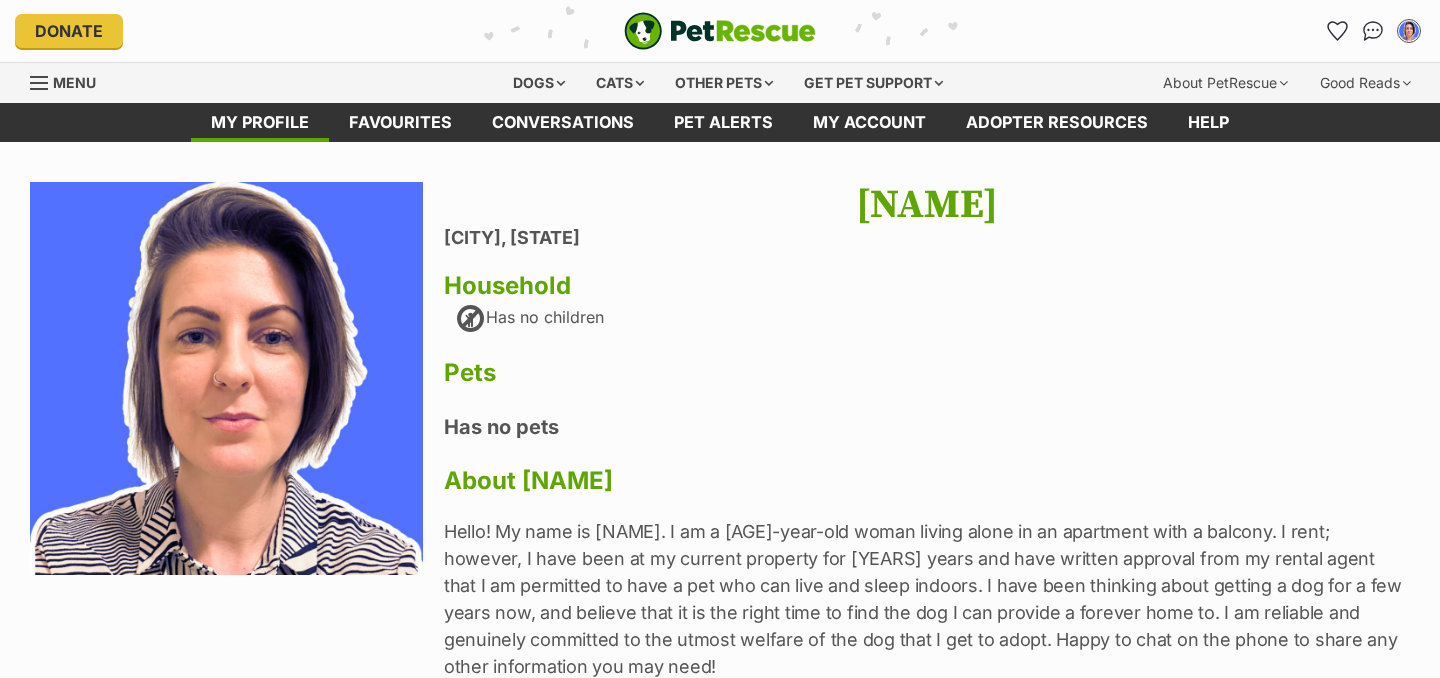 scroll, scrollTop: 0, scrollLeft: 0, axis: both 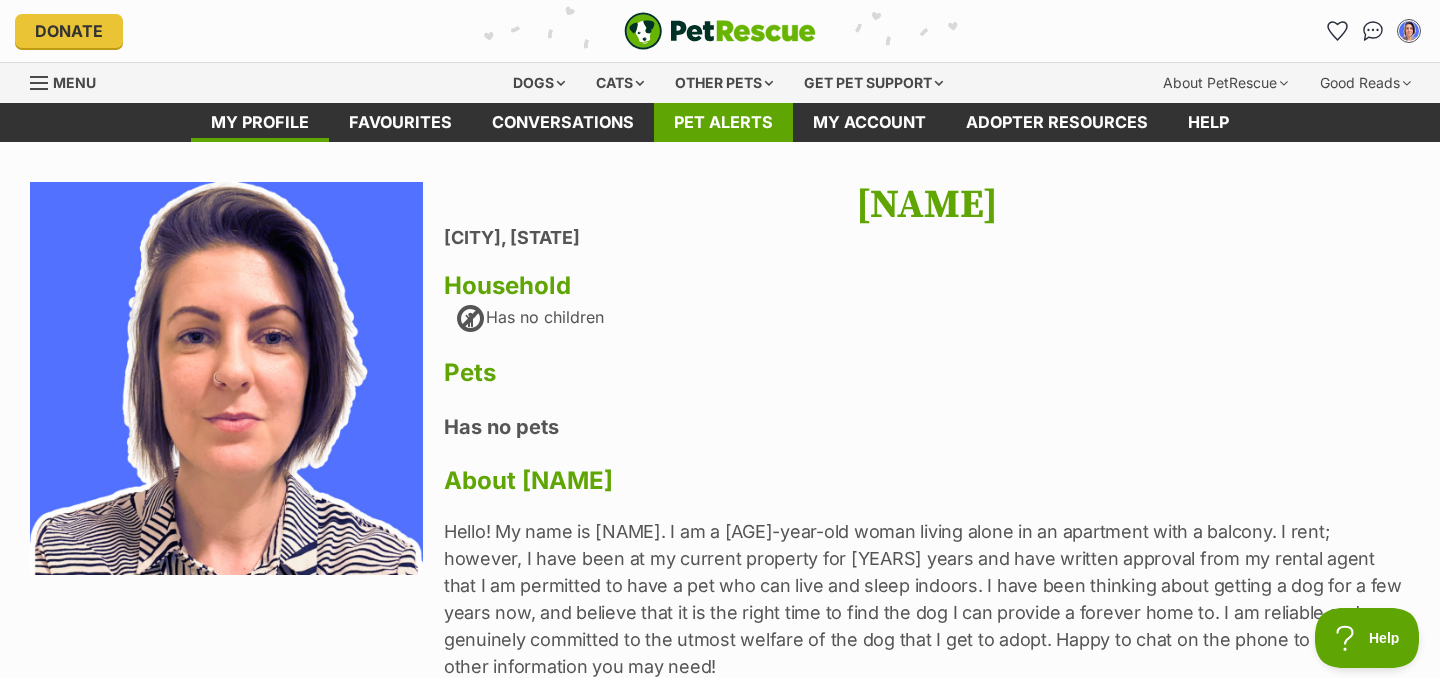 click on "Pet alerts" at bounding box center [723, 122] 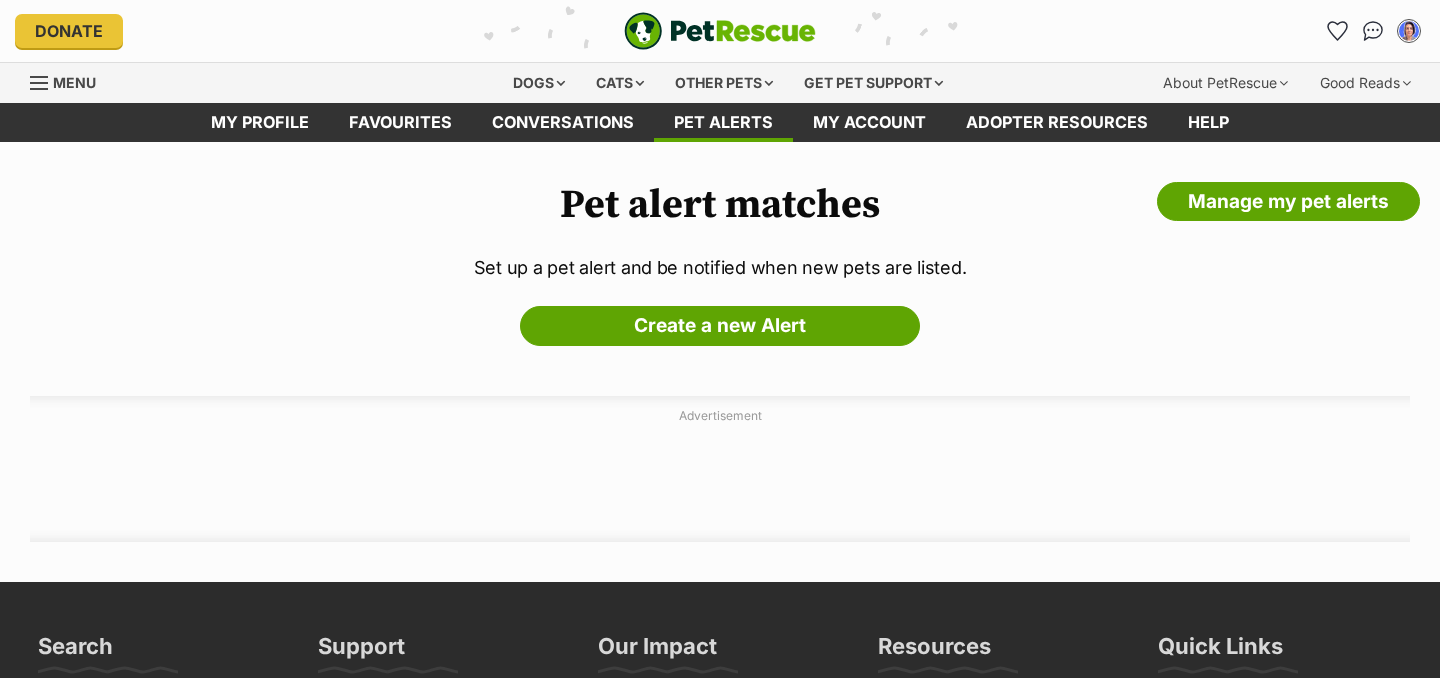 scroll, scrollTop: 0, scrollLeft: 0, axis: both 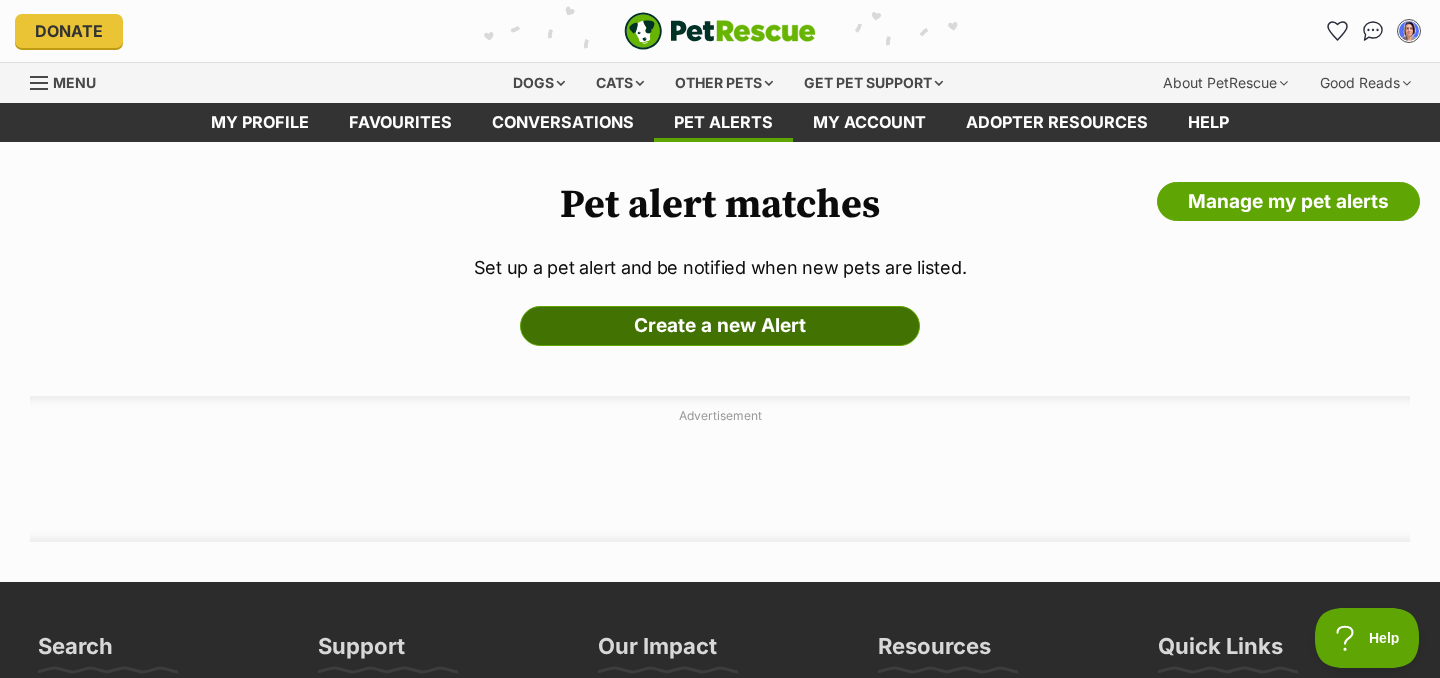click on "Create a new Alert" at bounding box center (720, 326) 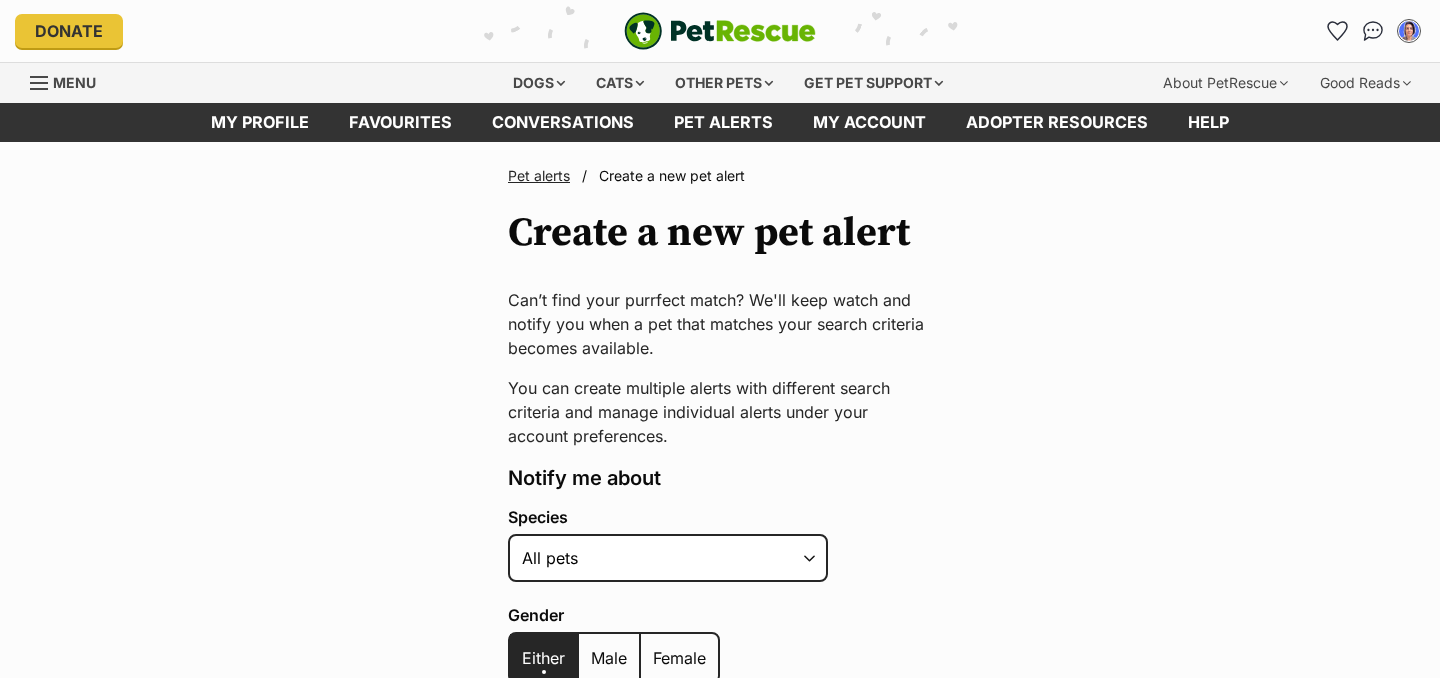 scroll, scrollTop: 0, scrollLeft: 0, axis: both 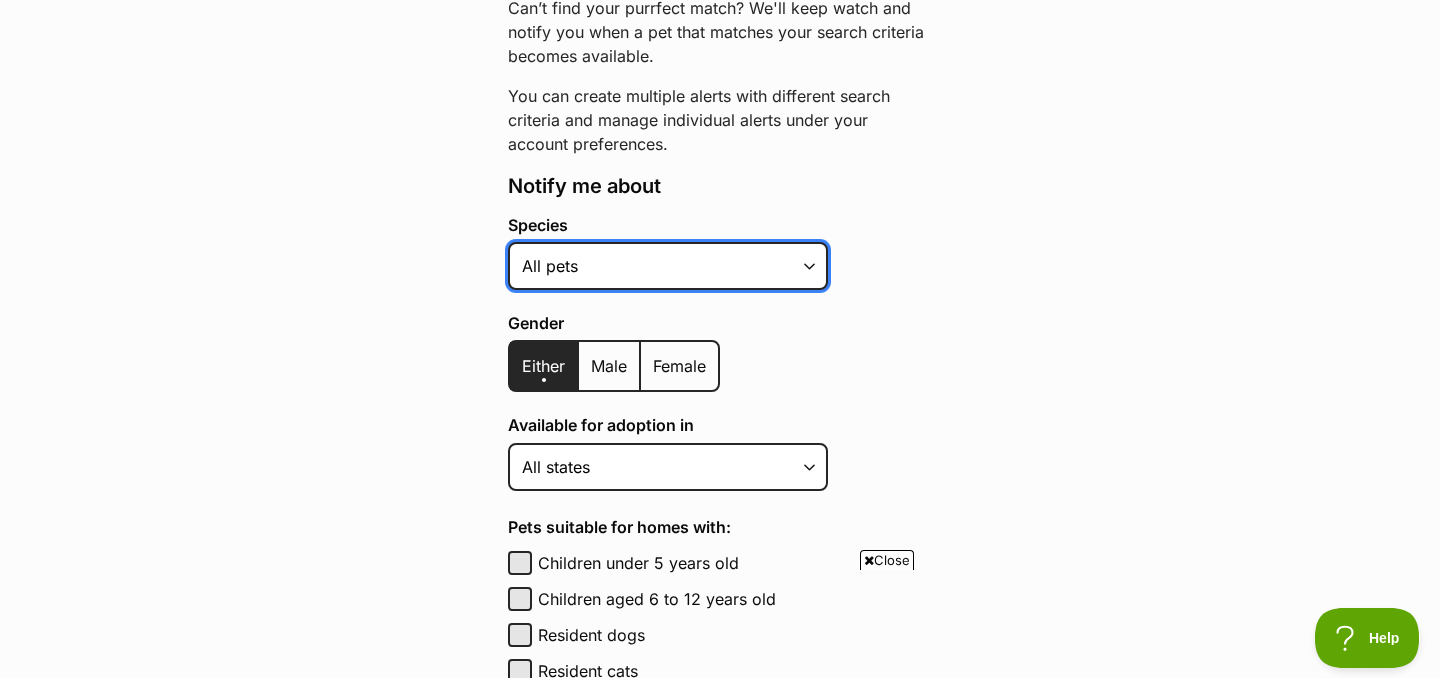 click on "Alpaca
Bird
Cat
Chicken
Cow
Dog
Donkey
Duck
Ferret
Fish
Goat
Goose
Guinea Fowl
Guinea Pig
Hamster
Hermit Crab
Horse
Lizard
Mouse
Pig
Python
Rabbit
Rat
Sheep
Turkey
Turtle
All pets" at bounding box center (668, 266) 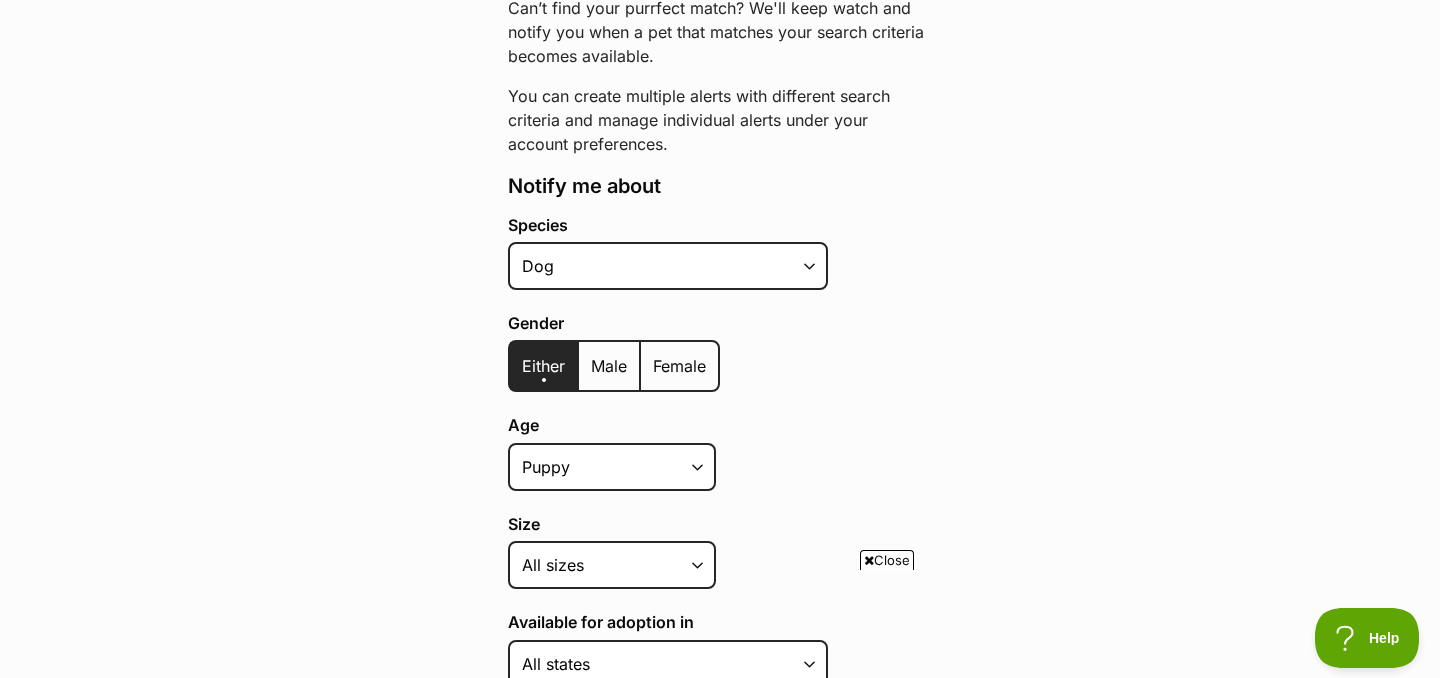 click on "Pet alerts
/
Create a new pet alert
Create a new pet alert
Can’t find your purrfect match? We'll keep watch and notify you when a pet that matches your search criteria becomes available.
You can create multiple alerts with different search criteria and manage individual alerts under your account preferences.
Notify me about
Species
Alpaca
Bird
Cat
Chicken
Cow
Dog
Donkey
Duck
Ferret
Fish
Goat
Goose
Guinea Fowl
Guinea Pig
Hamster
Hermit Crab
Horse
Lizard
Mouse
Pig
Python
Rabbit
Rat
Sheep
Turkey
Turtle
All pets
Gender
Either
Male
Female
Age
Puppy Adult Senior All ages
Size
Small
Medium
Large
All sizes
Coat lengths
Short
Medium Coat
Long
All coat lengths
Available for adoption in
[STATE]
[STATE]
[STATE]
[STATE]" at bounding box center (720, 760) 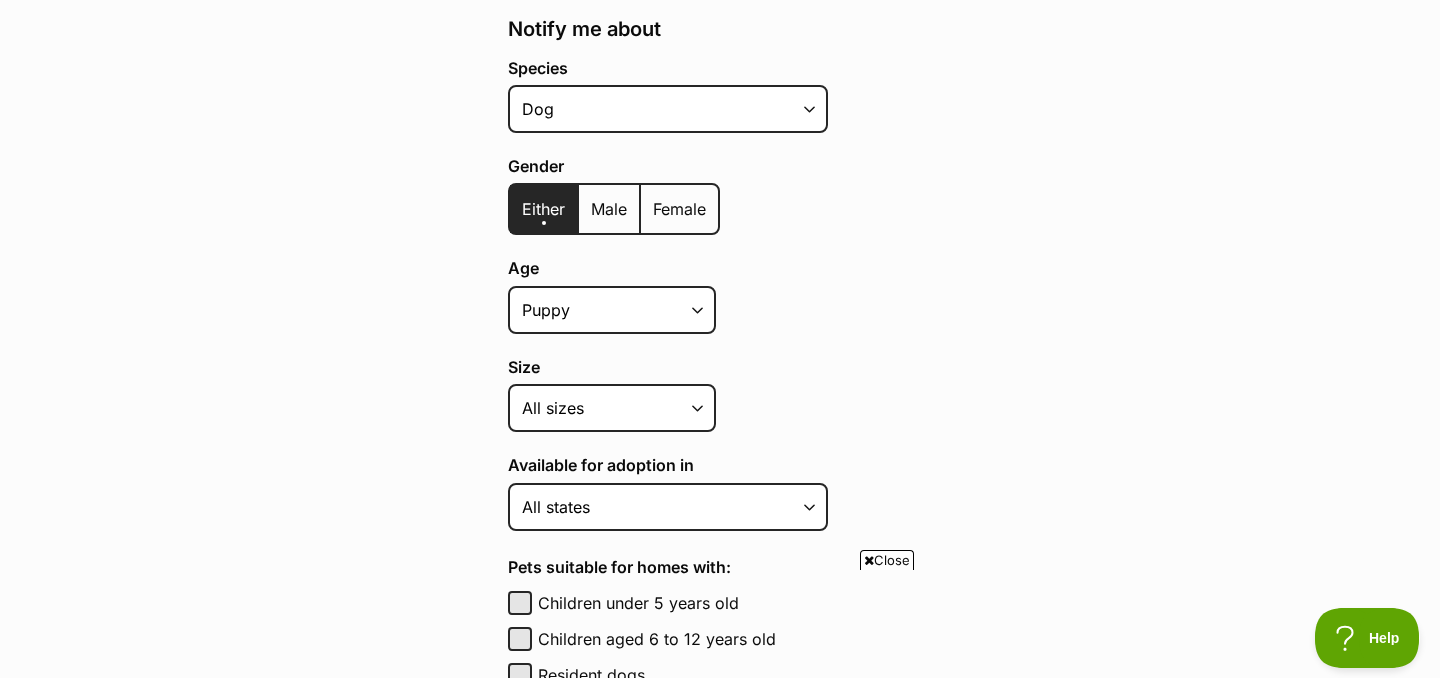 scroll, scrollTop: 457, scrollLeft: 0, axis: vertical 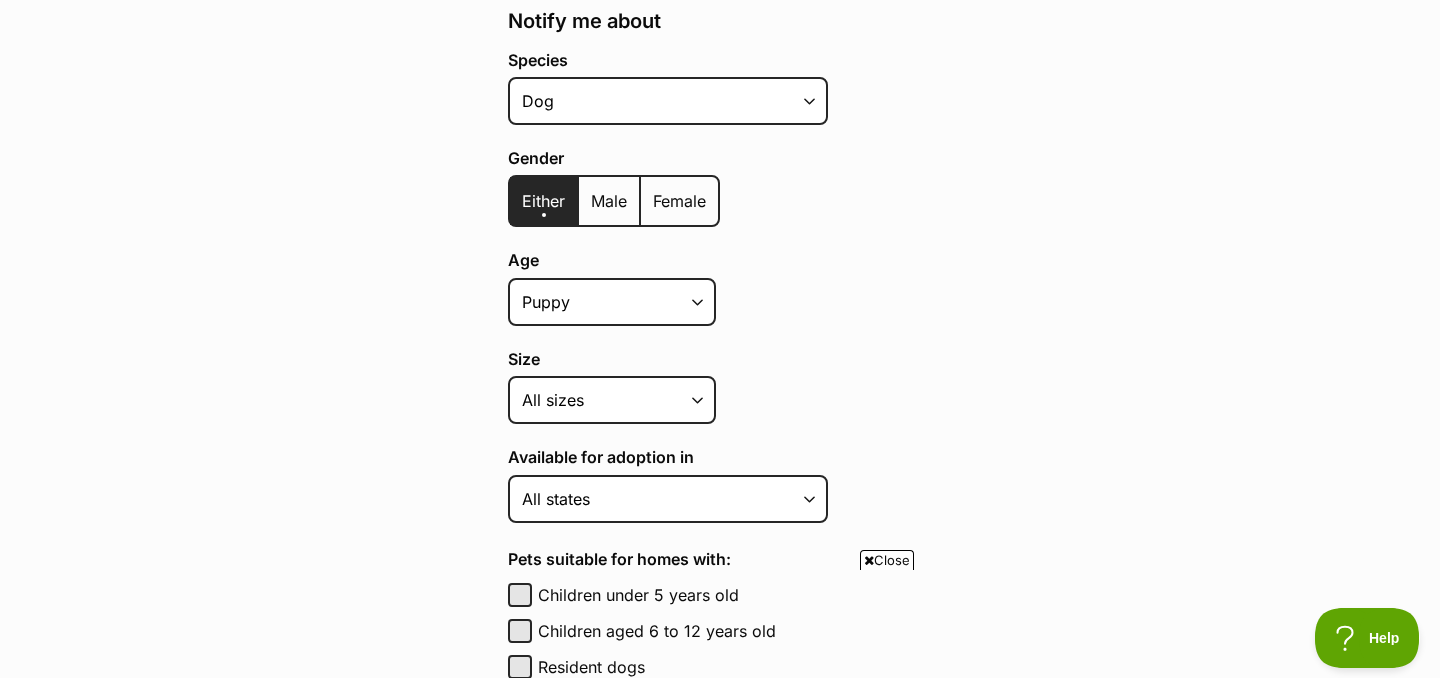click on "Male" at bounding box center (609, 201) 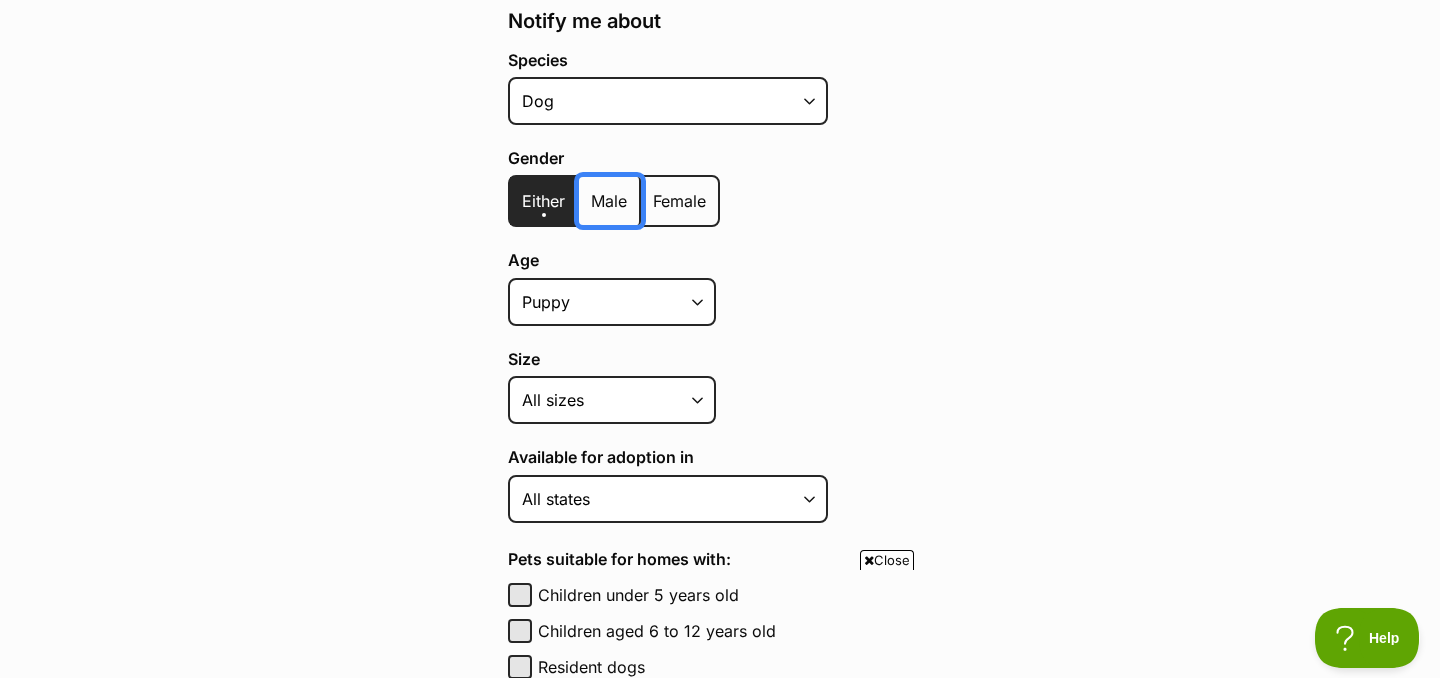 click on "Male" at bounding box center (590, 188) 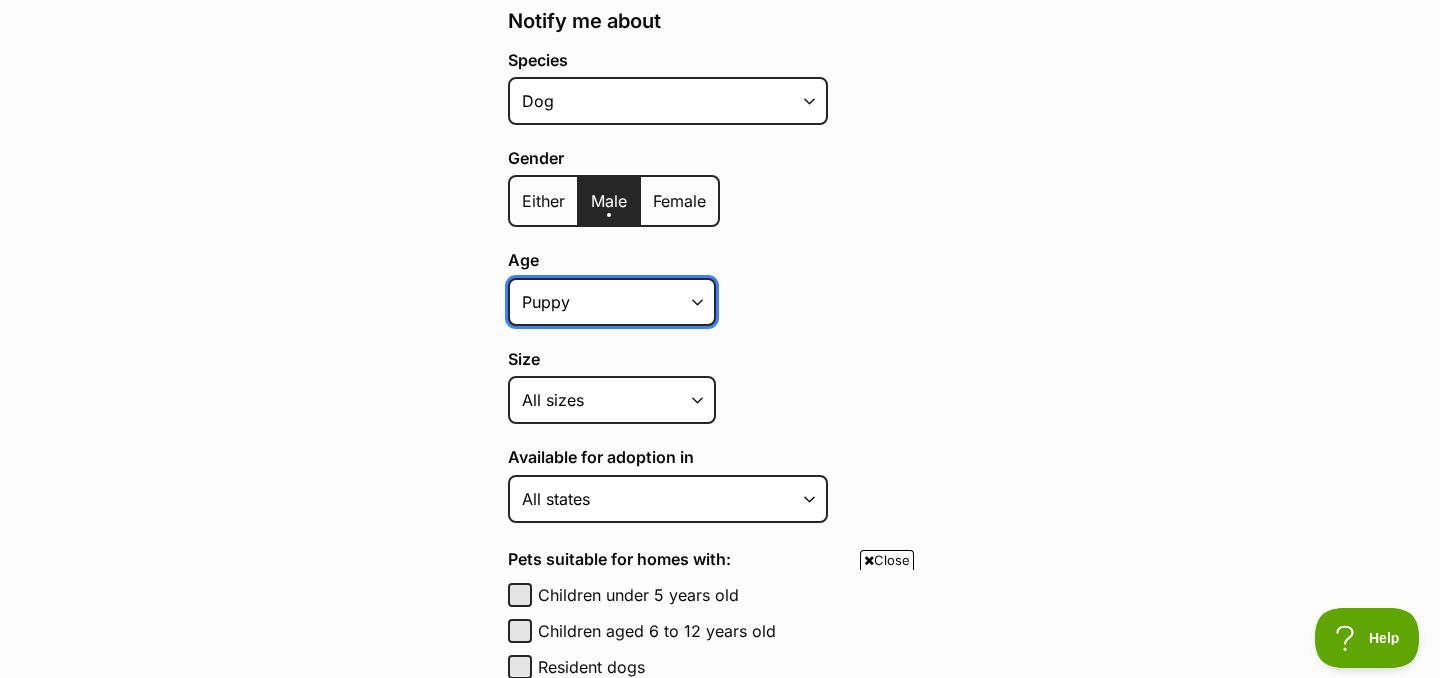 click on "Puppy Adult Senior All ages" at bounding box center (612, 302) 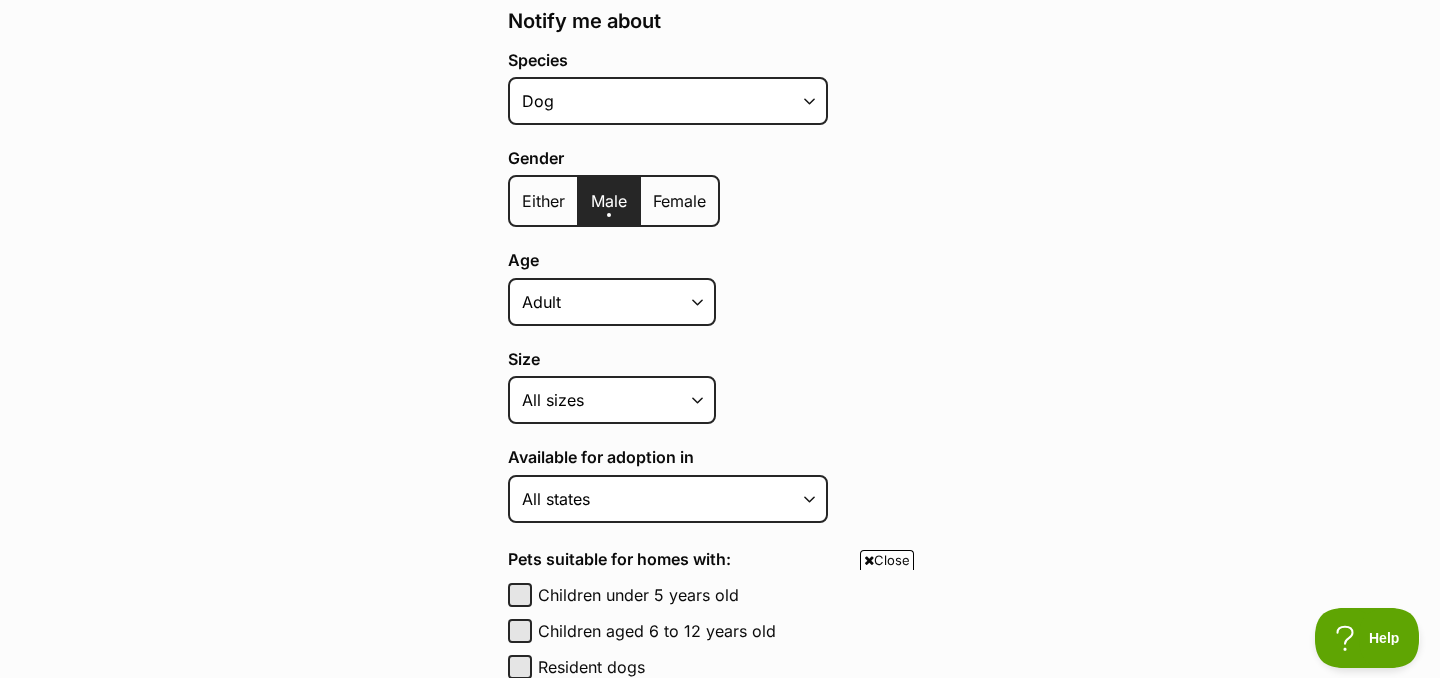 click on "Pet alerts
/
Create a new pet alert
Create a new pet alert
Can’t find your purrfect match? We'll keep watch and notify you when a pet that matches your search criteria becomes available.
You can create multiple alerts with different search criteria and manage individual alerts under your account preferences.
Notify me about
Species
Alpaca
Bird
Cat
Chicken
Cow
Dog
Donkey
Duck
Ferret
Fish
Goat
Goose
Guinea Fowl
Guinea Pig
Hamster
Hermit Crab
Horse
Lizard
Mouse
Pig
Python
Rabbit
Rat
Sheep
Turkey
Turtle
All pets
Gender
Either
Male
Female
Age
Puppy Adult Senior All ages
Size
Small
Medium
Large
All sizes
Coat lengths
Short
Medium Coat
Long
All coat lengths
Available for adoption in
Australian Capital Territory
New South Wales
Northern Territory
Queensland" at bounding box center [720, 595] 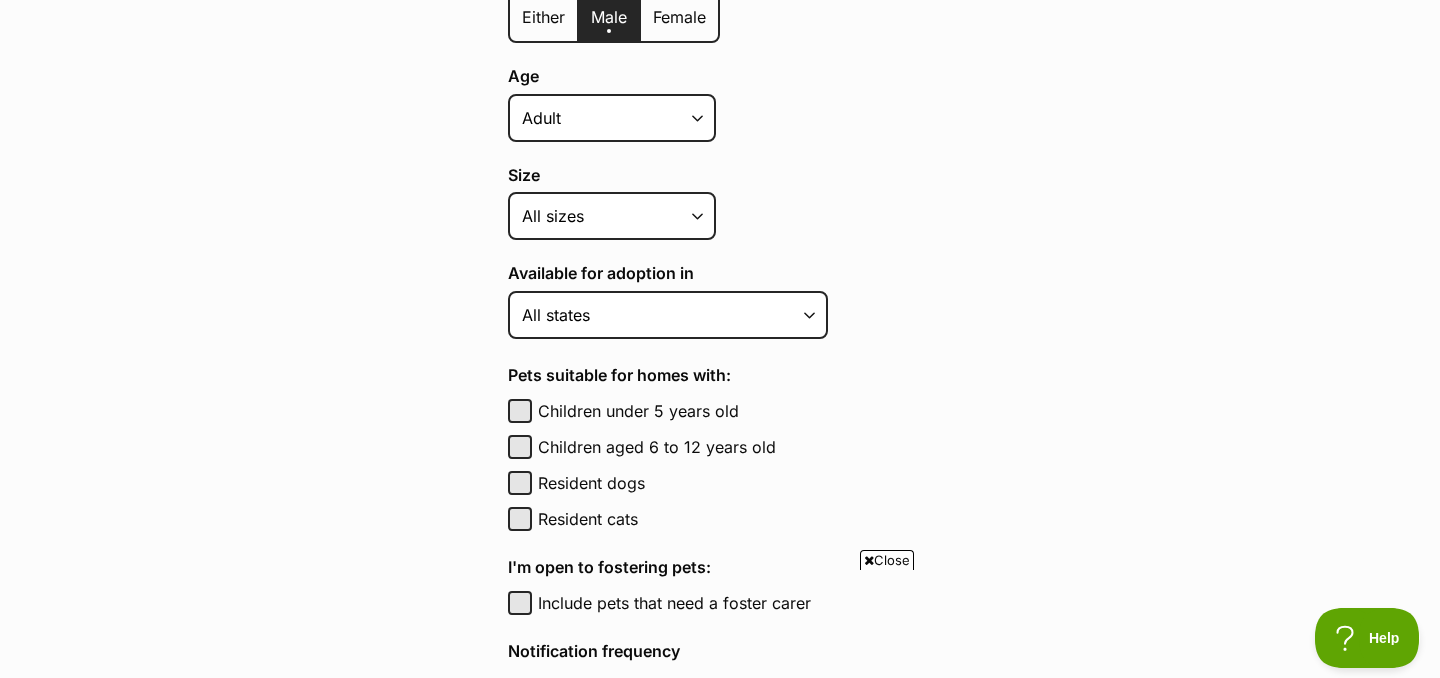 scroll, scrollTop: 645, scrollLeft: 0, axis: vertical 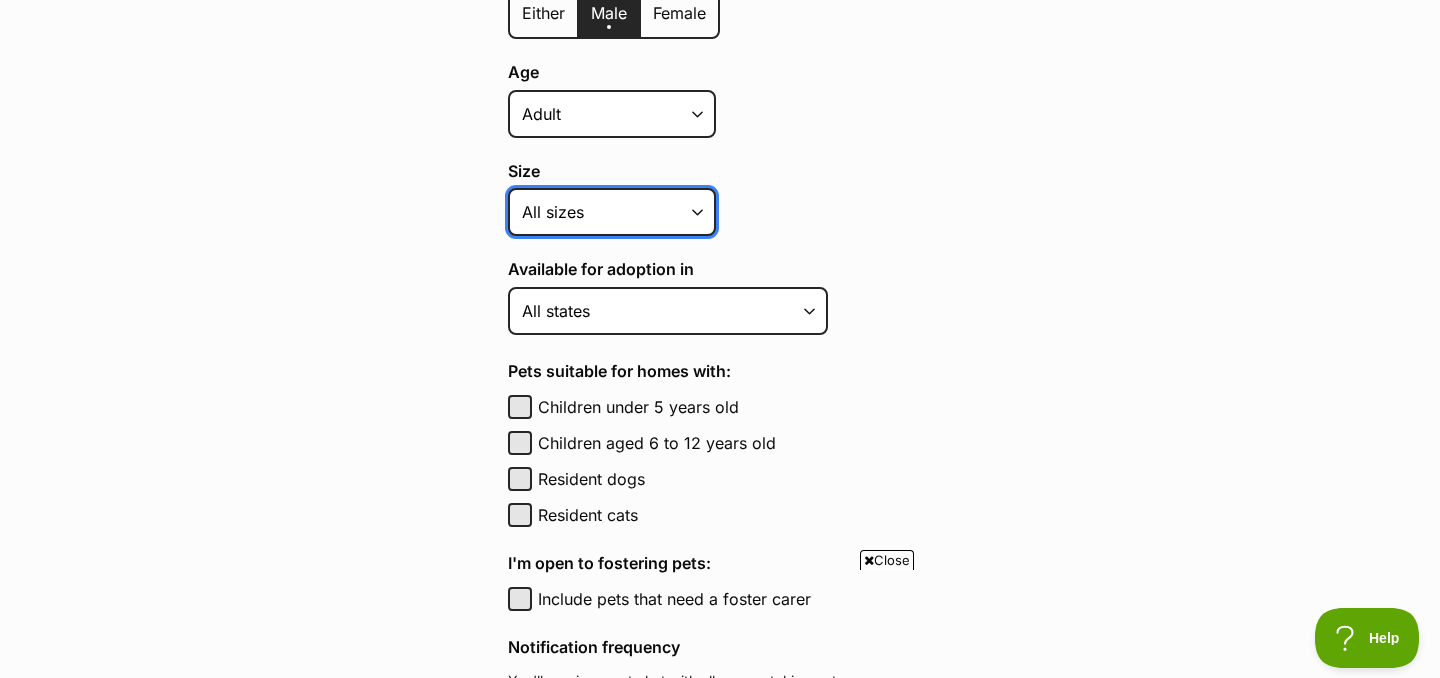 click on "Small
Medium
Large
All sizes" at bounding box center [612, 212] 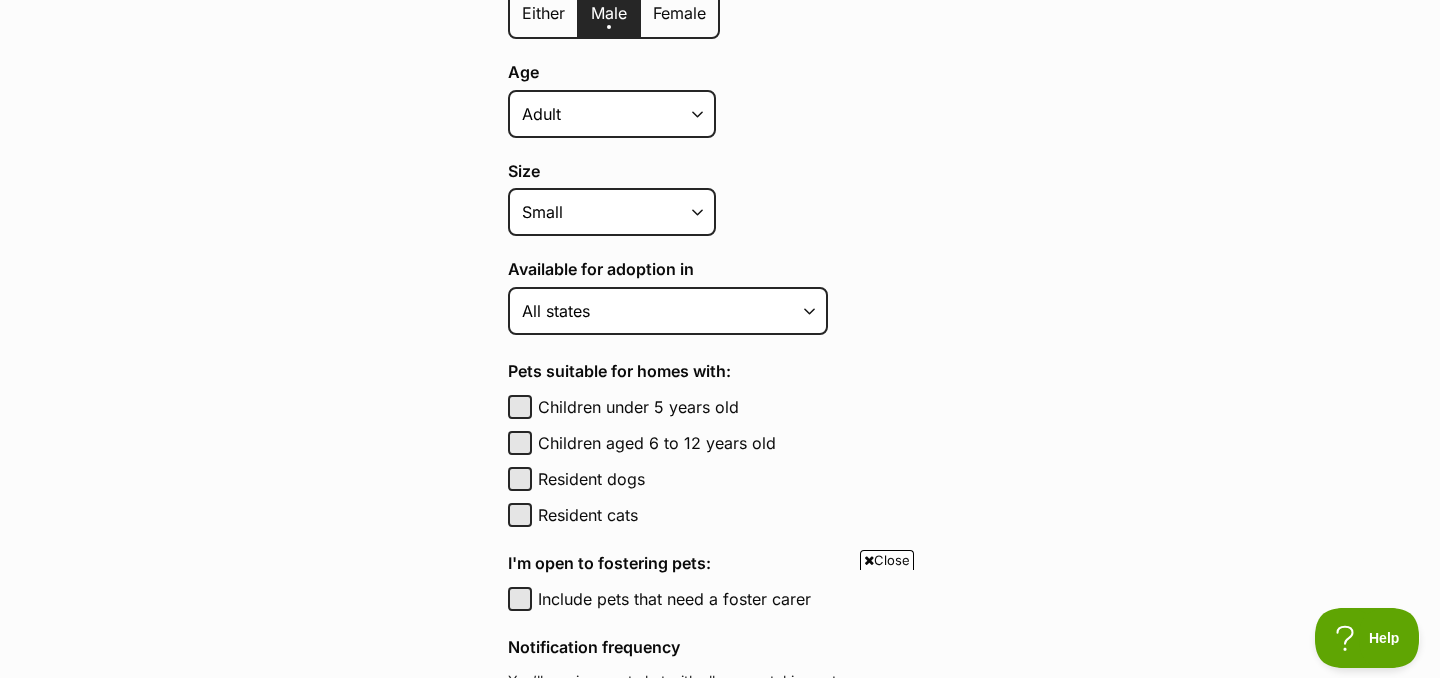 click on "Pet alerts
/
Create a new pet alert
Create a new pet alert
Can’t find your purrfect match? We'll keep watch and notify you when a pet that matches your search criteria becomes available.
You can create multiple alerts with different search criteria and manage individual alerts under your account preferences.
Notify me about
Species
Alpaca
Bird
Cat
Chicken
Cow
Dog
Donkey
Duck
Ferret
Fish
Goat
Goose
Guinea Fowl
Guinea Pig
Hamster
Hermit Crab
Horse
Lizard
Mouse
Pig
Python
Rabbit
Rat
Sheep
Turkey
Turtle
All pets
Gender
Either
Male
Female
Age
Puppy Adult Senior All ages
Size
Small
Medium
Large
All sizes
Coat lengths
Short
Medium Coat
Long
All coat lengths
Available for adoption in
Australian Capital Territory
New South Wales
Northern Territory
Queensland" at bounding box center [720, 407] 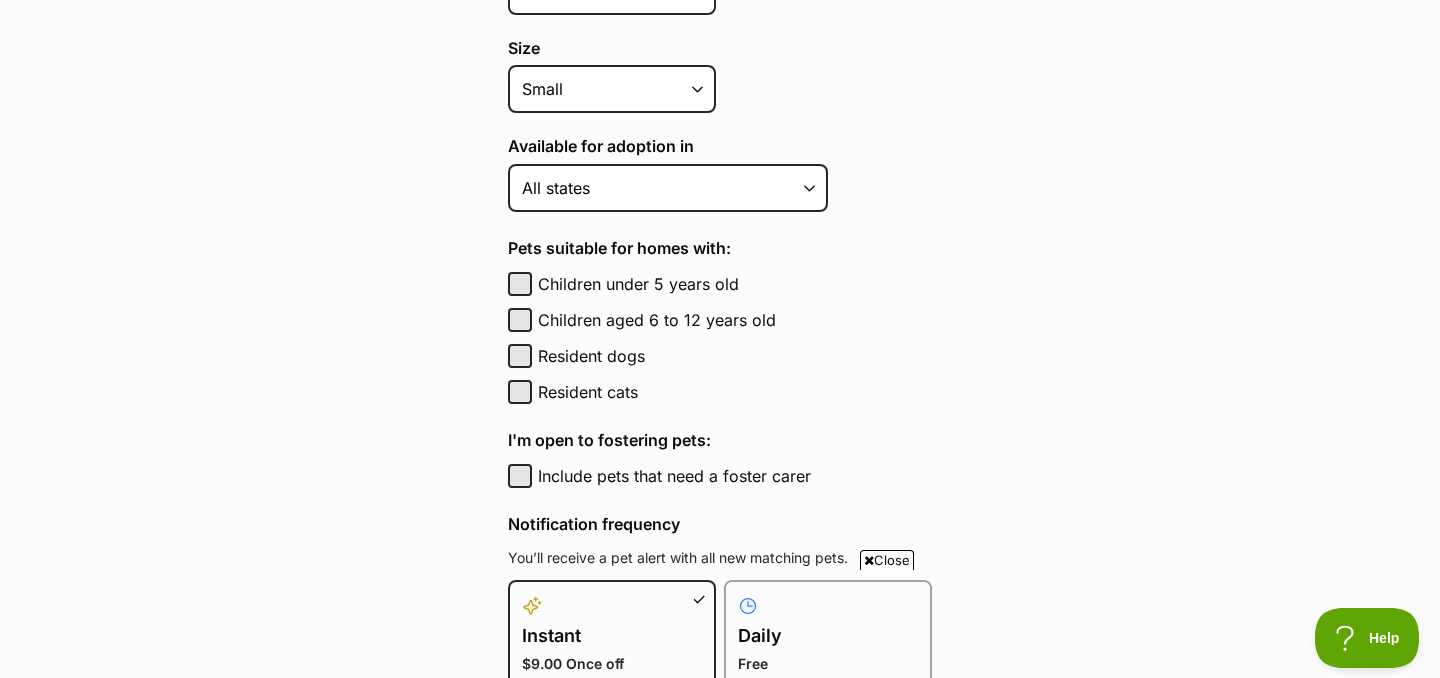 scroll, scrollTop: 769, scrollLeft: 0, axis: vertical 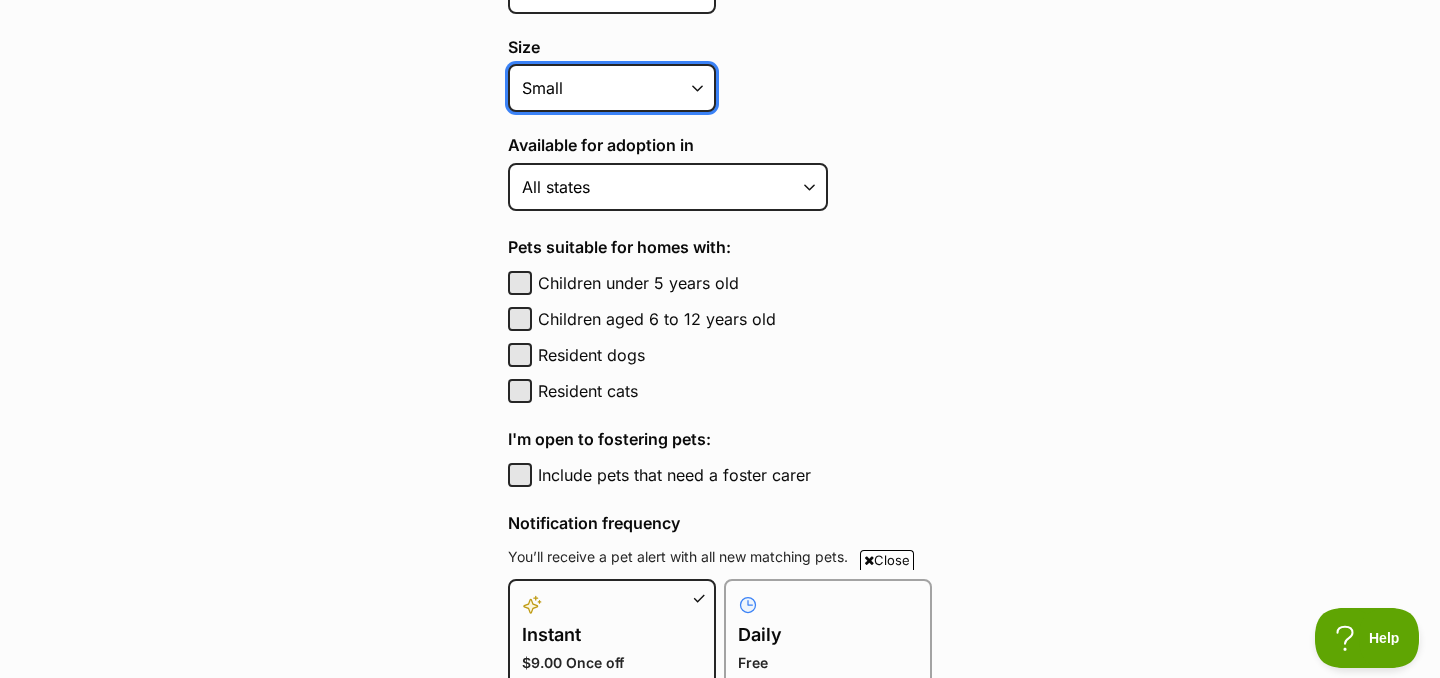 click on "Small
Medium
Large
All sizes" at bounding box center [612, 88] 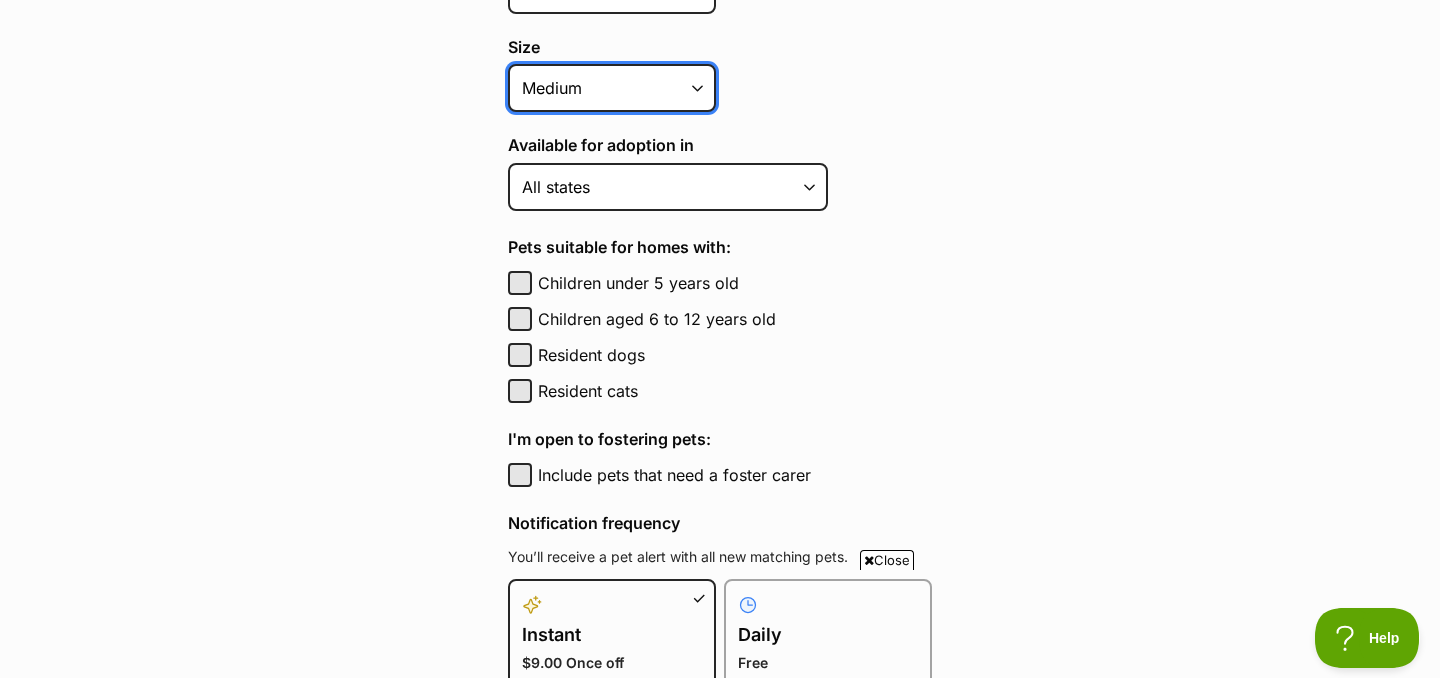 click on "Small
Medium
Large
All sizes" at bounding box center (612, 88) 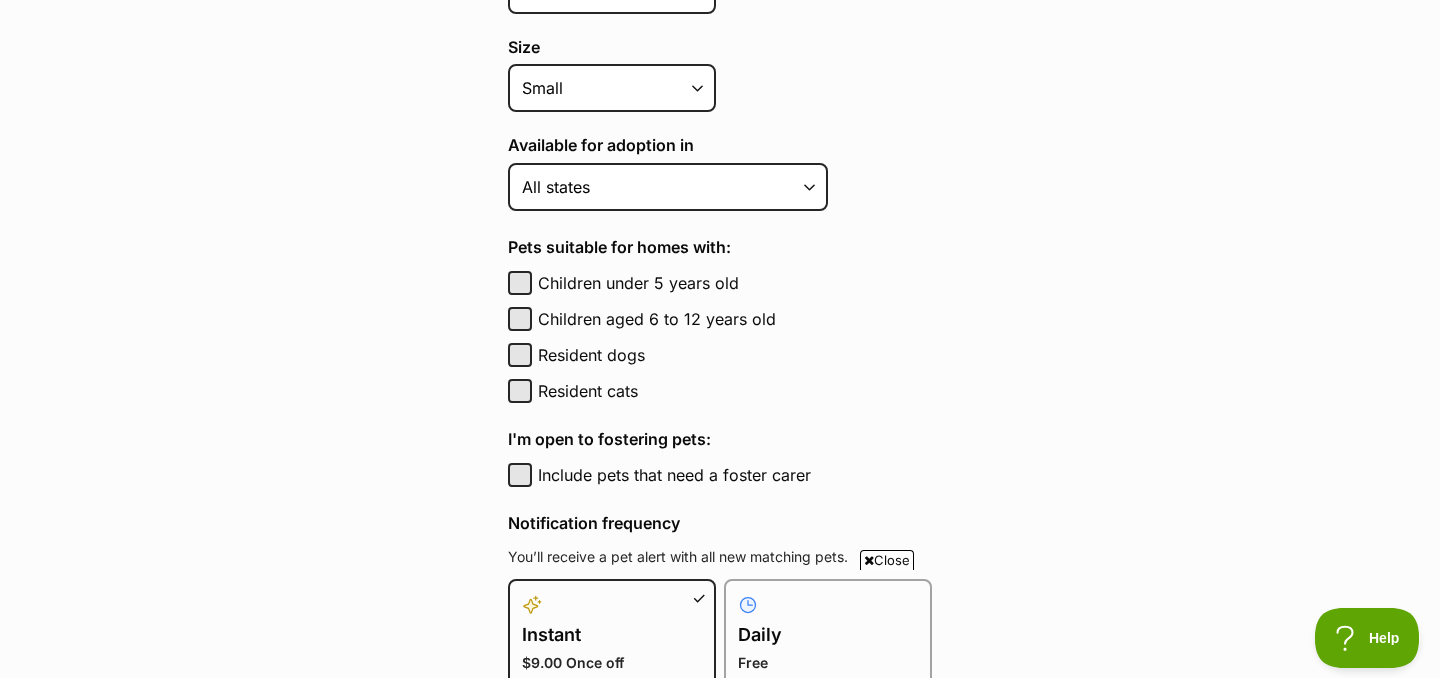 click on "Pet alerts
/
Create a new pet alert
Create a new pet alert
Can’t find your purrfect match? We'll keep watch and notify you when a pet that matches your search criteria becomes available.
You can create multiple alerts with different search criteria and manage individual alerts under your account preferences.
Notify me about
Species
Alpaca
Bird
Cat
Chicken
Cow
Dog
Donkey
Duck
Ferret
Fish
Goat
Goose
Guinea Fowl
Guinea Pig
Hamster
Hermit Crab
Horse
Lizard
Mouse
Pig
Python
Rabbit
Rat
Sheep
Turkey
Turtle
All pets
Gender
Either
Male
Female
Age
Puppy Adult Senior All ages
Size
Small
Medium
Large
All sizes
Coat lengths
Short
Medium Coat
Long
All coat lengths
Available for adoption in
Australian Capital Territory
New South Wales
Northern Territory
Queensland" at bounding box center (720, 283) 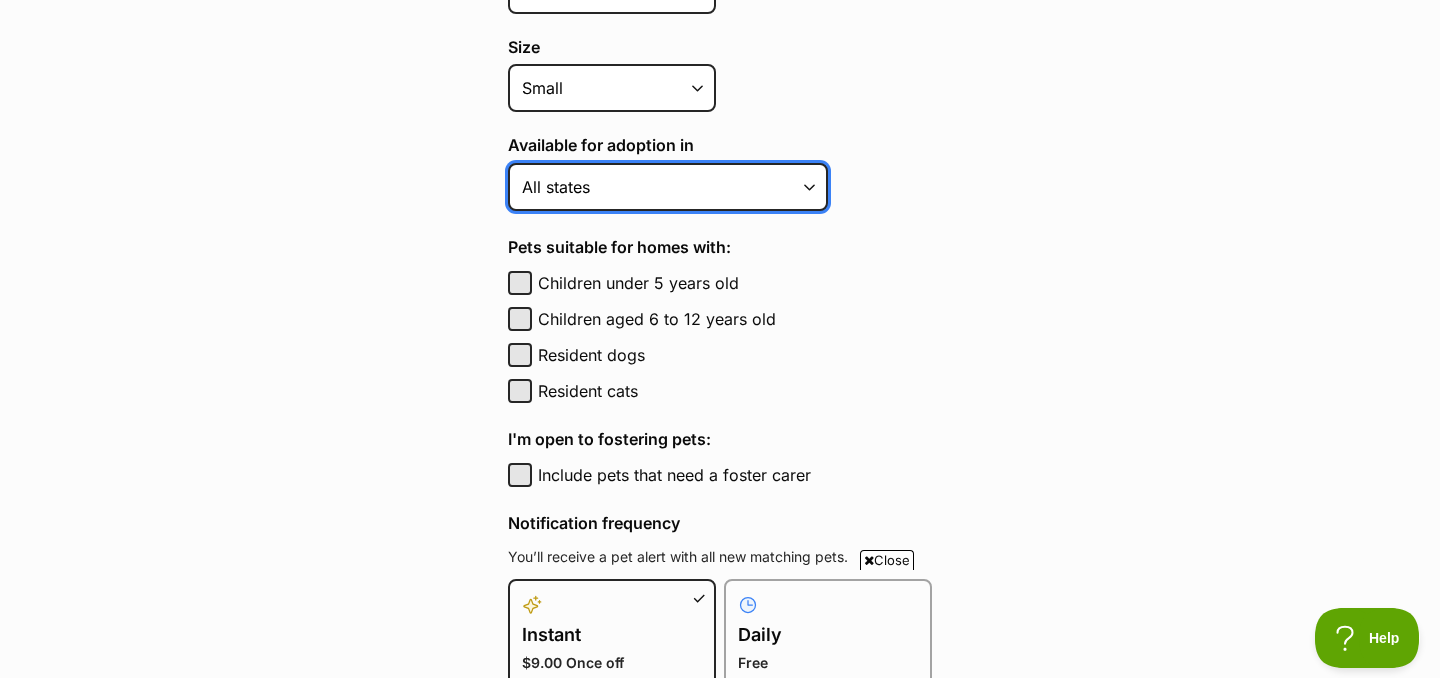 click on "Australian Capital Territory
New South Wales
Northern Territory
Queensland
South Australia
Tasmania
Victoria
Western Australia
All states" at bounding box center [668, 187] 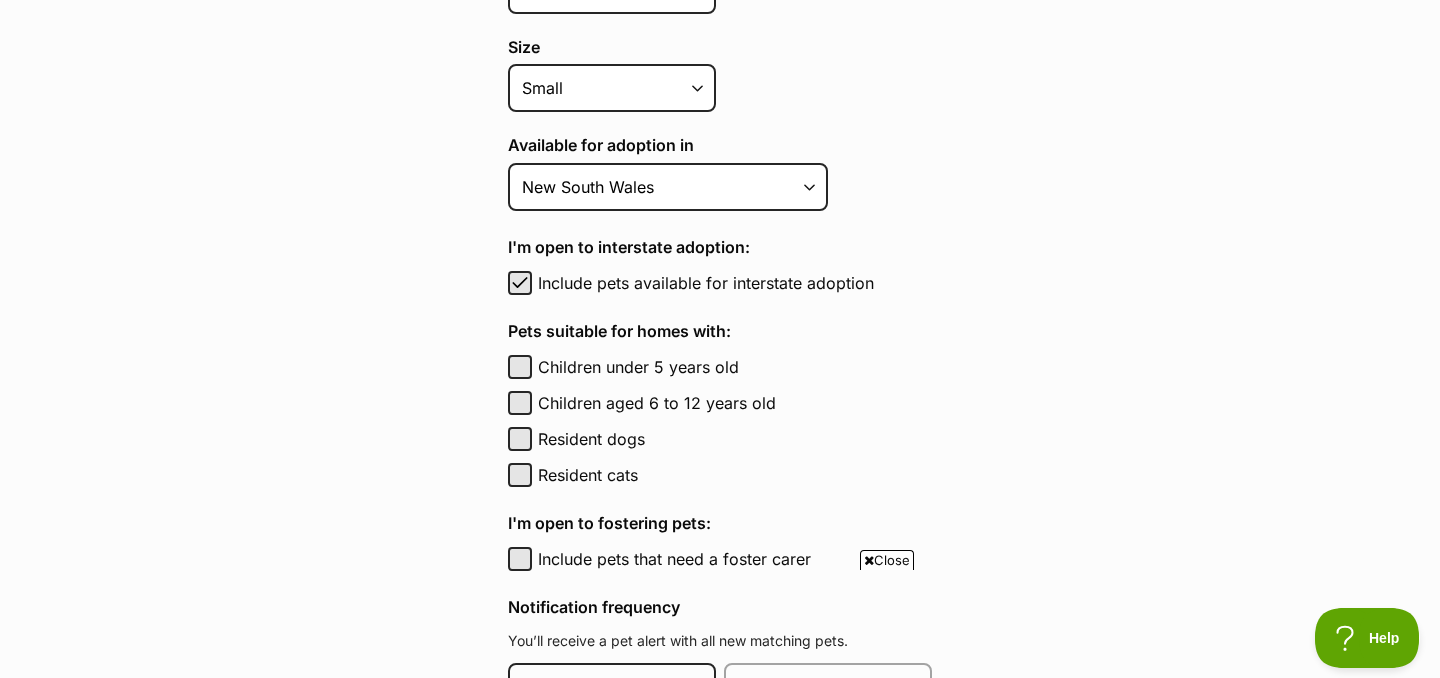 click on "Pet alerts
/
Create a new pet alert
Create a new pet alert
Can’t find your purrfect match? We'll keep watch and notify you when a pet that matches your search criteria becomes available.
You can create multiple alerts with different search criteria and manage individual alerts under your account preferences.
Notify me about
Species
Alpaca
Bird
Cat
Chicken
Cow
Dog
Donkey
Duck
Ferret
Fish
Goat
Goose
Guinea Fowl
Guinea Pig
Hamster
Hermit Crab
Horse
Lizard
Mouse
Pig
Python
Rabbit
Rat
Sheep
Turkey
Turtle
All pets
Gender
Either
Male
Female
Age
Puppy Adult Senior All ages
Size
Small
Medium
Large
All sizes
Coat lengths
Short
Medium Coat
Long
All coat lengths
Available for adoption in
Australian Capital Territory
New South Wales
Northern Territory
Queensland" at bounding box center (720, 325) 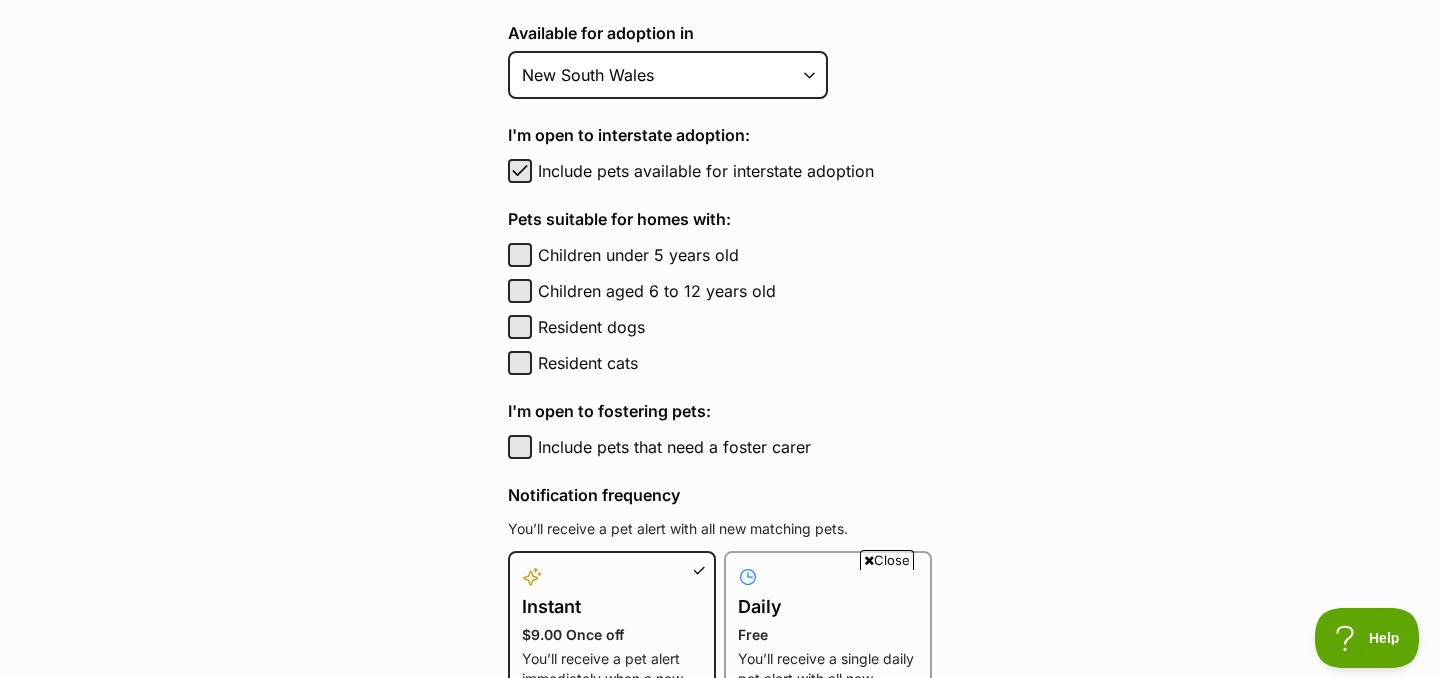 scroll, scrollTop: 882, scrollLeft: 0, axis: vertical 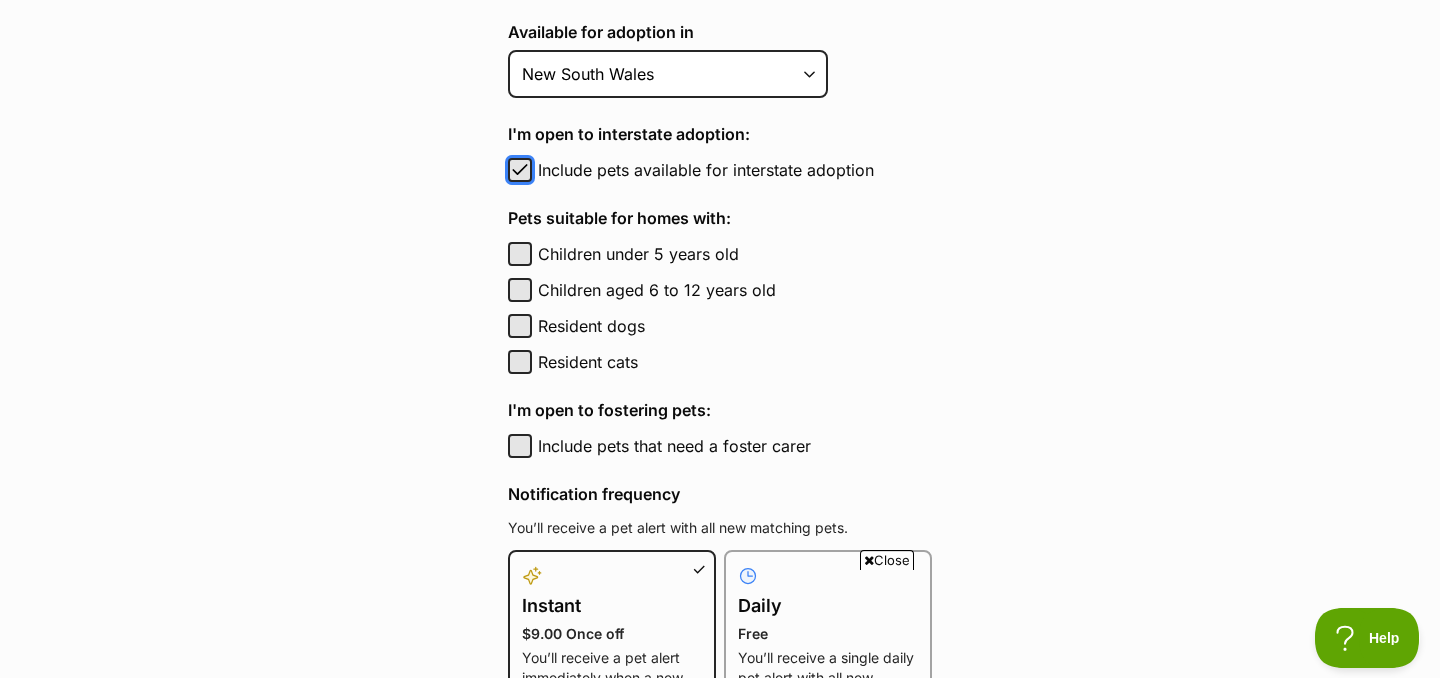 click at bounding box center (520, 170) 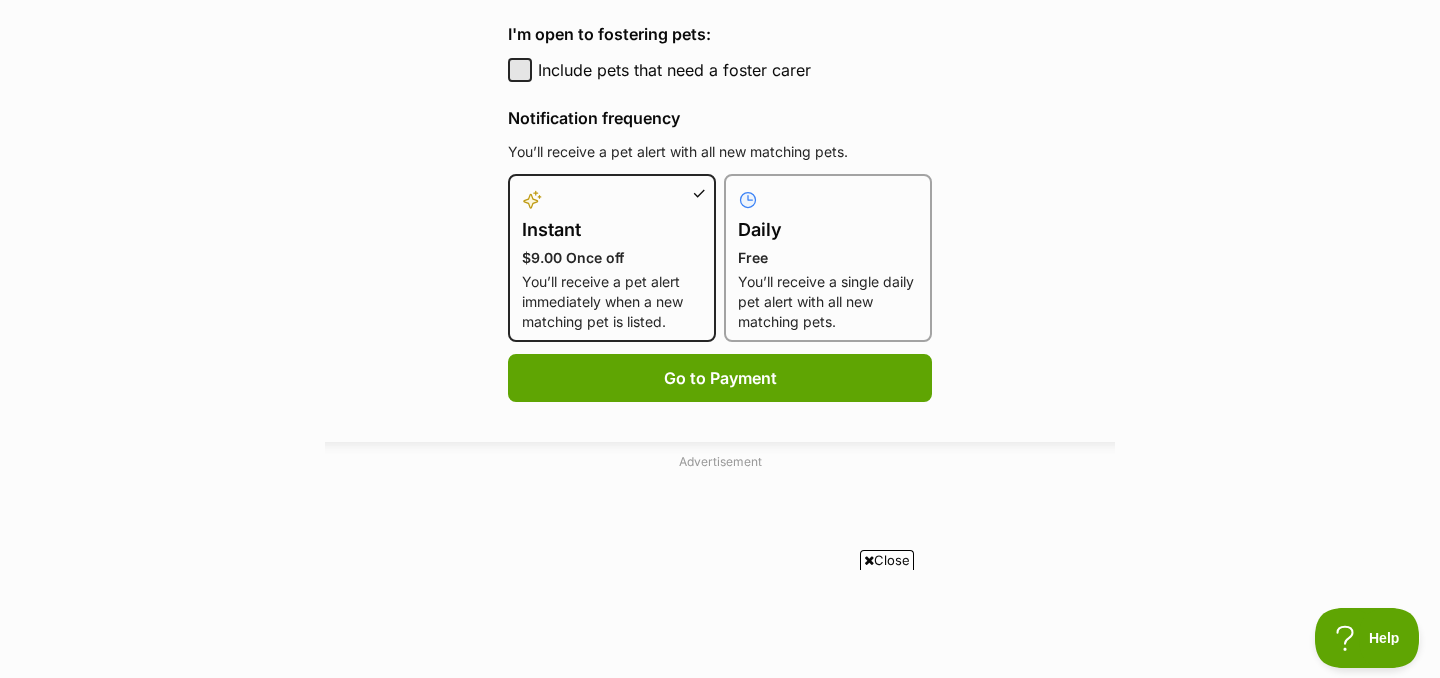 scroll, scrollTop: 1265, scrollLeft: 0, axis: vertical 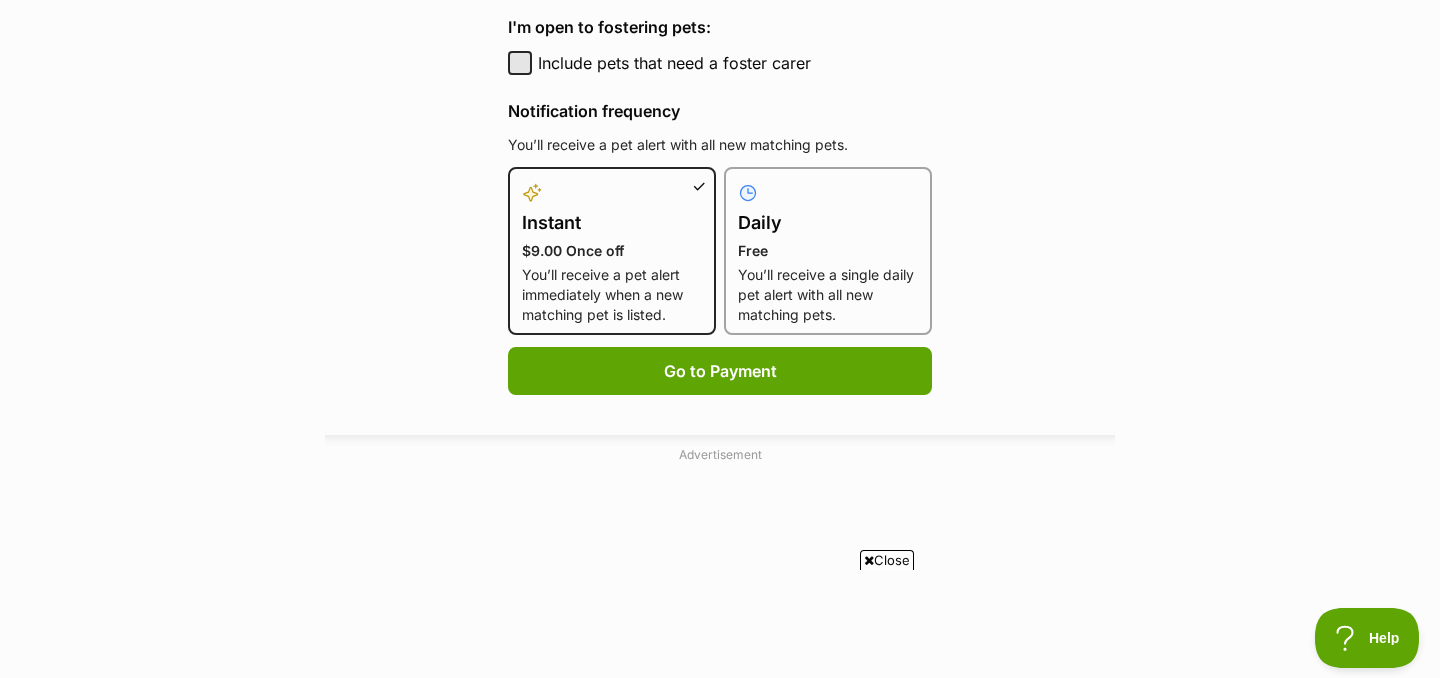 click on "Free" at bounding box center [828, 251] 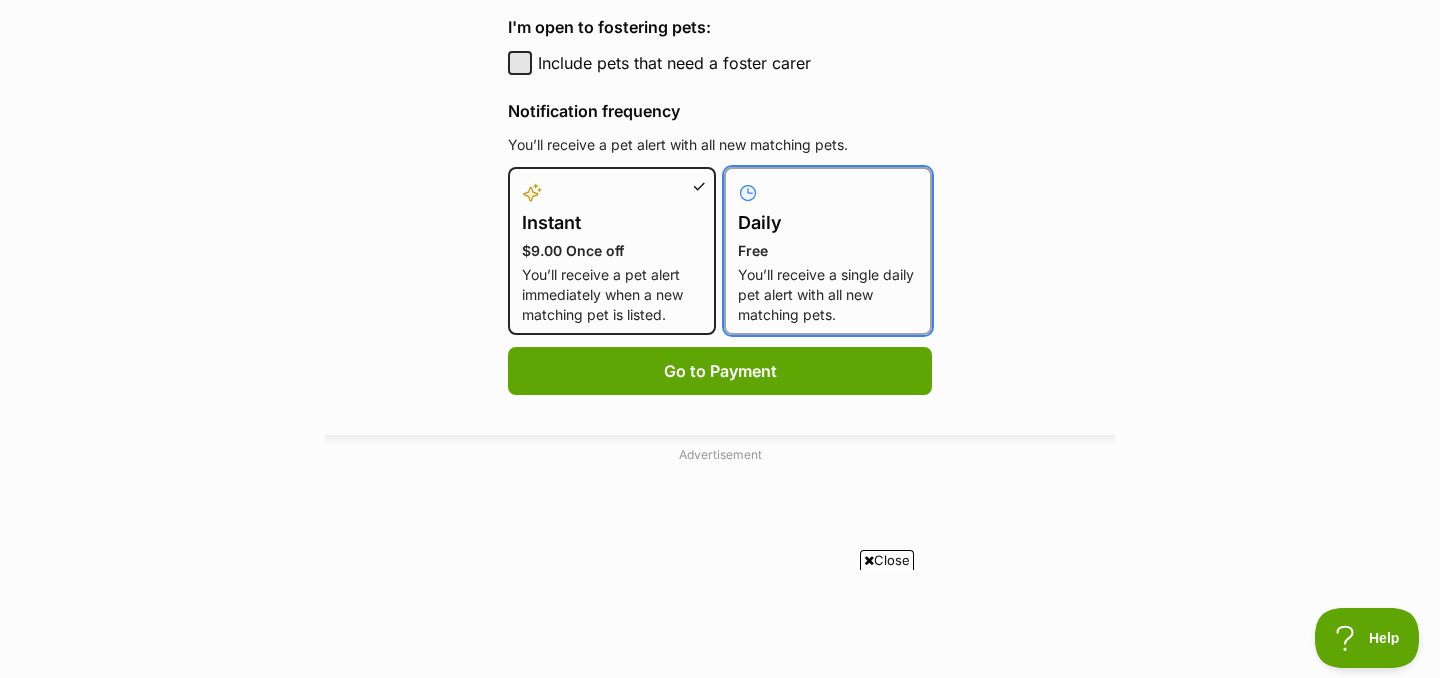click on "Daily
Free
You’ll receive a single daily pet alert with all new matching pets." at bounding box center (736, 179) 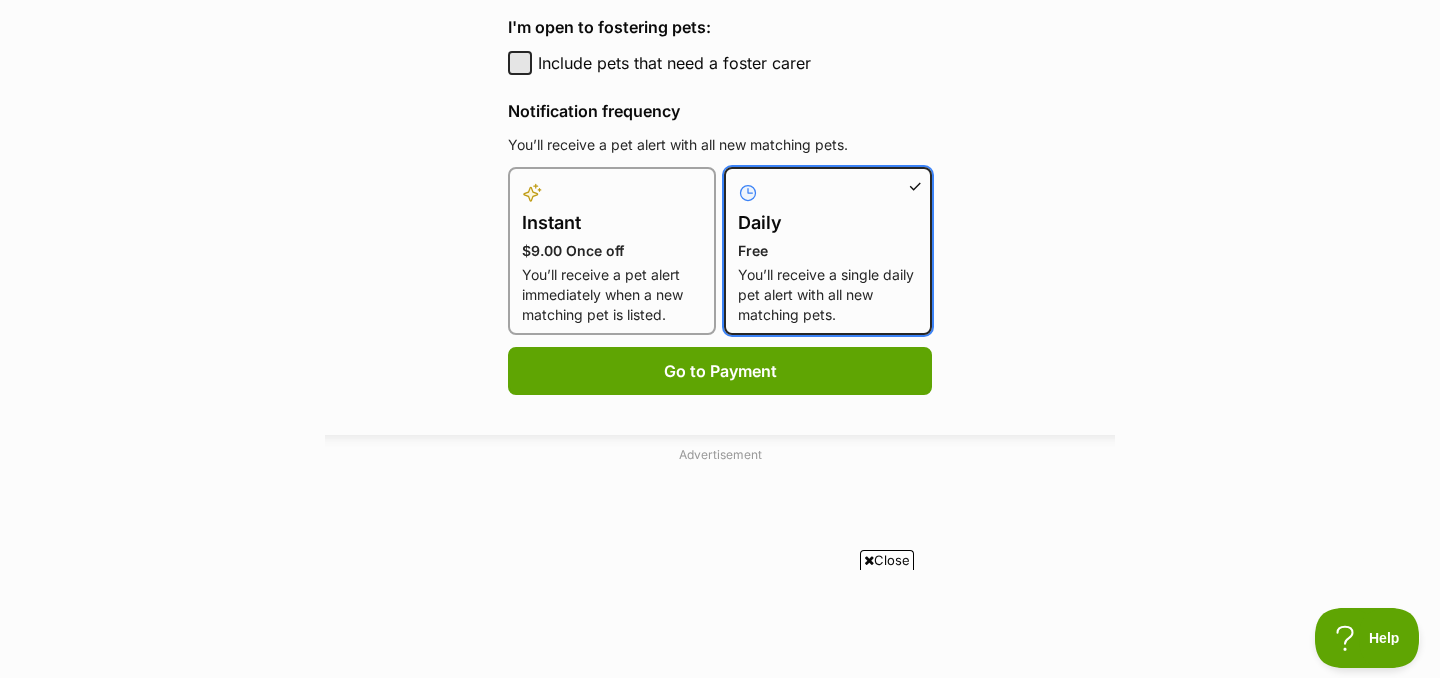 type 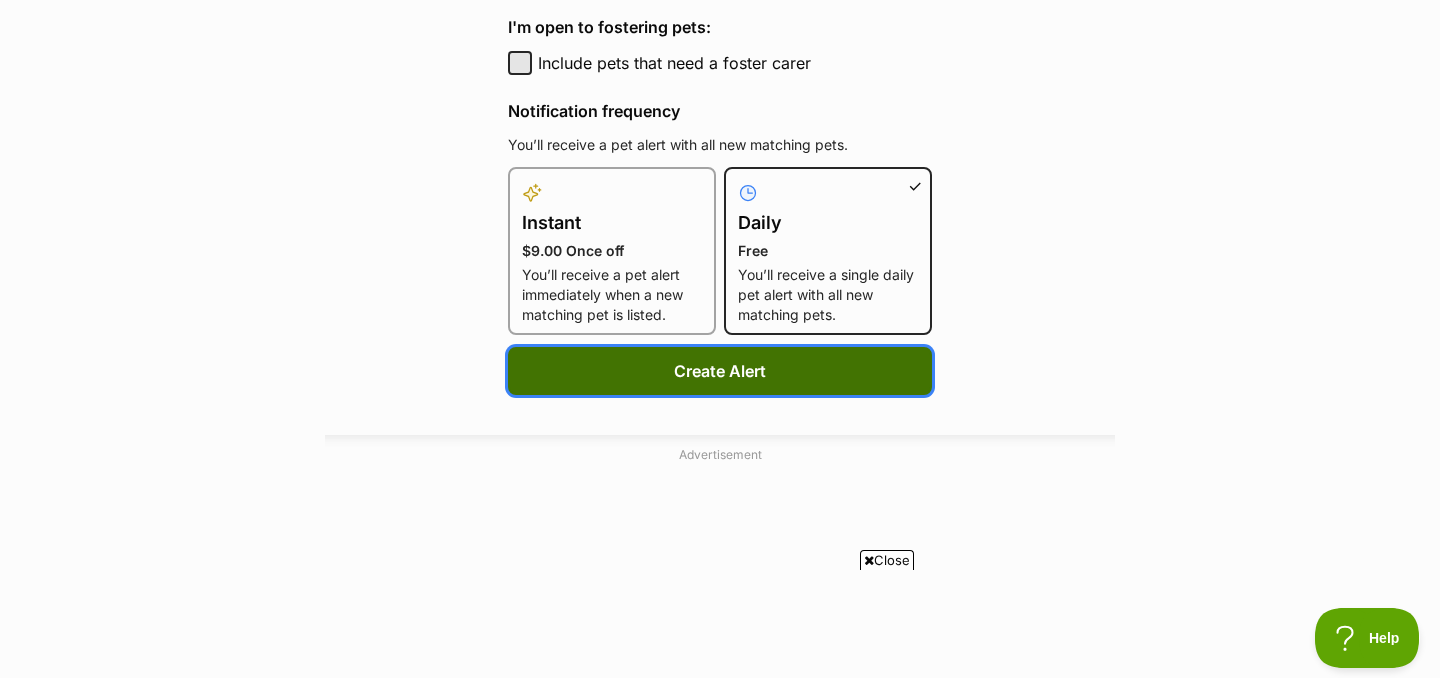 click on "Create Alert" at bounding box center [720, 371] 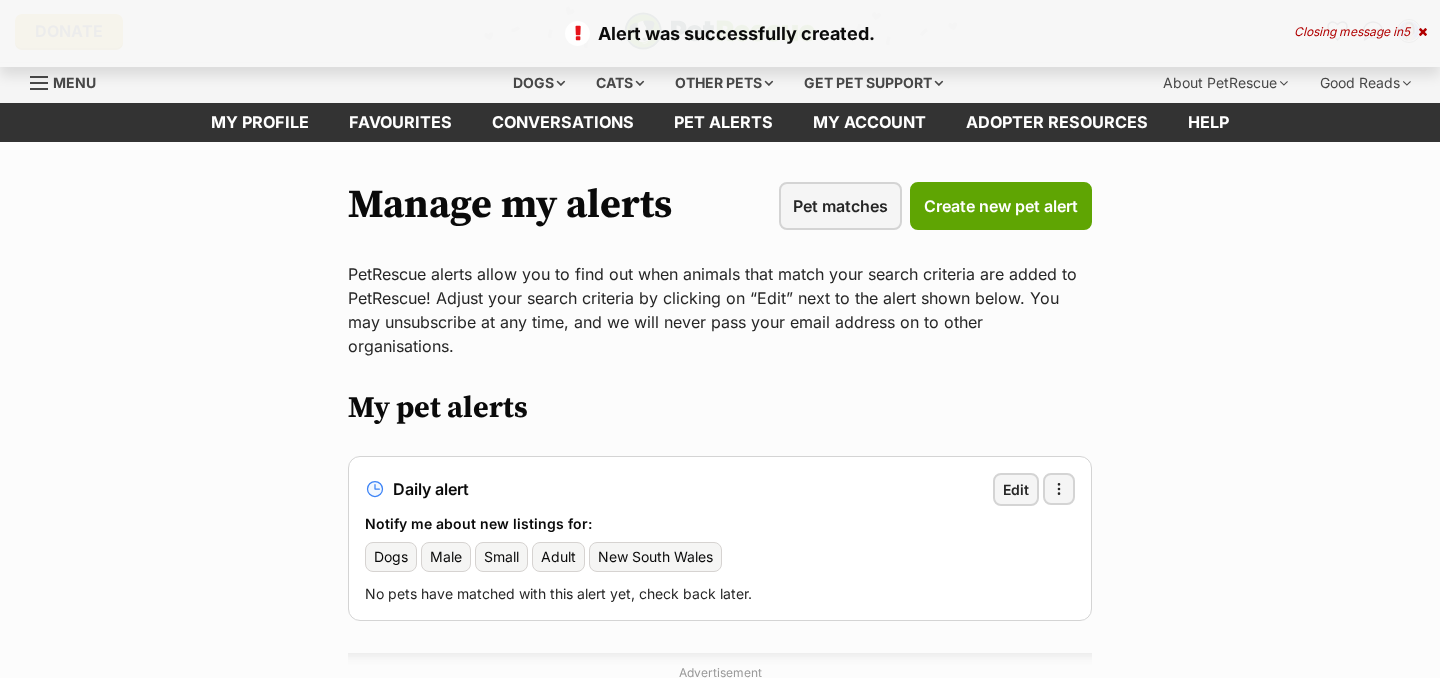 scroll, scrollTop: 0, scrollLeft: 0, axis: both 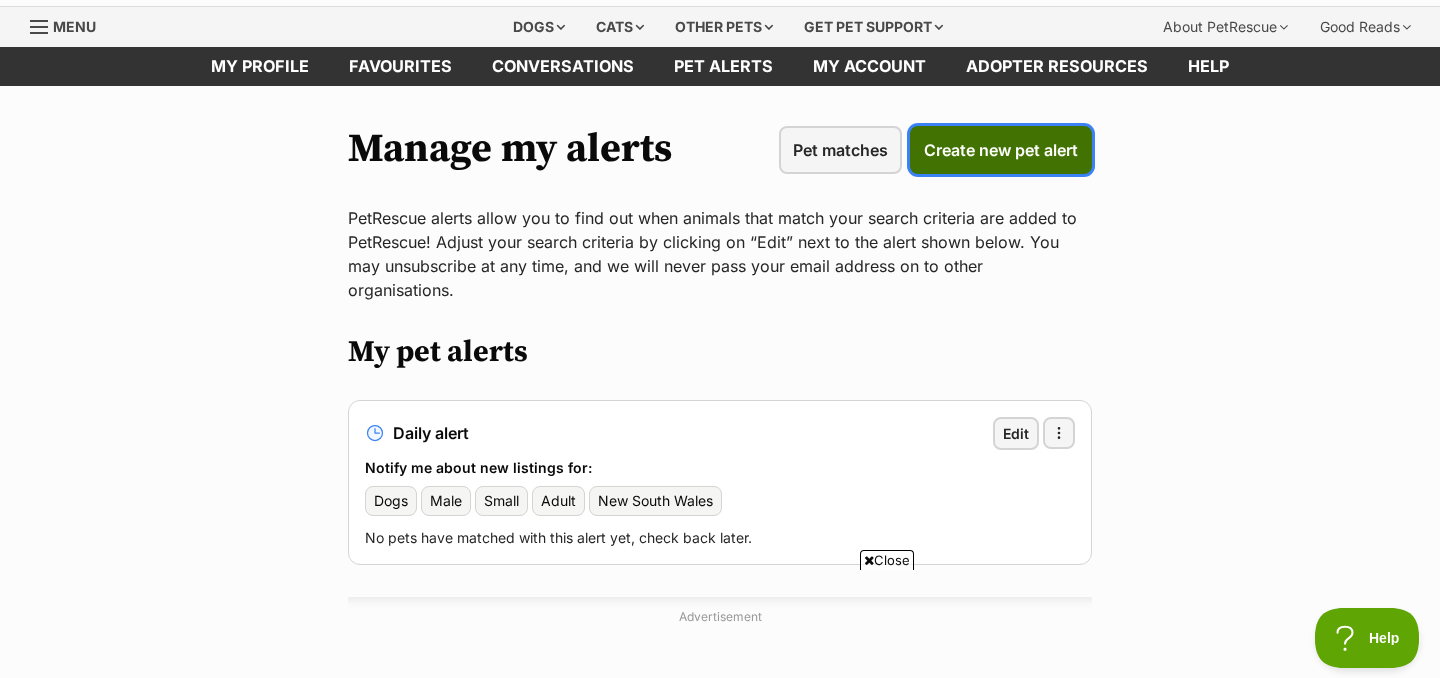 click on "Create new pet alert" at bounding box center (1001, 150) 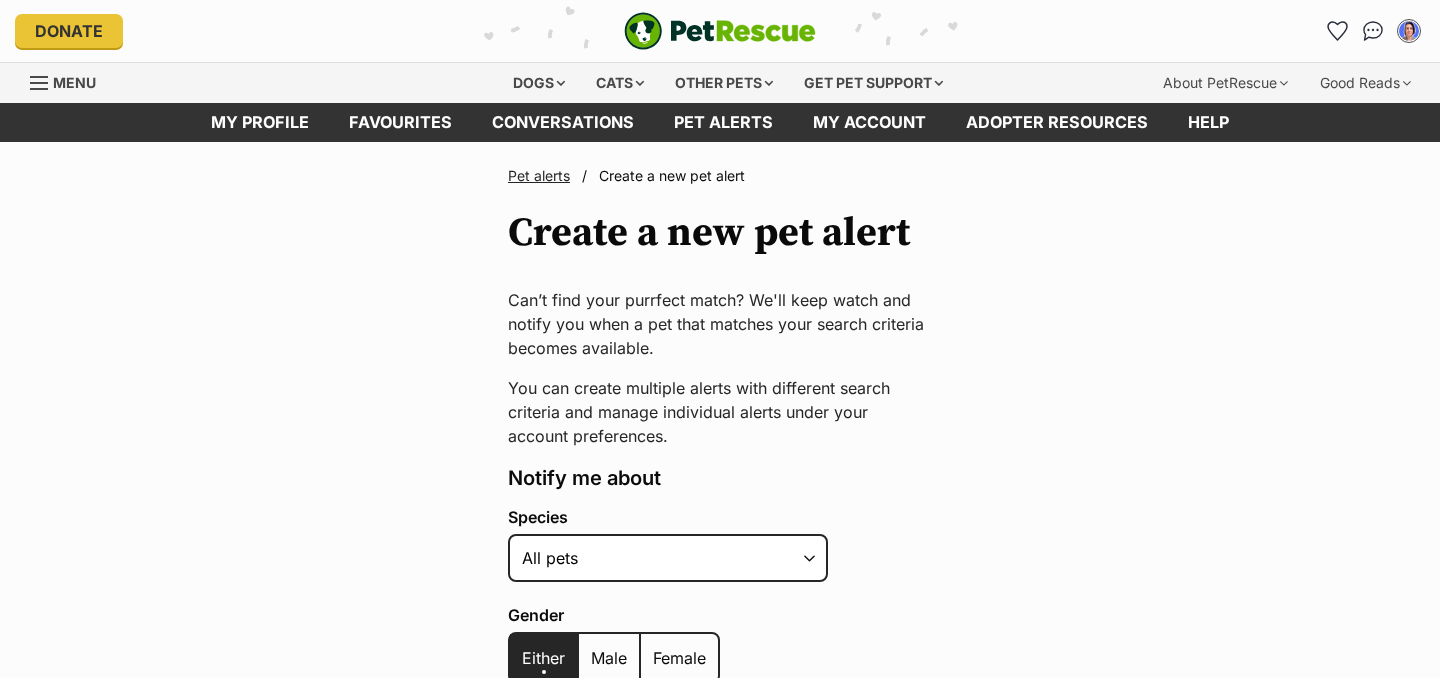 scroll, scrollTop: 0, scrollLeft: 0, axis: both 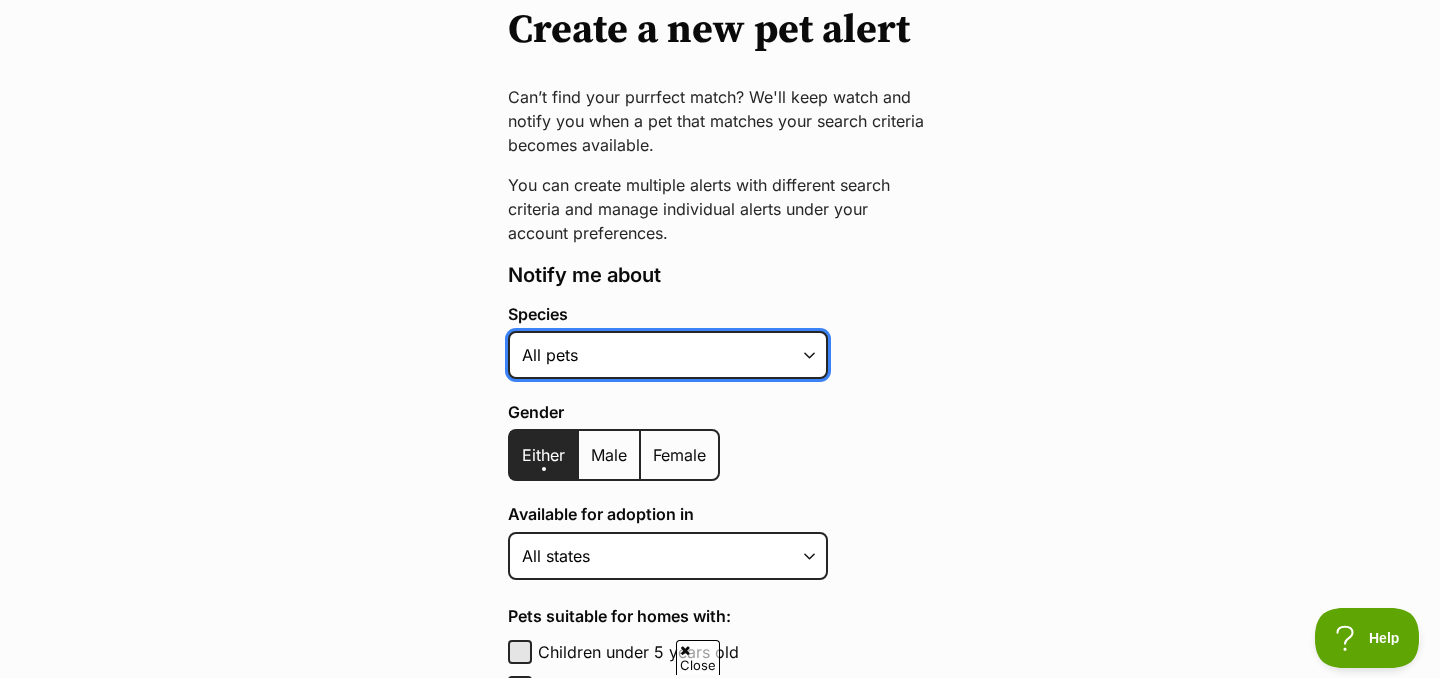 click on "Alpaca
Bird
Cat
Chicken
Cow
Dog
Donkey
Duck
Ferret
Fish
Goat
Goose
Guinea Fowl
Guinea Pig
Hamster
Hermit Crab
Horse
Lizard
Mouse
Pig
Python
Rabbit
Rat
Sheep
Turkey
Turtle
All pets" at bounding box center (668, 355) 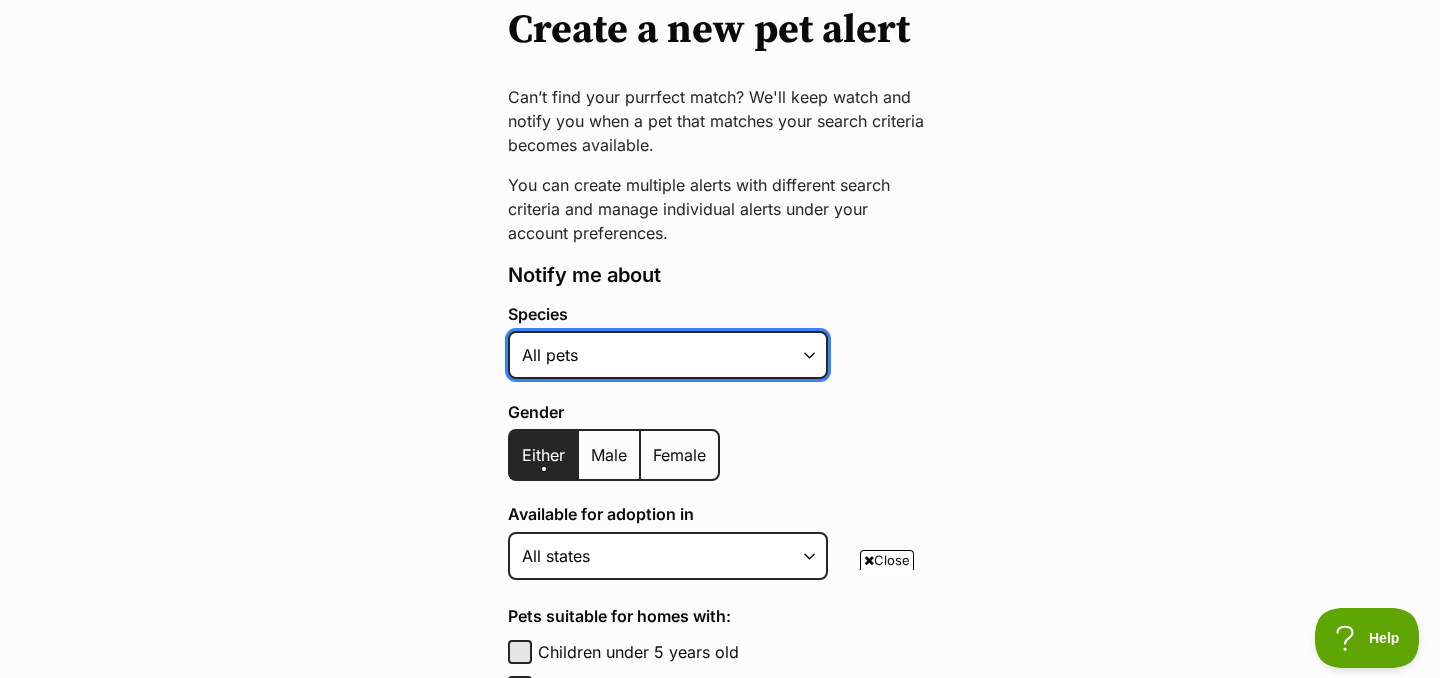 select on "1" 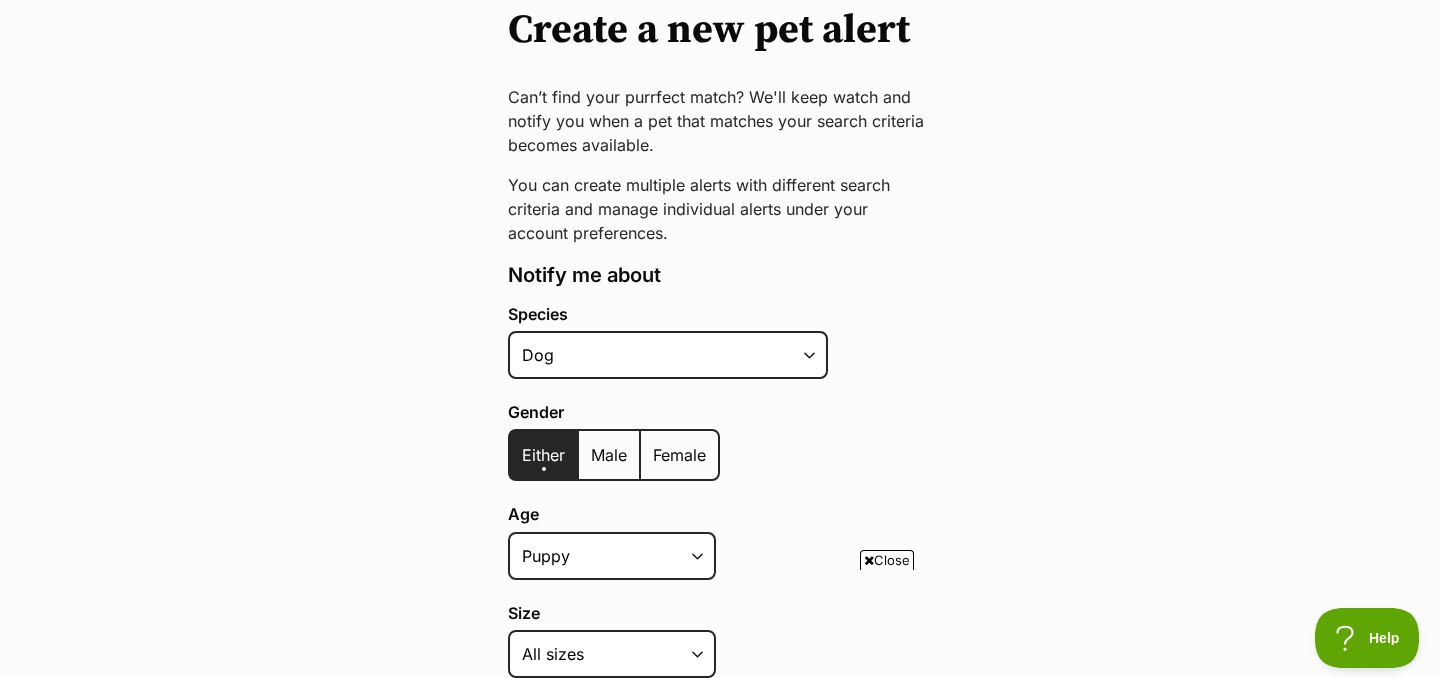 click on "Pet alerts
/
Create a new pet alert
Create a new pet alert
Can’t find your purrfect match? We'll keep watch and notify you when a pet that matches your search criteria becomes available.
You can create multiple alerts with different search criteria and manage individual alerts under your account preferences.
Notify me about
Species
Alpaca
Bird
Cat
Chicken
Cow
Dog
Donkey
Duck
Ferret
Fish
Goat
Goose
Guinea Fowl
Guinea Pig
Hamster
Hermit Crab
Horse
Lizard
Mouse
Pig
Python
Rabbit
Rat
Sheep
Turkey
Turtle
All pets
Gender
Either
Male
Female
Age
Puppy Adult Senior All ages
Size
Small
Medium
Large
All sizes
Coat lengths
Short
Medium Coat
Long
All coat lengths
Available for adoption in
[STATE]
[STATE]
[STATE]
[STATE]" at bounding box center [720, 849] 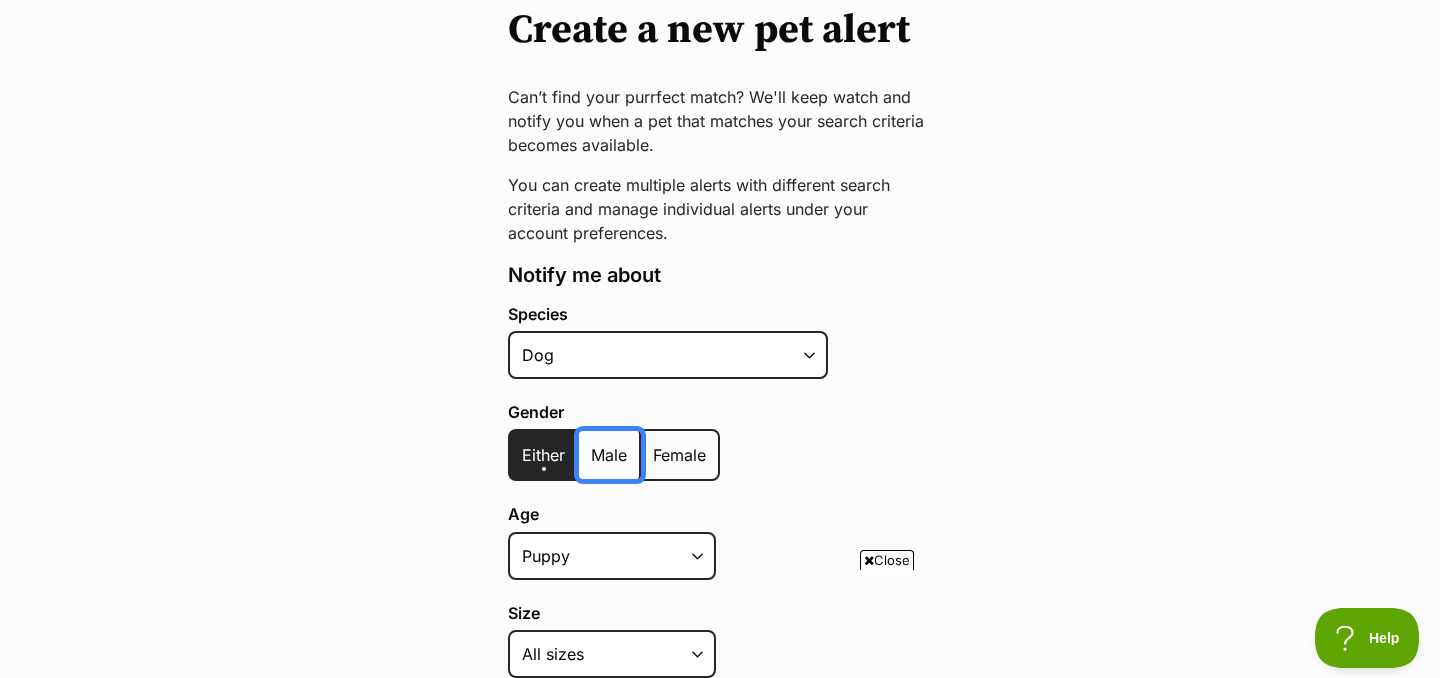 click on "Male" at bounding box center [590, 442] 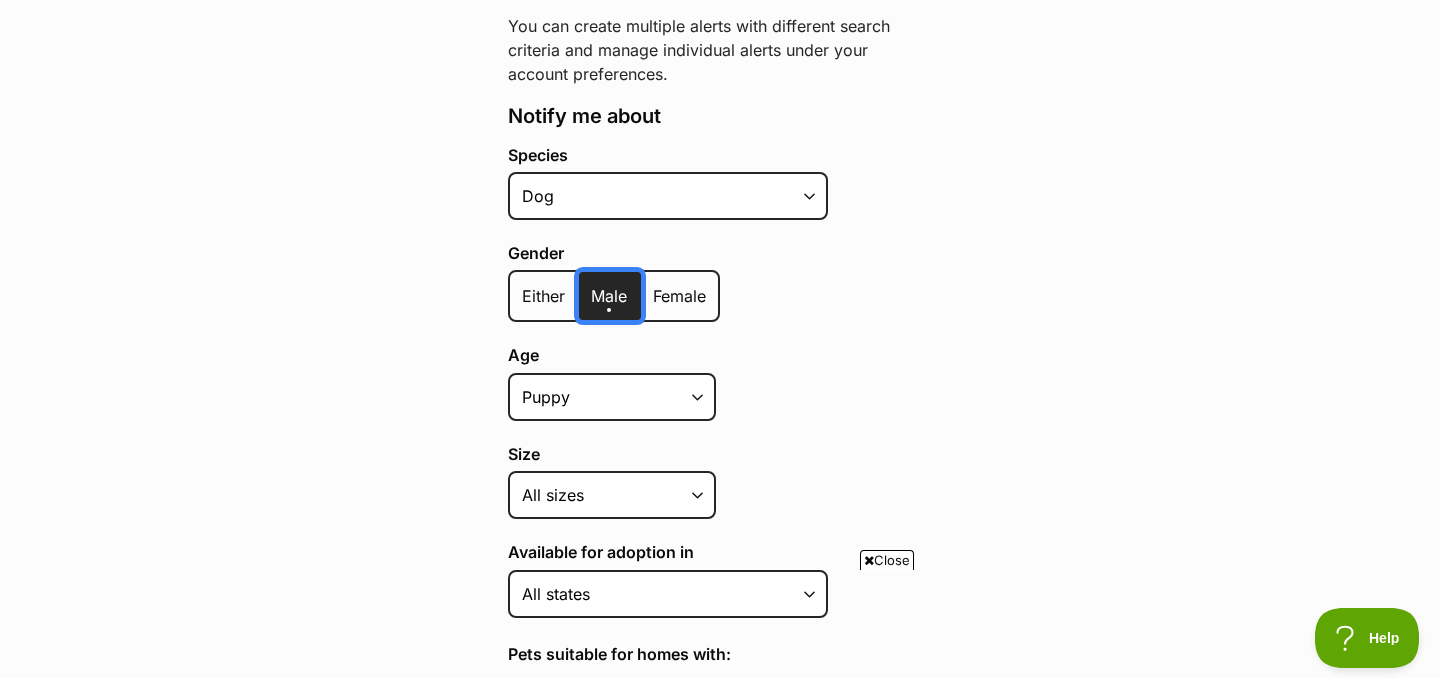 scroll, scrollTop: 378, scrollLeft: 0, axis: vertical 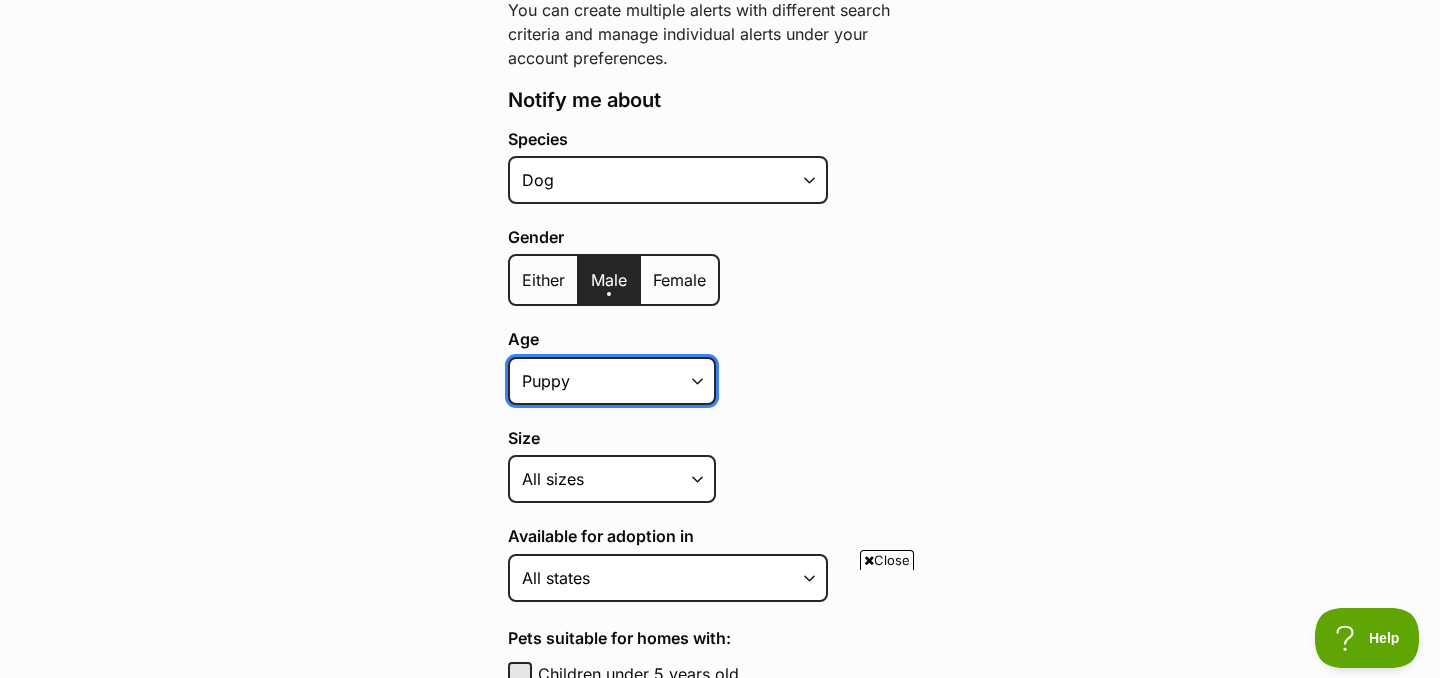 click on "Puppy Adult Senior All ages" at bounding box center (612, 381) 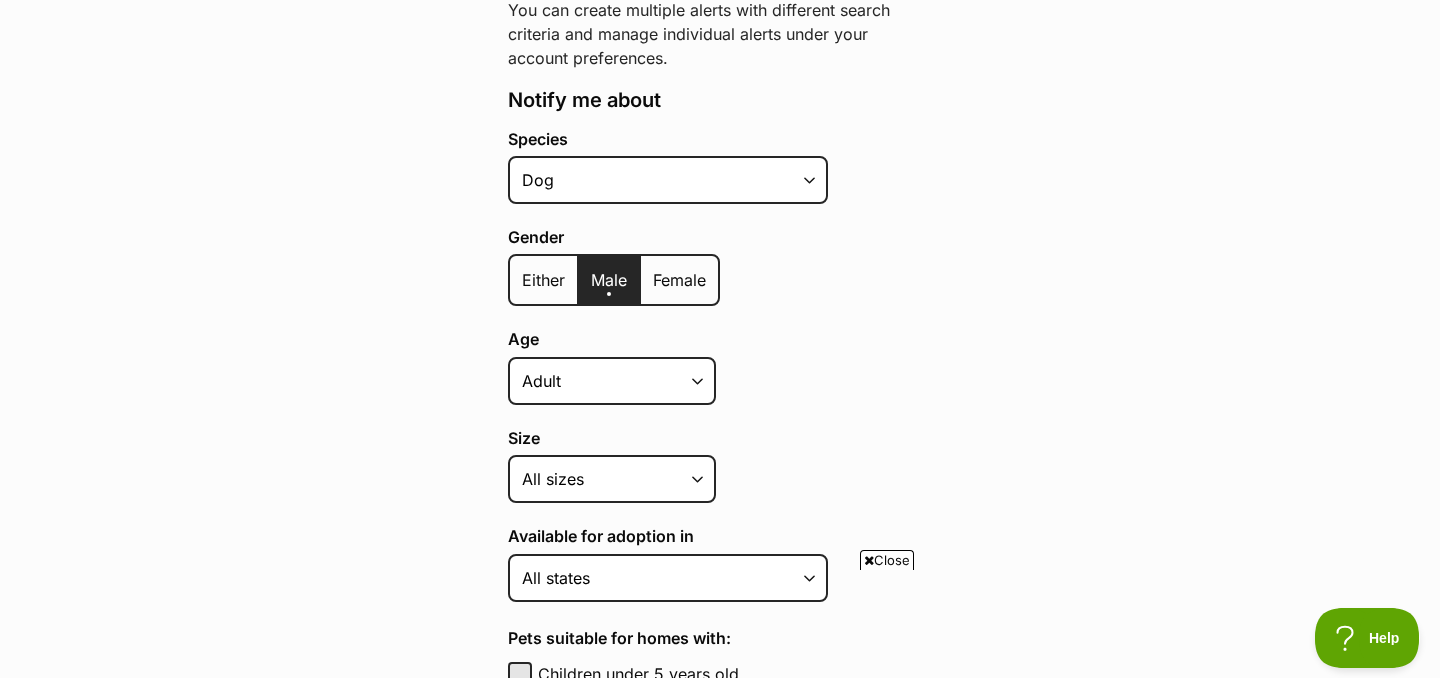 click on "Pet alerts
/
Create a new pet alert
Create a new pet alert
Can’t find your purrfect match? We'll keep watch and notify you when a pet that matches your search criteria becomes available.
You can create multiple alerts with different search criteria and manage individual alerts under your account preferences.
Notify me about
Species
Alpaca
Bird
Cat
Chicken
Cow
Dog
Donkey
Duck
Ferret
Fish
Goat
Goose
Guinea Fowl
Guinea Pig
Hamster
Hermit Crab
Horse
Lizard
Mouse
Pig
Python
Rabbit
Rat
Sheep
Turkey
Turtle
All pets
Gender
Either
Male
Female
Age
Puppy Adult Senior All ages
Size
Small
Medium
Large
All sizes
Coat lengths
Short
Medium Coat
Long
All coat lengths
Available for adoption in
Australian Capital Territory
New South Wales
Northern Territory
Queensland" at bounding box center [720, 674] 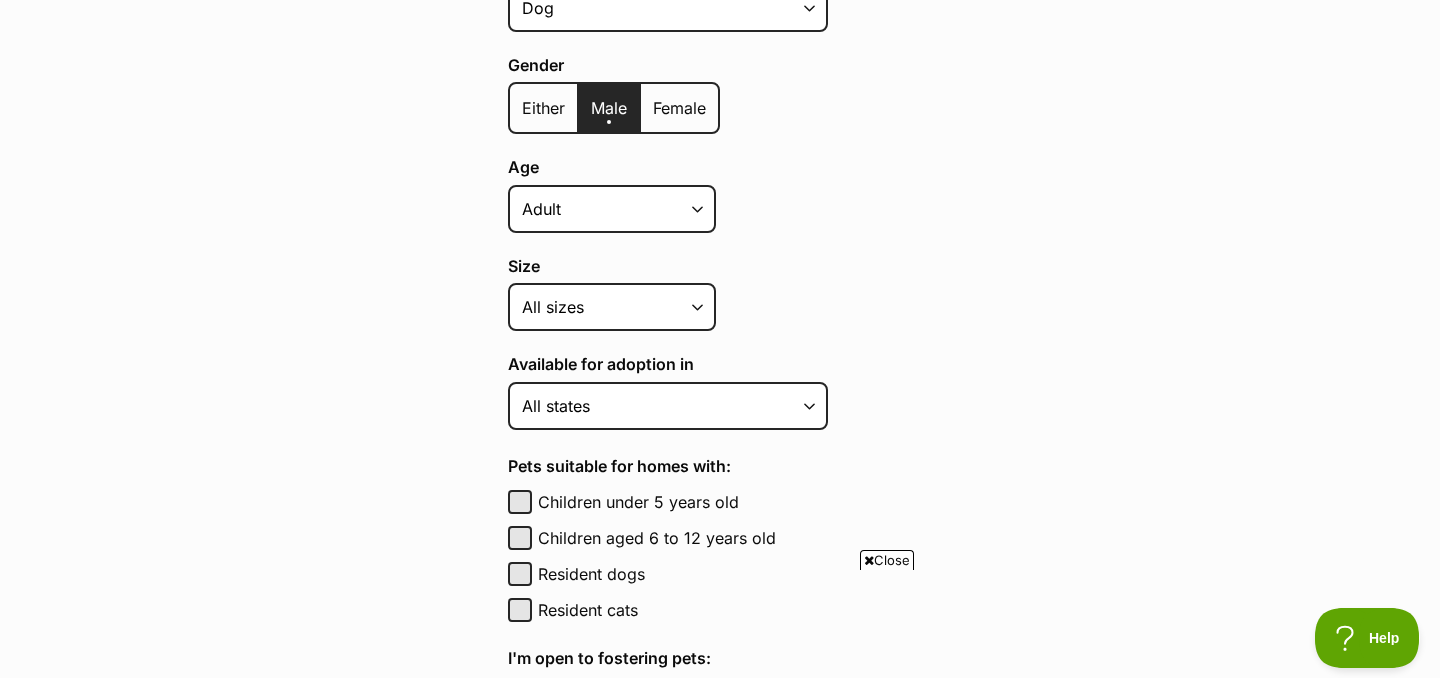 scroll, scrollTop: 552, scrollLeft: 0, axis: vertical 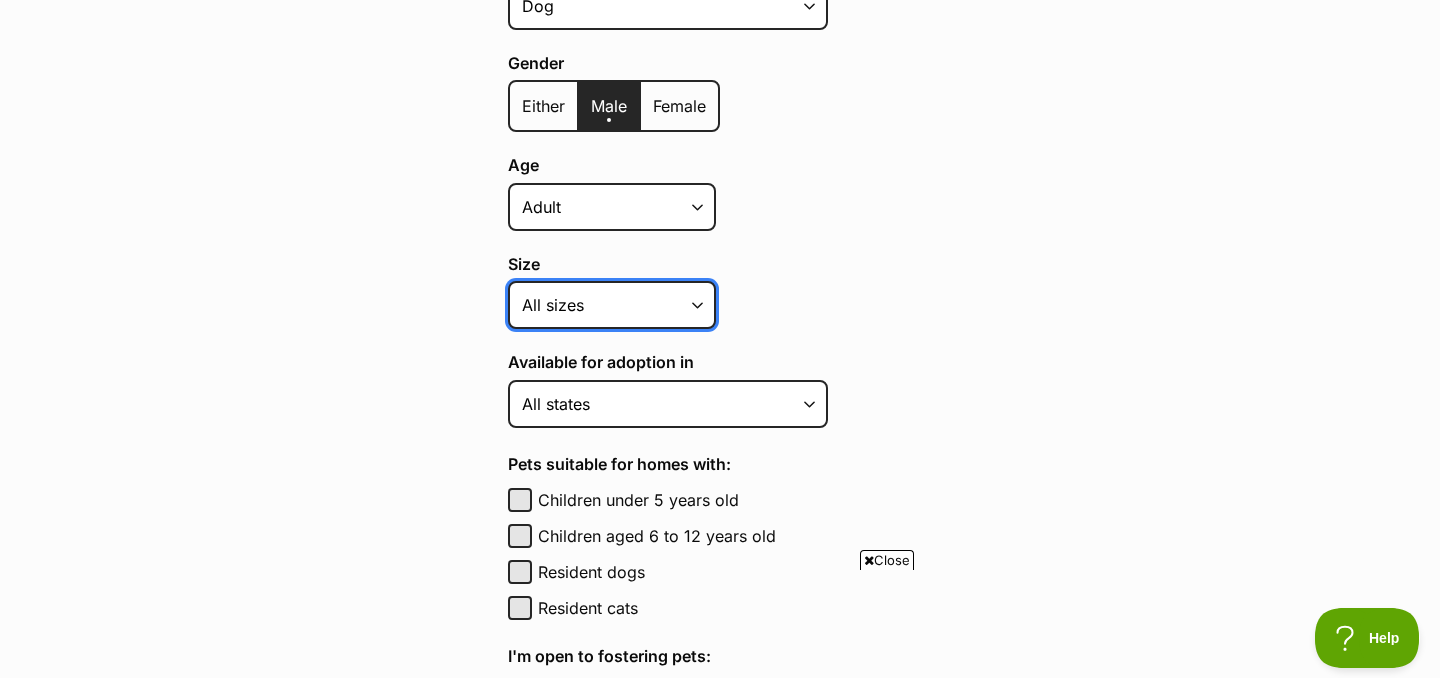 click on "Small
Medium
Large
All sizes" at bounding box center (612, 305) 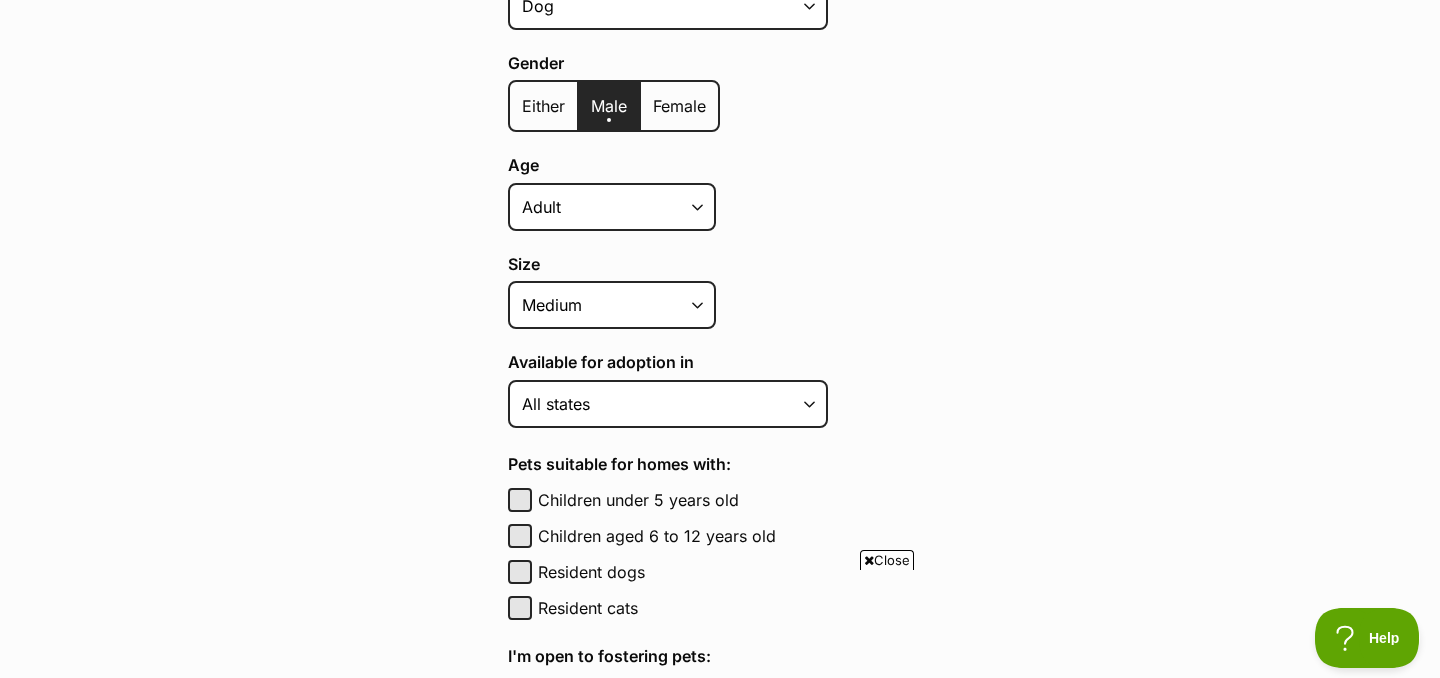 click on "Pet alerts
/
Create a new pet alert
Create a new pet alert
Can’t find your purrfect match? We'll keep watch and notify you when a pet that matches your search criteria becomes available.
You can create multiple alerts with different search criteria and manage individual alerts under your account preferences.
Notify me about
Species
Alpaca
Bird
Cat
Chicken
Cow
Dog
Donkey
Duck
Ferret
Fish
Goat
Goose
Guinea Fowl
Guinea Pig
Hamster
Hermit Crab
Horse
Lizard
Mouse
Pig
Python
Rabbit
Rat
Sheep
Turkey
Turtle
All pets
Gender
Either
Male
Female
Age
Puppy Adult Senior All ages
Size
Small
Medium
Large
All sizes
Coat lengths
Short
Medium Coat
Long
All coat lengths
Available for adoption in
Australian Capital Territory
New South Wales
Northern Territory
Queensland" at bounding box center [720, 500] 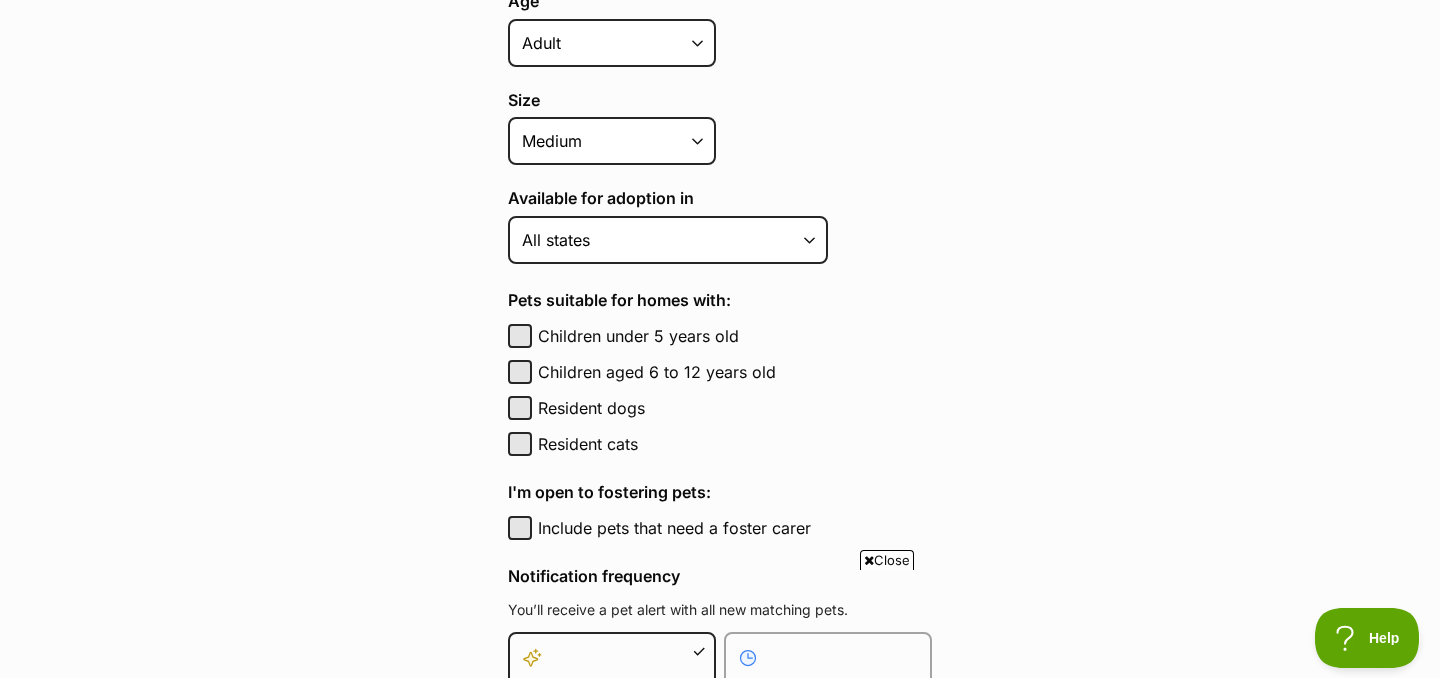scroll, scrollTop: 719, scrollLeft: 0, axis: vertical 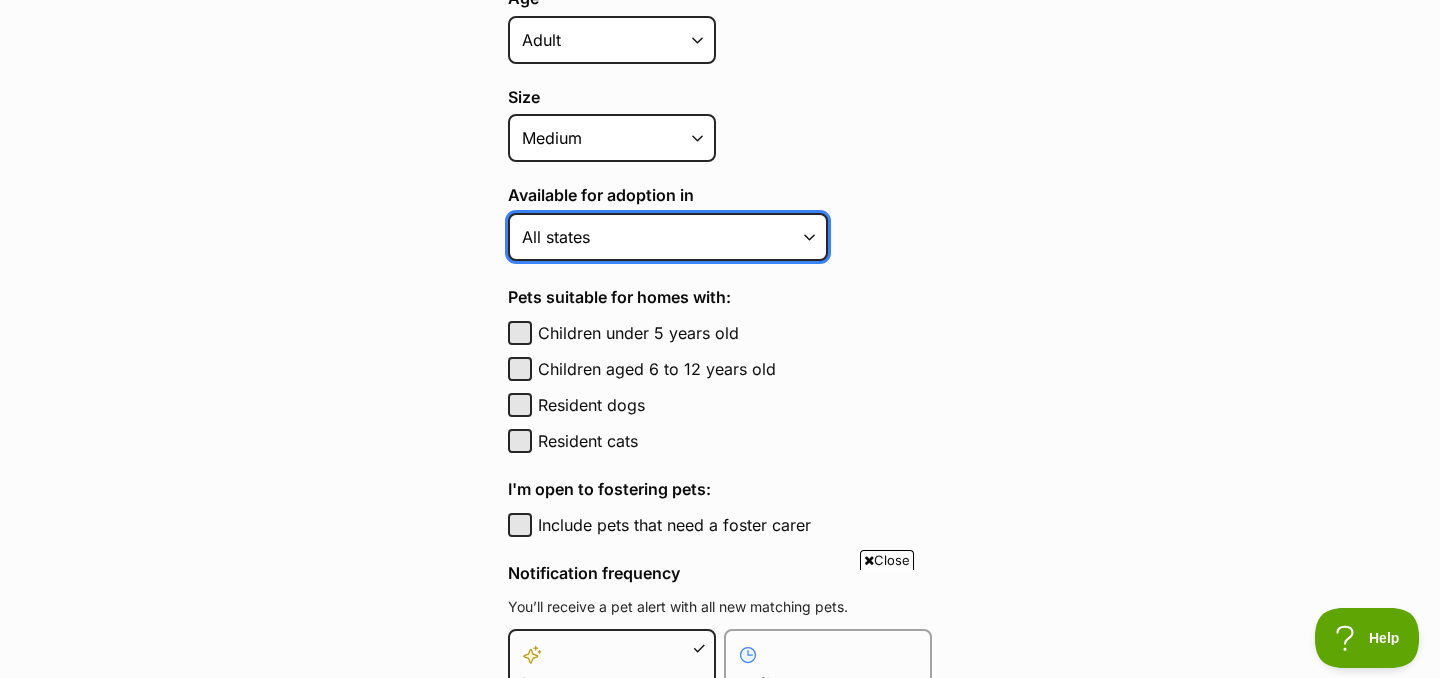 click on "Australian Capital Territory
New South Wales
Northern Territory
Queensland
South Australia
Tasmania
Victoria
Western Australia
All states" at bounding box center (668, 237) 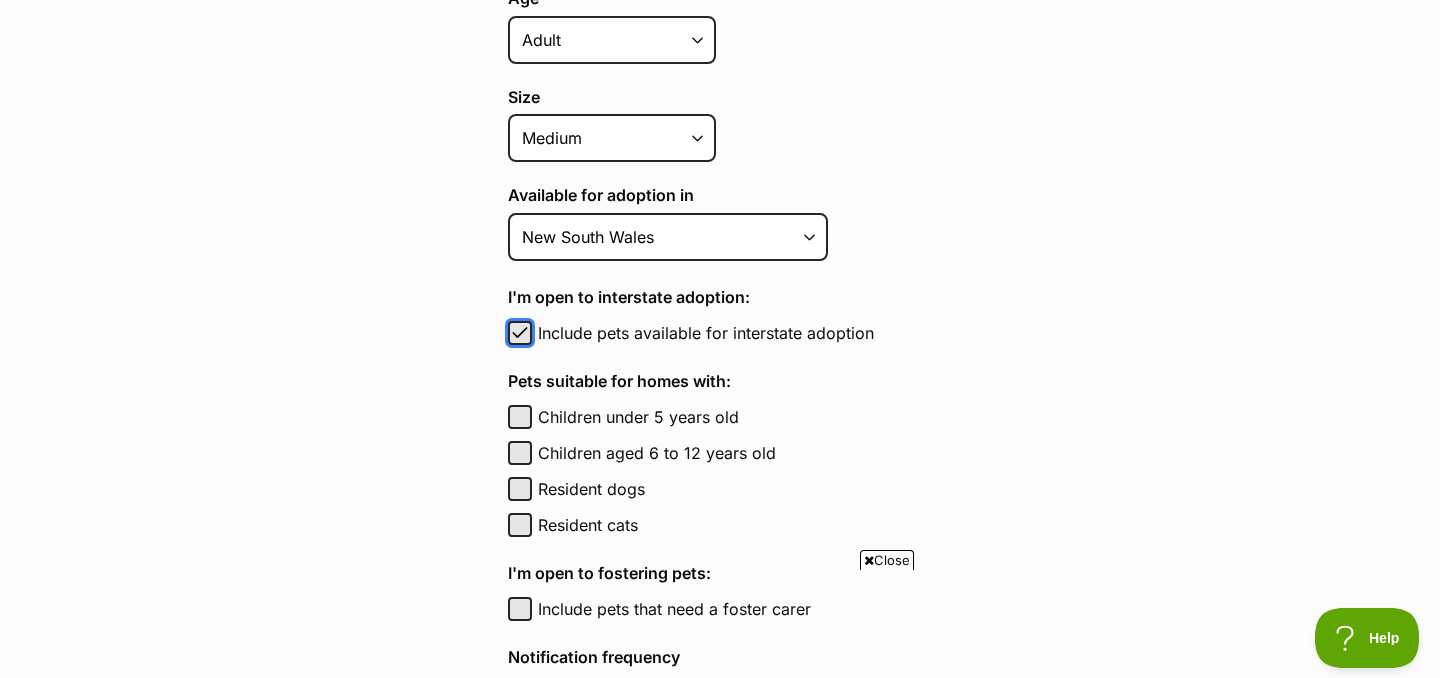 click at bounding box center (520, 333) 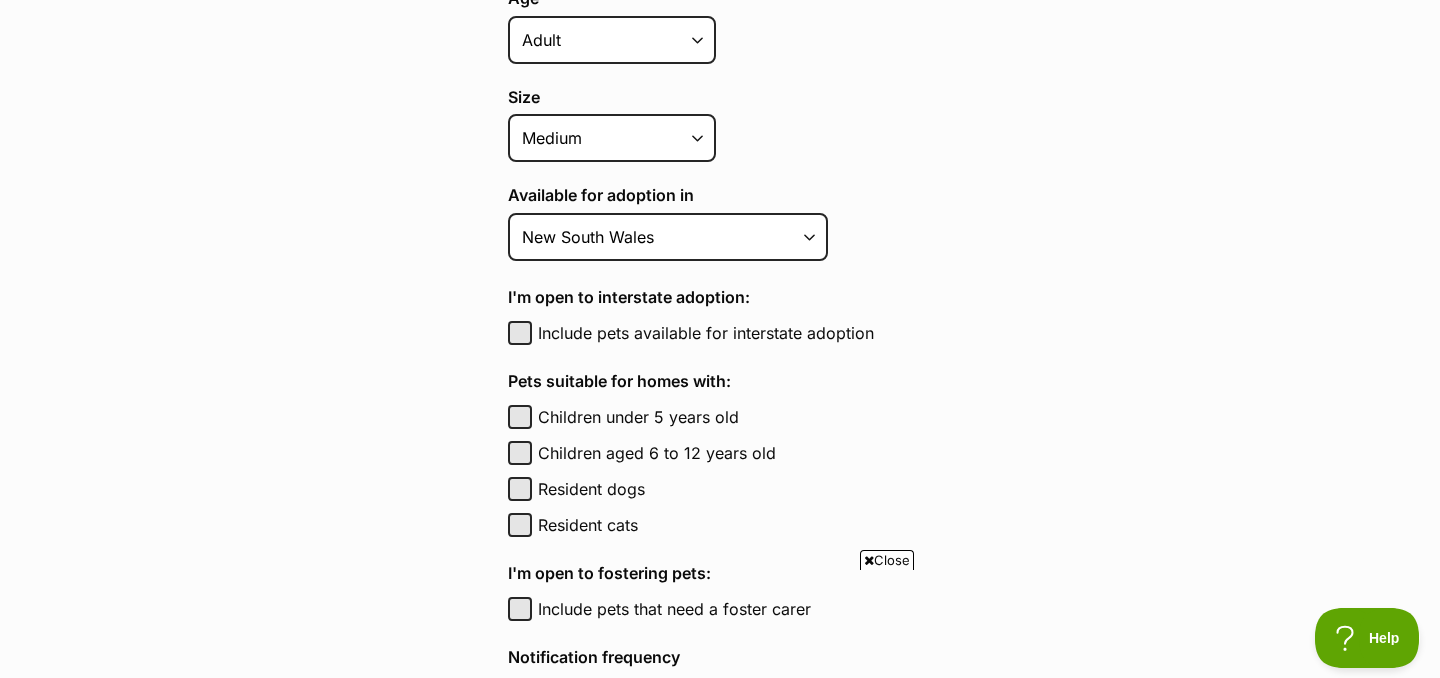 click on "Pet alerts
/
Create a new pet alert
Create a new pet alert
Can’t find your purrfect match? We'll keep watch and notify you when a pet that matches your search criteria becomes available.
You can create multiple alerts with different search criteria and manage individual alerts under your account preferences.
Notify me about
Species
Alpaca
Bird
Cat
Chicken
Cow
Dog
Donkey
Duck
Ferret
Fish
Goat
Goose
Guinea Fowl
Guinea Pig
Hamster
Hermit Crab
Horse
Lizard
Mouse
Pig
Python
Rabbit
Rat
Sheep
Turkey
Turtle
All pets
Gender
Either
Male
Female
Age
Puppy Adult Senior All ages
Size
Small
Medium
Large
All sizes
Coat lengths
Short
Medium Coat
Long
All coat lengths
Available for adoption in
Australian Capital Territory
New South Wales
Northern Territory
Queensland" at bounding box center (720, 375) 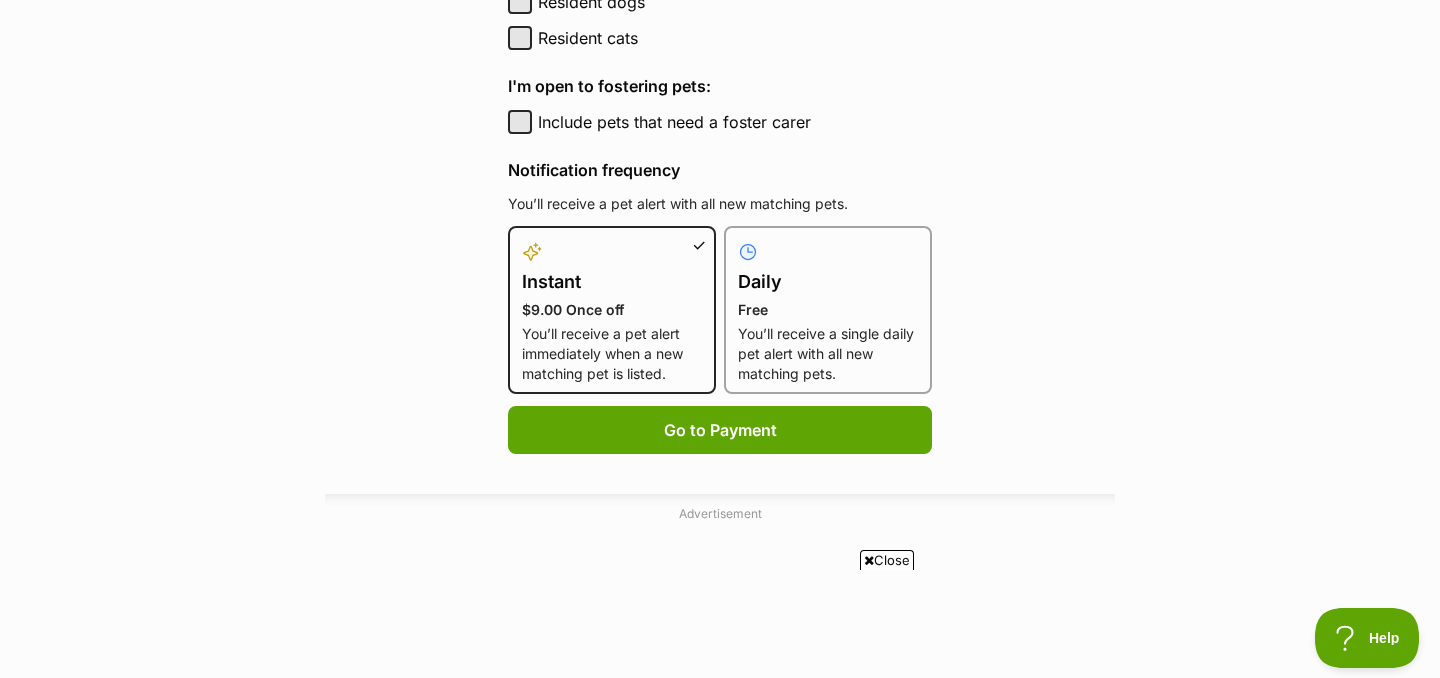 scroll, scrollTop: 1209, scrollLeft: 0, axis: vertical 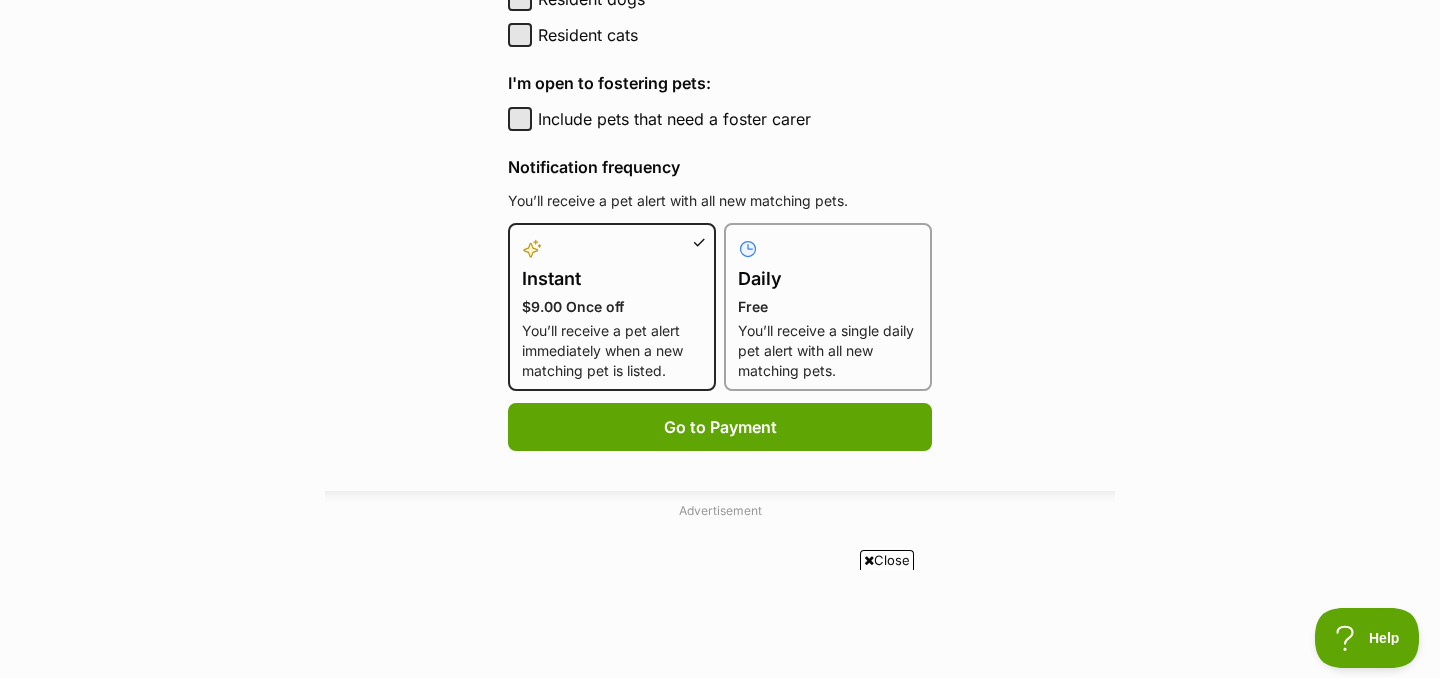 click on "Free" at bounding box center [828, 307] 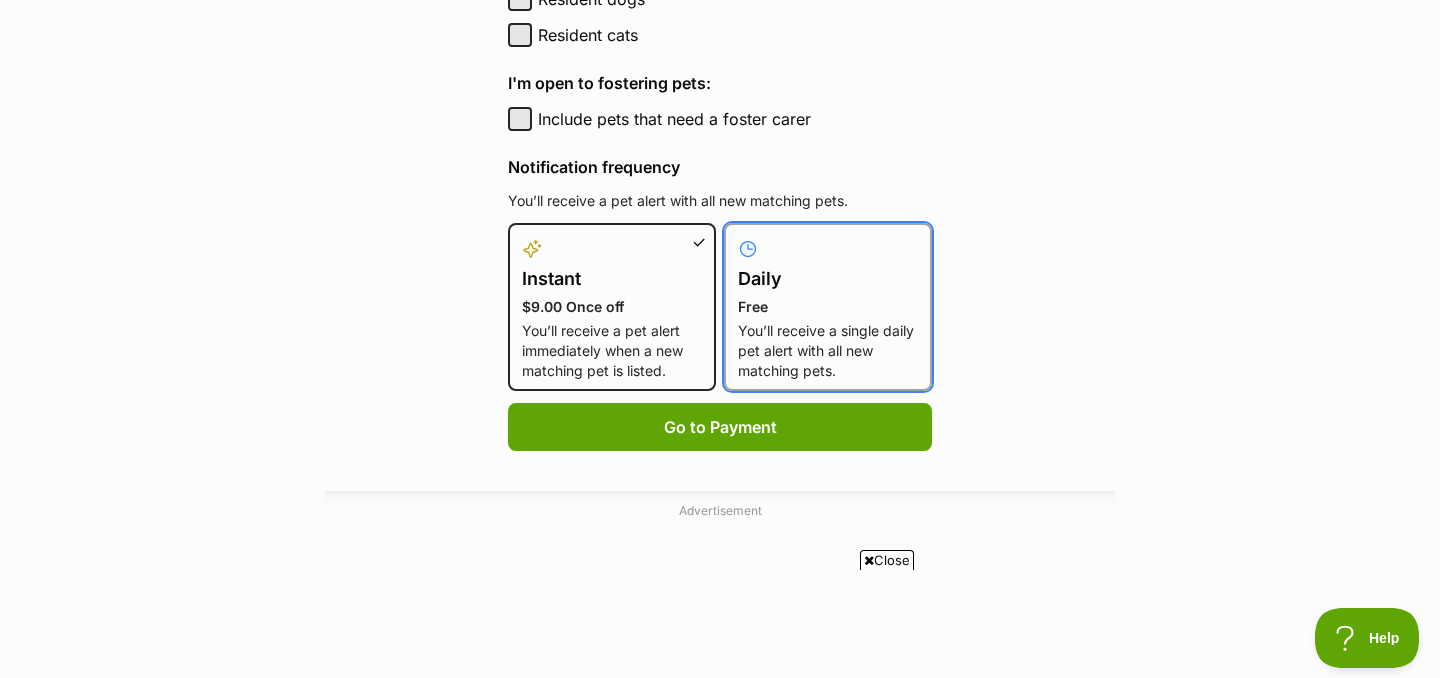 click on "Daily
Free
You’ll receive a single daily pet alert with all new matching pets." at bounding box center [736, 235] 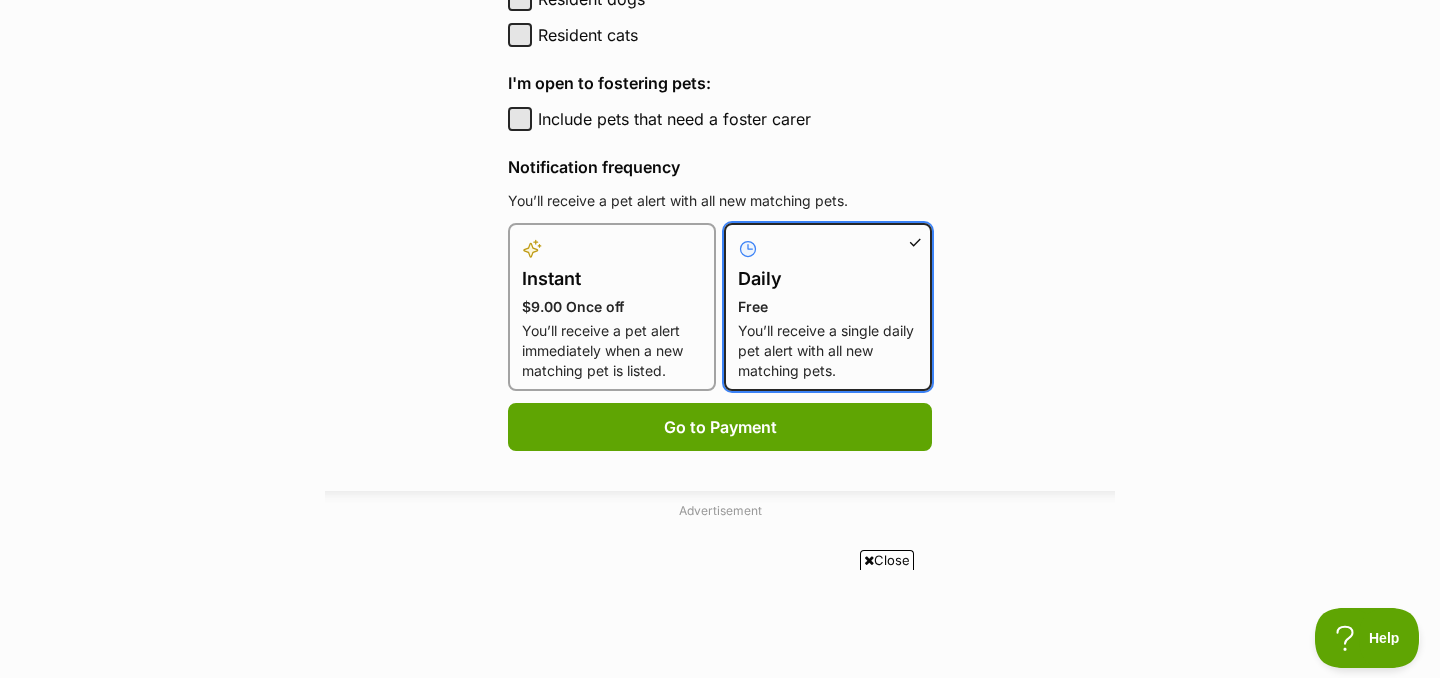 type 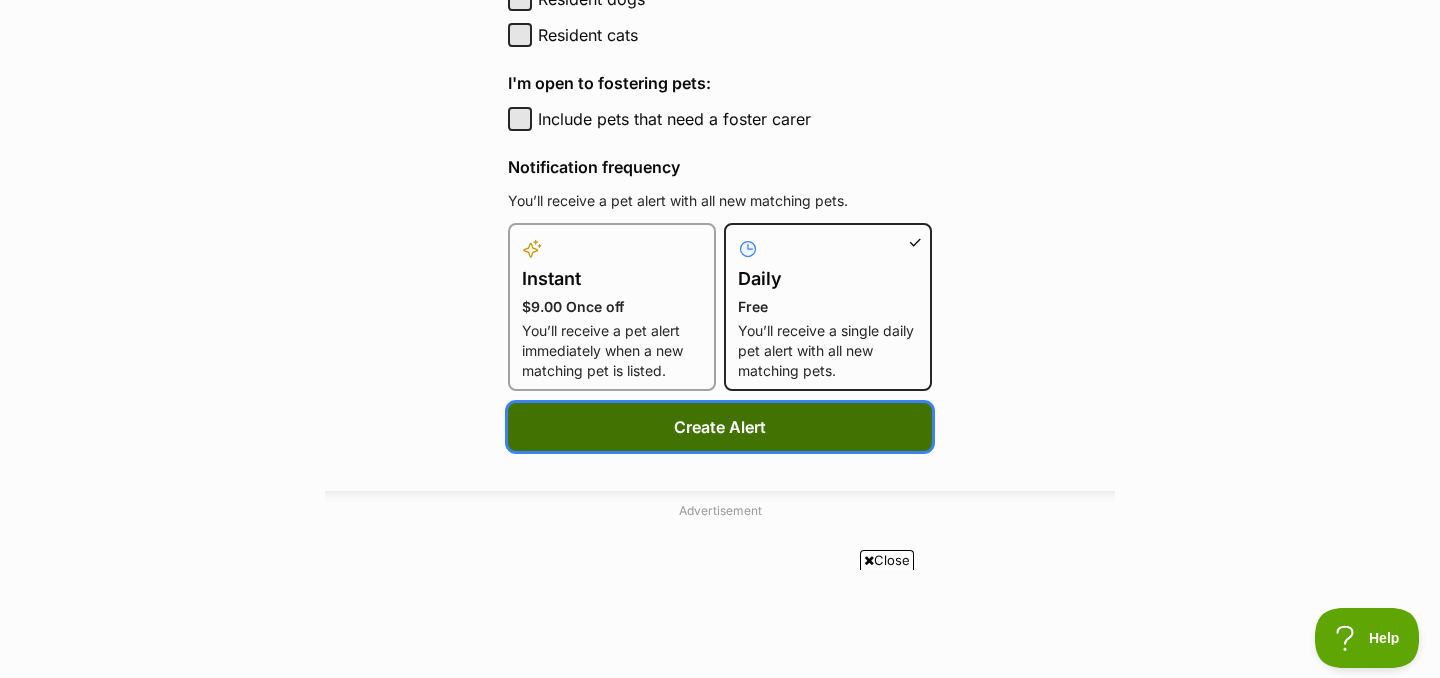 click on "Create Alert" at bounding box center [720, 427] 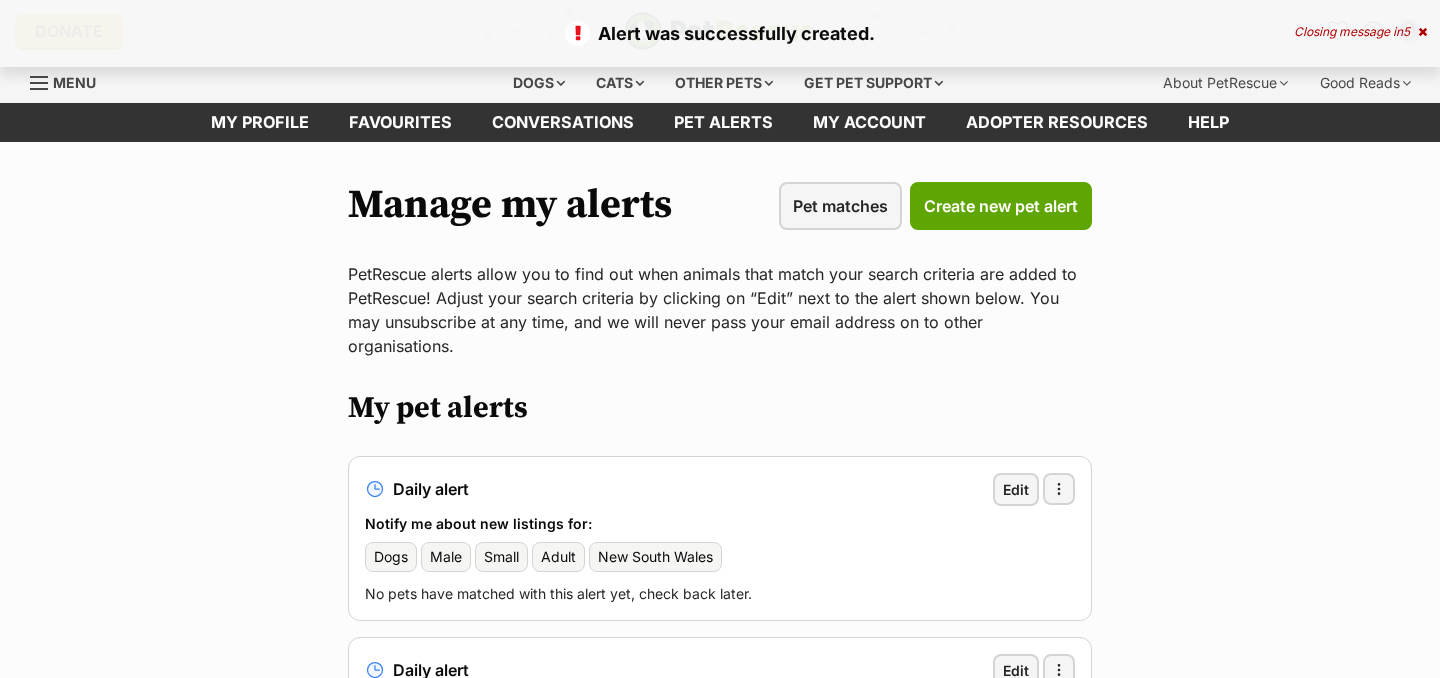 scroll, scrollTop: 0, scrollLeft: 0, axis: both 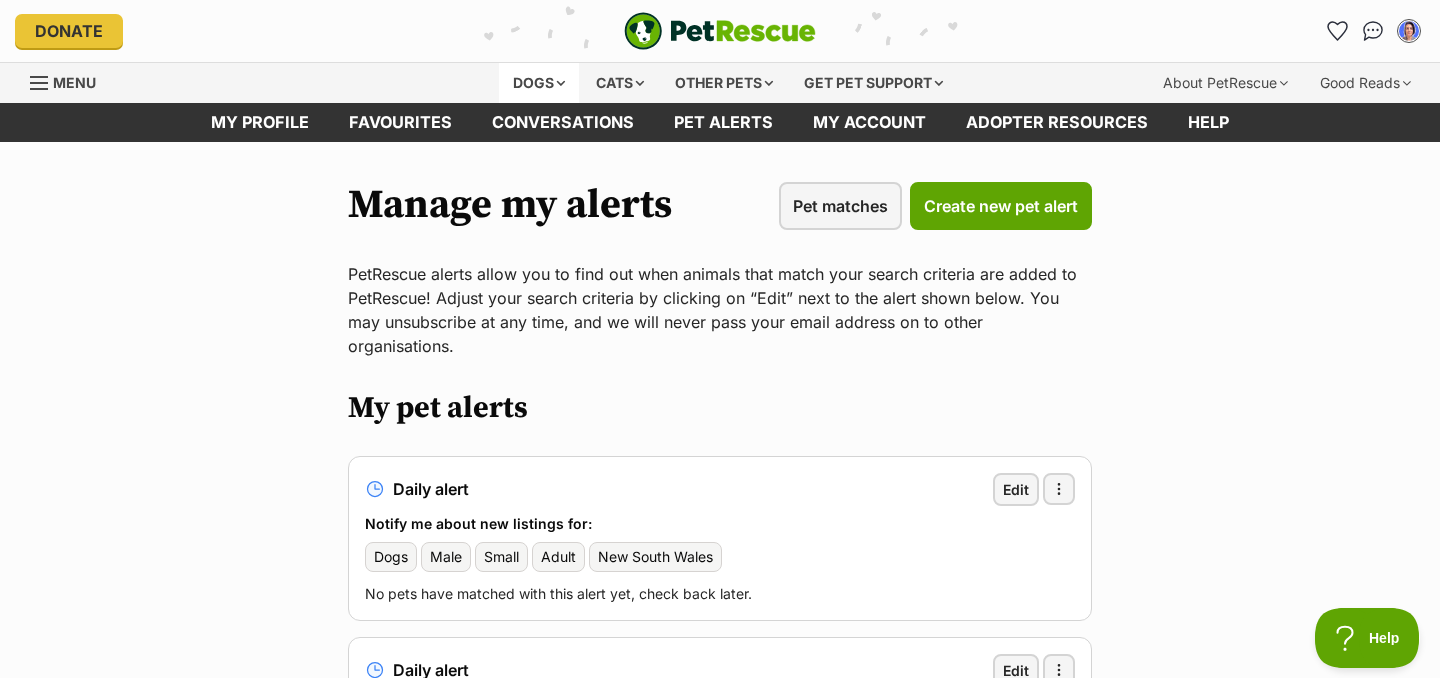 click on "Dogs" at bounding box center (539, 83) 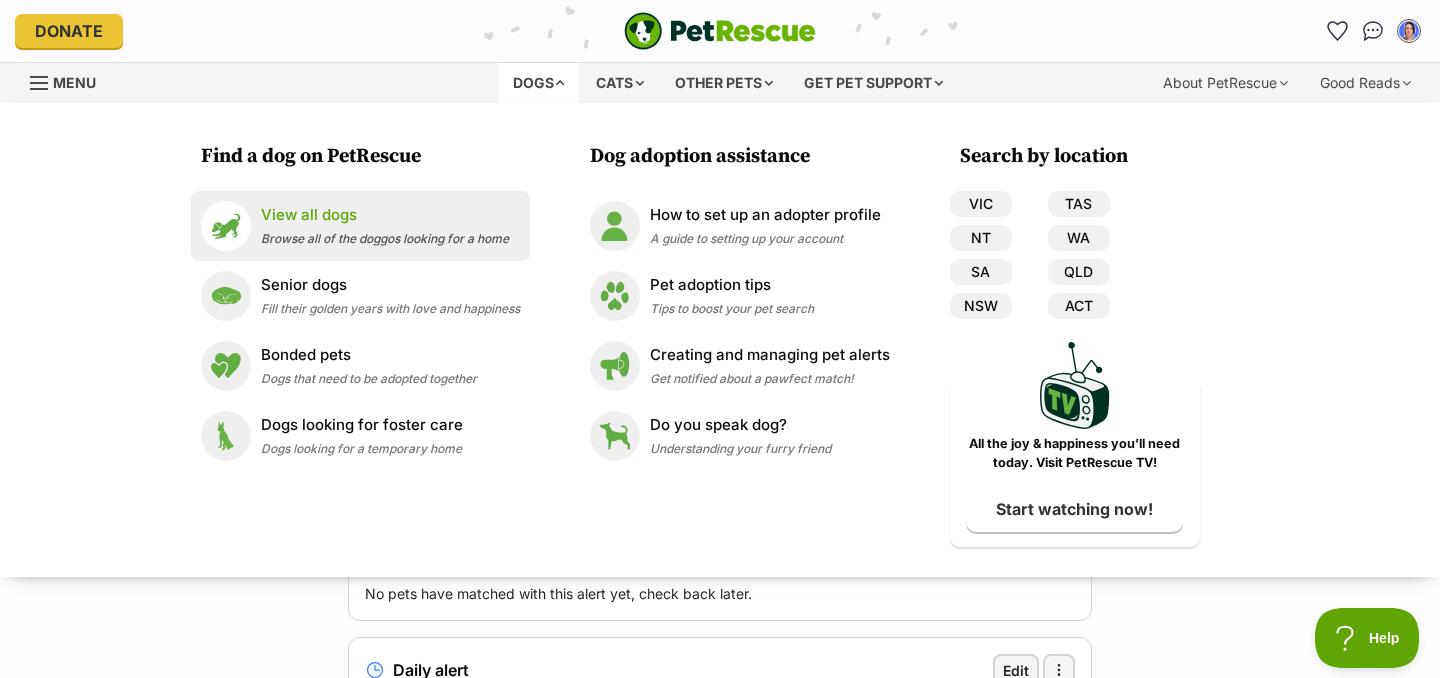 click on "View all dogs
Browse all of the doggos looking for a home" at bounding box center [385, 225] 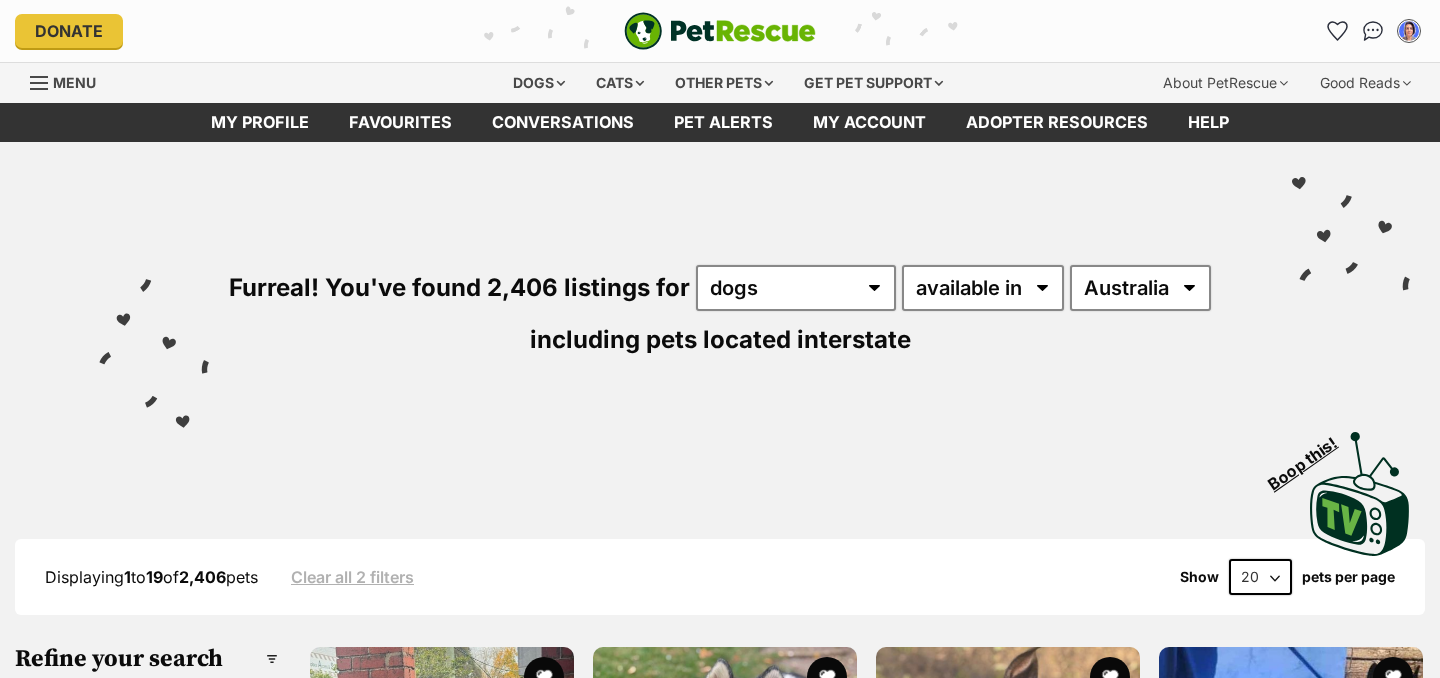 scroll, scrollTop: 0, scrollLeft: 0, axis: both 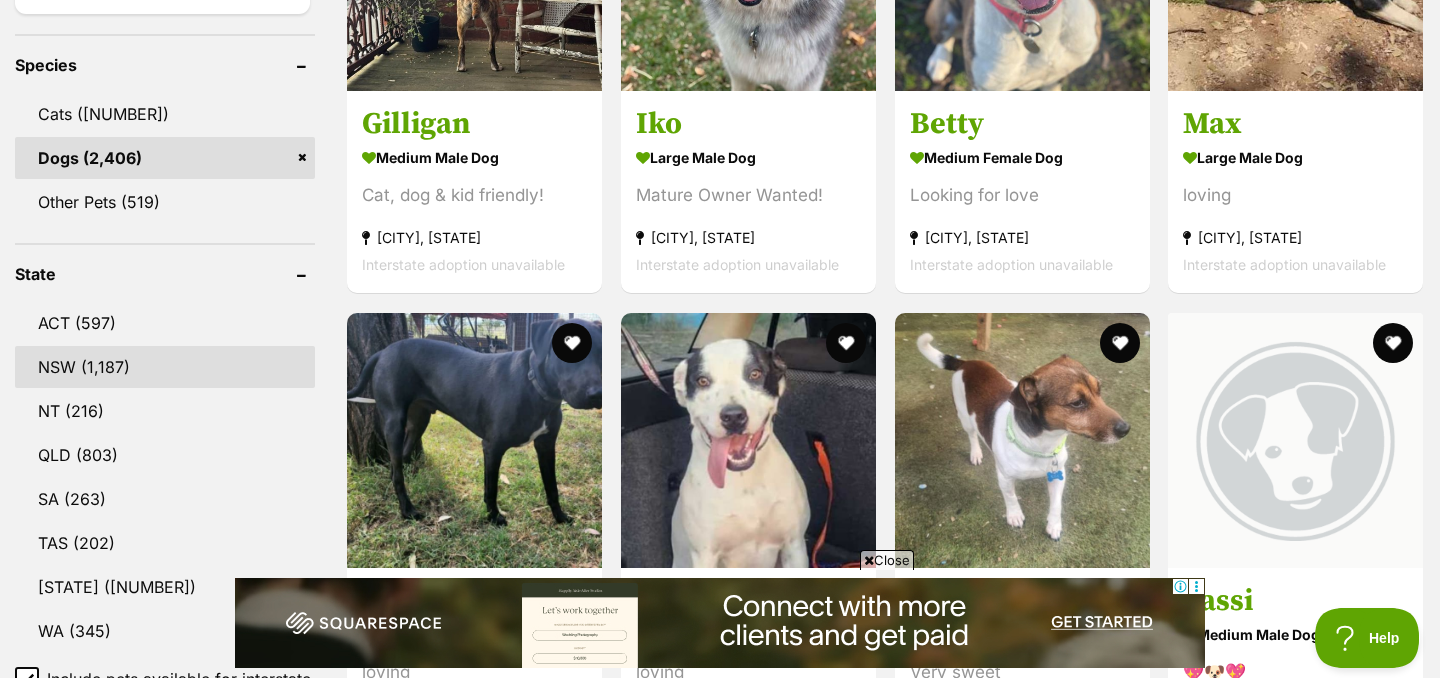 click on "NSW (1,187)" at bounding box center [165, 367] 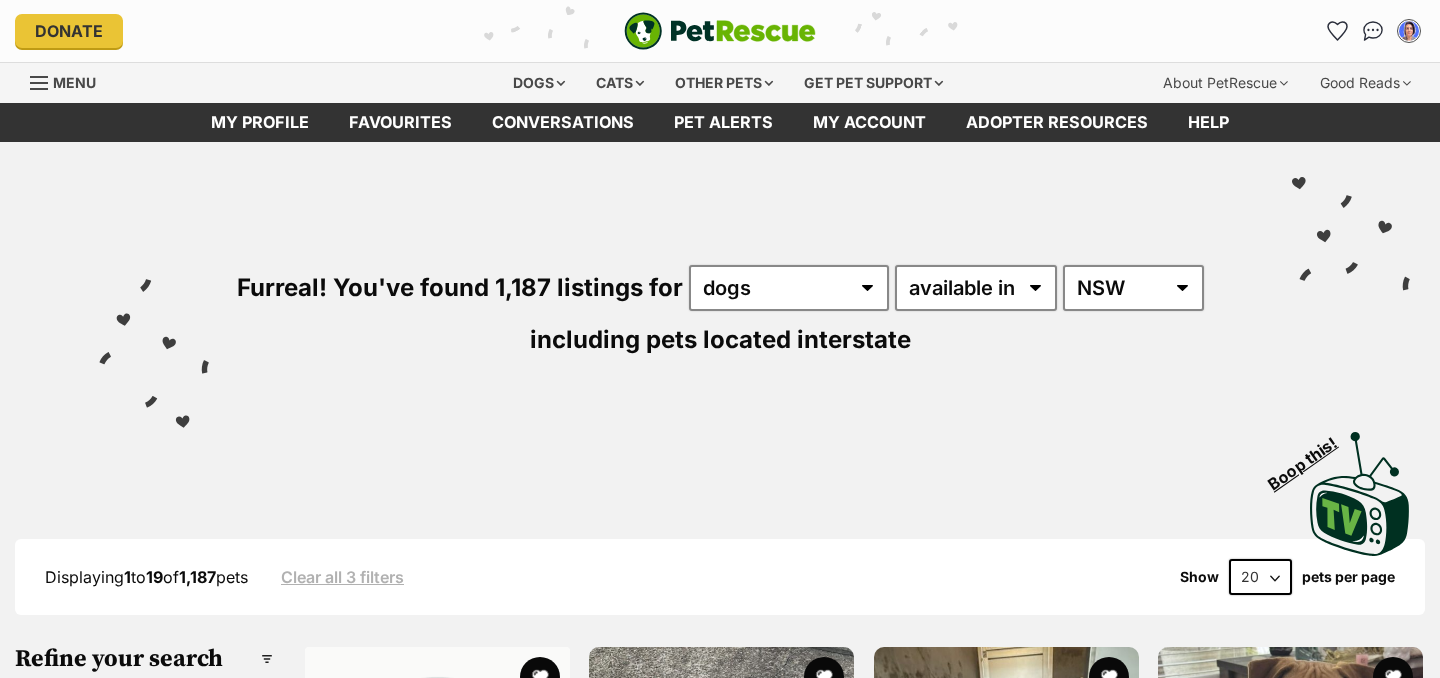 scroll, scrollTop: 246, scrollLeft: 0, axis: vertical 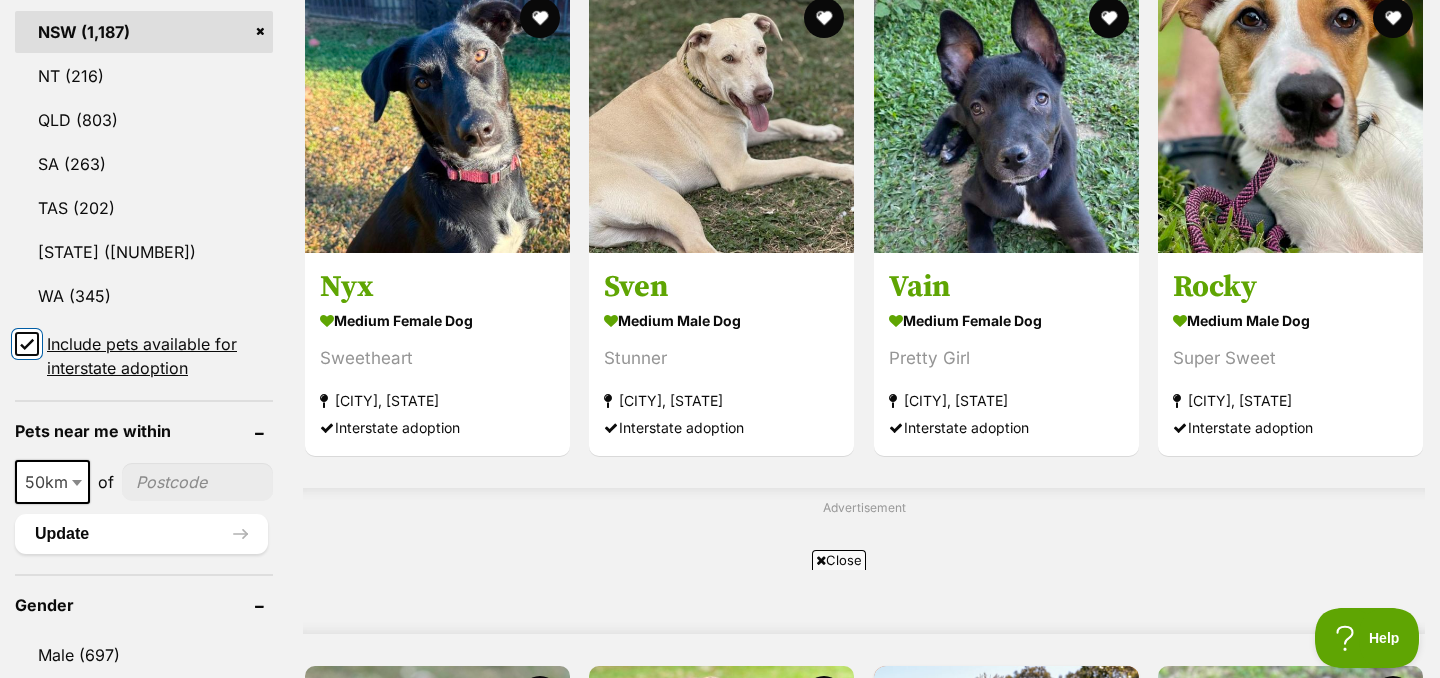 click on "Include pets available for interstate adoption" at bounding box center [27, 344] 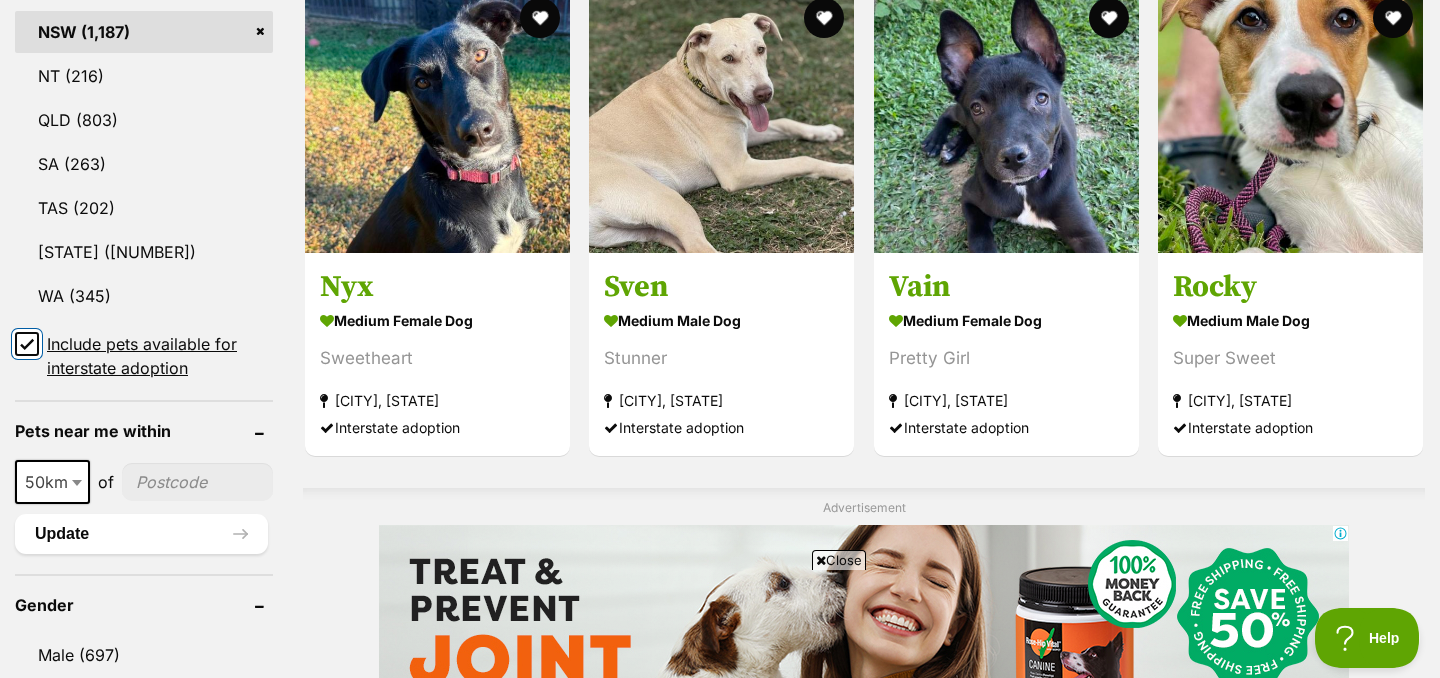 scroll, scrollTop: 0, scrollLeft: 0, axis: both 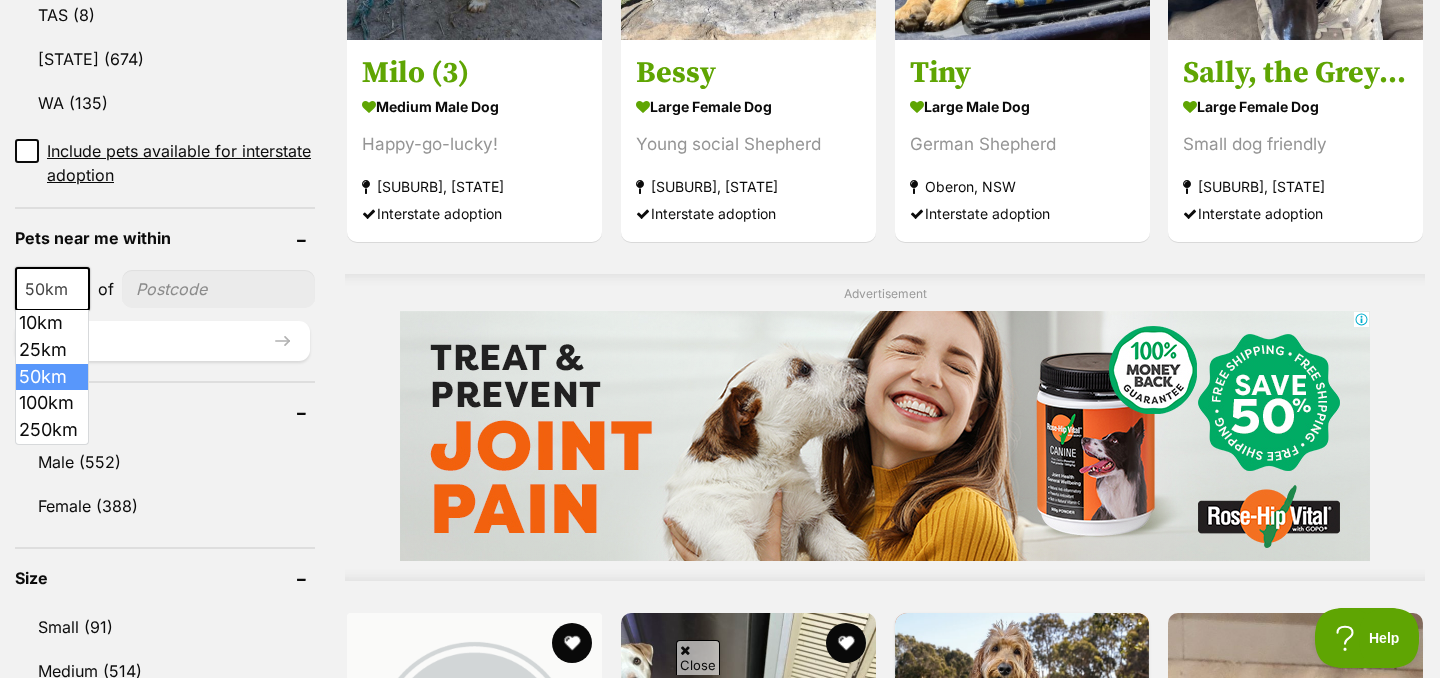 click at bounding box center [77, 290] 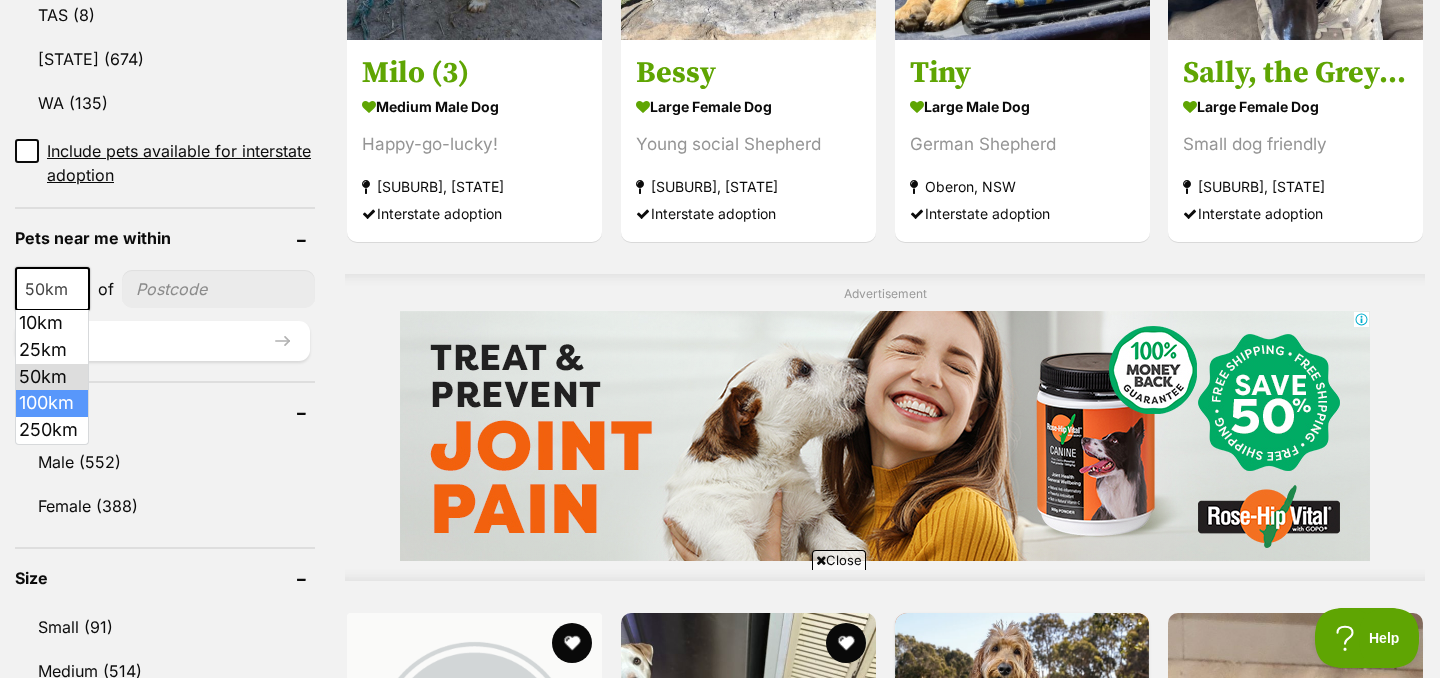 select on "100" 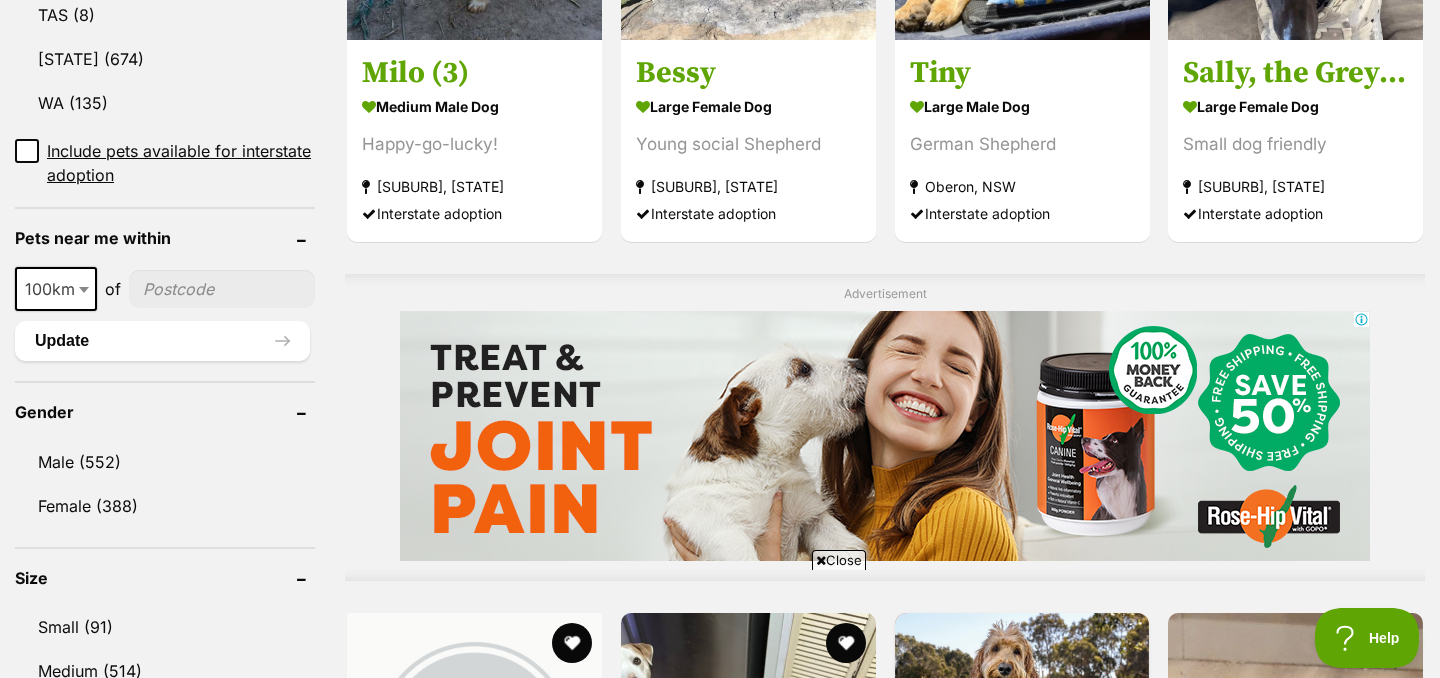 click at bounding box center [222, 289] 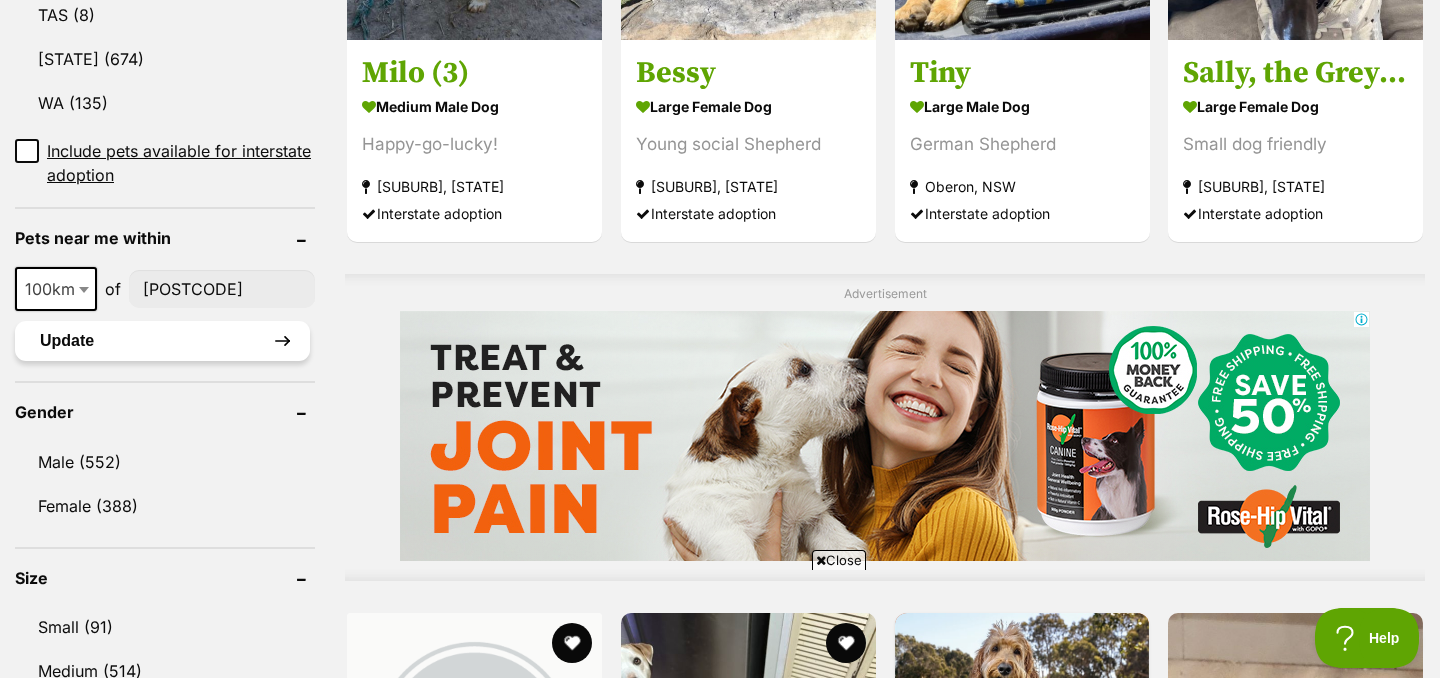 click on "Update" at bounding box center [162, 341] 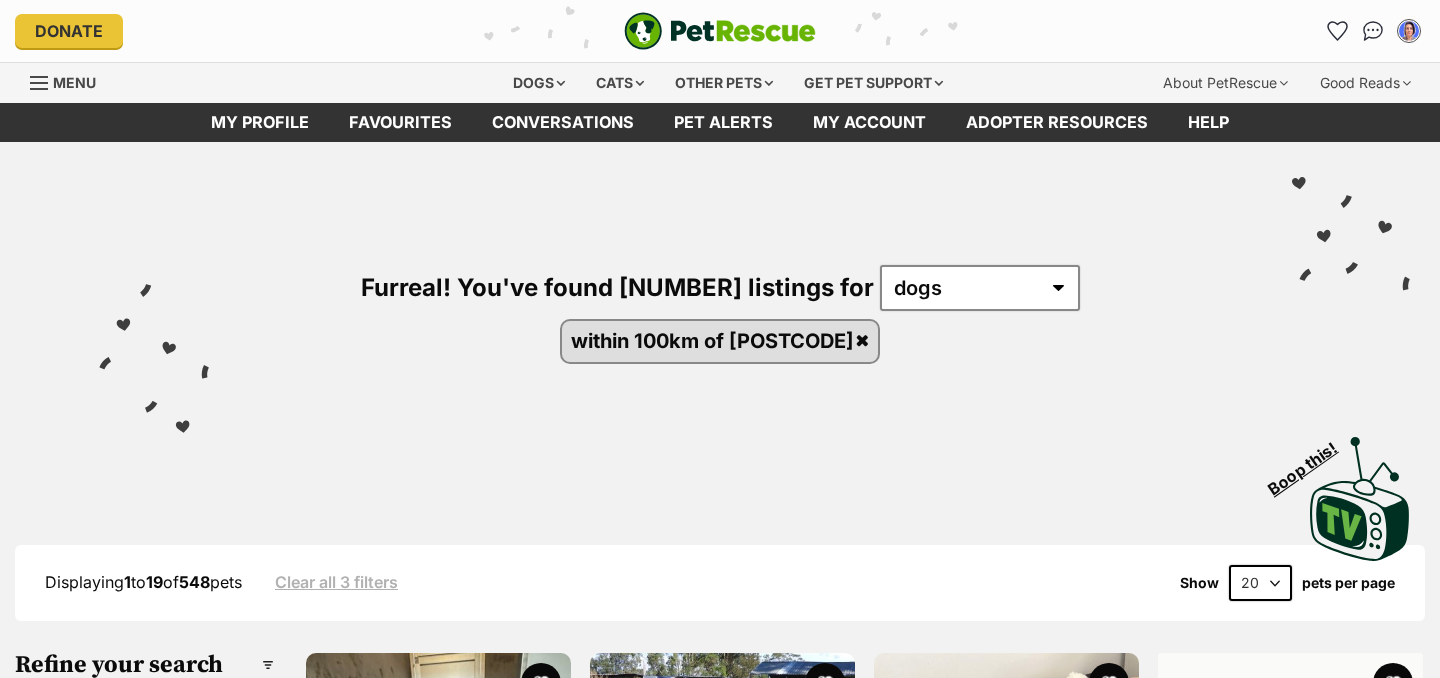 scroll, scrollTop: 0, scrollLeft: 0, axis: both 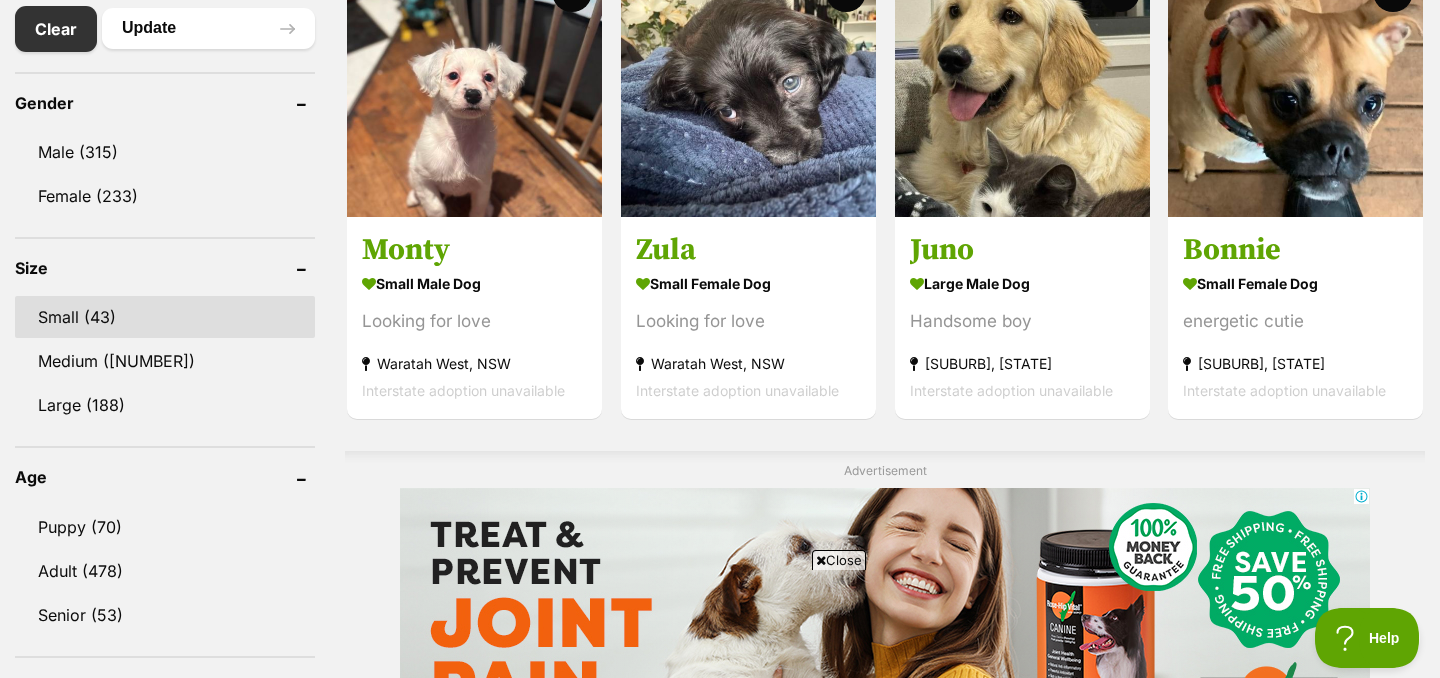click on "Small (43)" at bounding box center [165, 317] 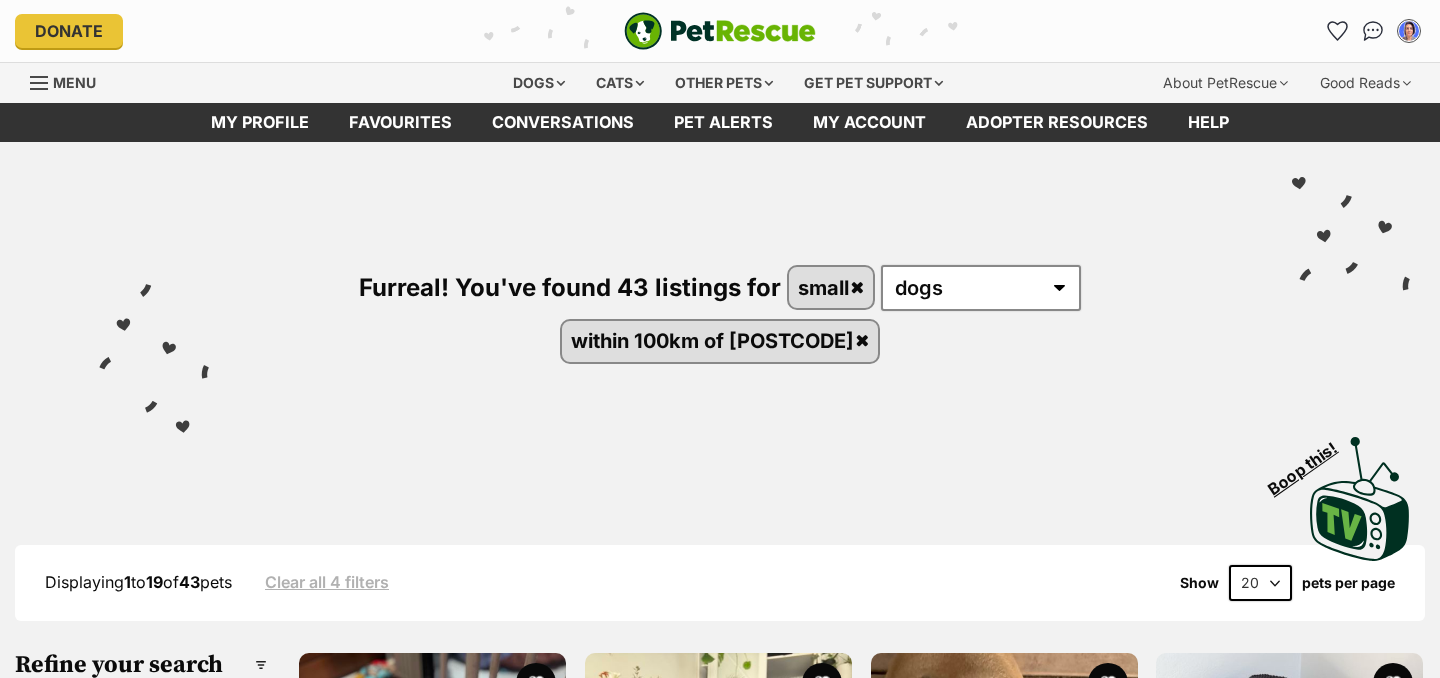 scroll, scrollTop: 0, scrollLeft: 0, axis: both 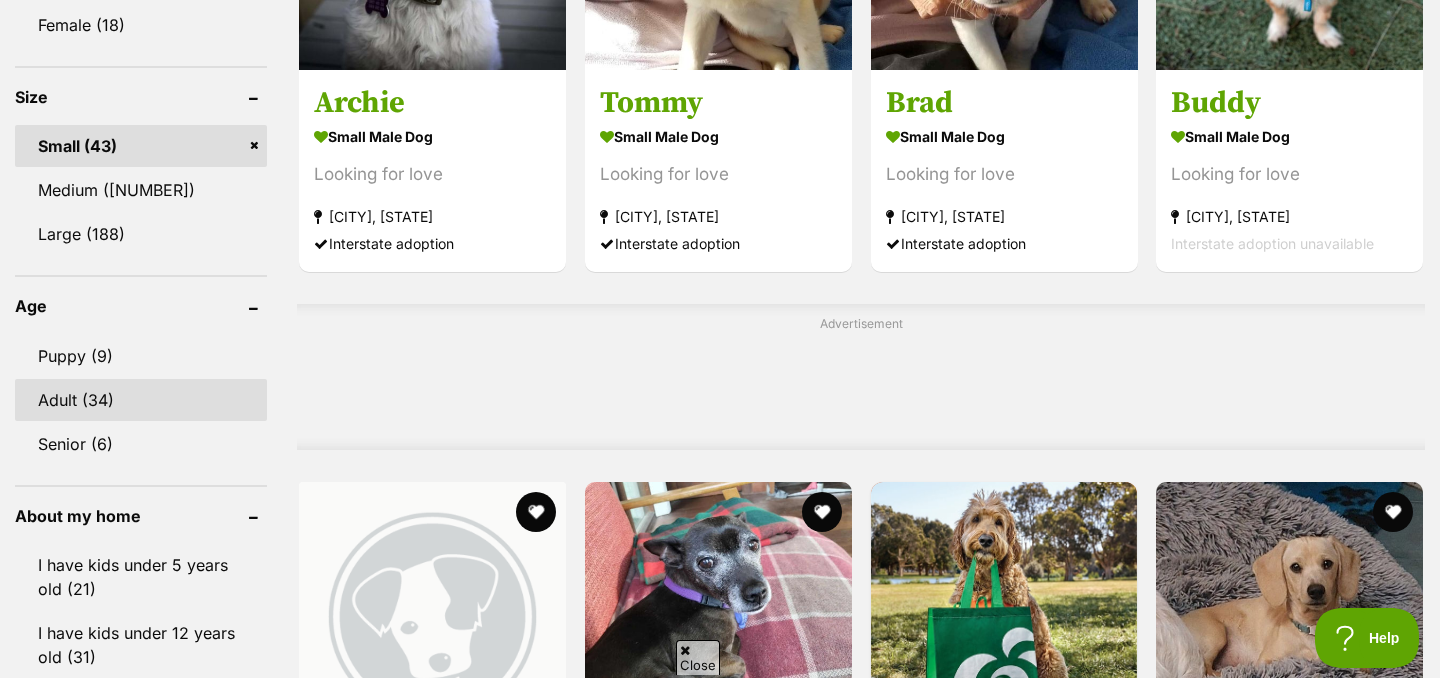 click on "Adult (34)" at bounding box center [141, 400] 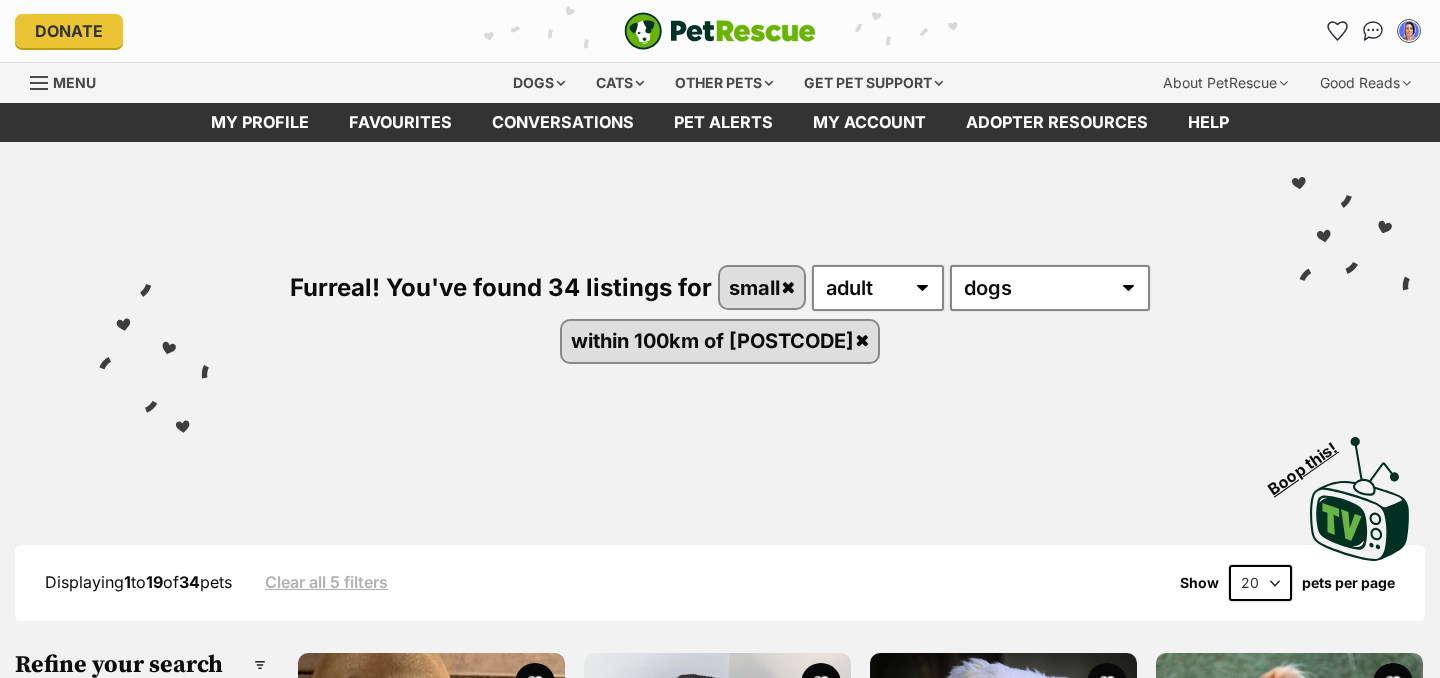 scroll, scrollTop: 0, scrollLeft: 0, axis: both 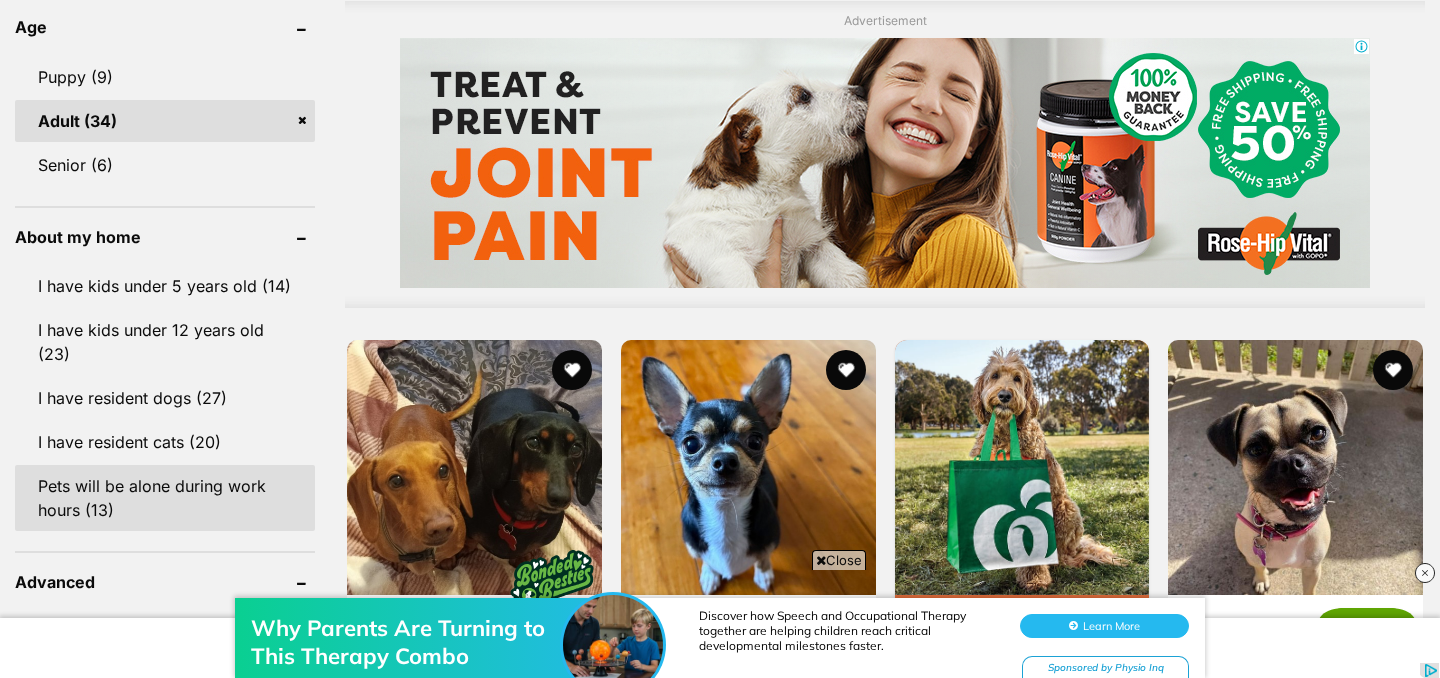 click on "Pets will be alone during work hours (13)" at bounding box center [165, 498] 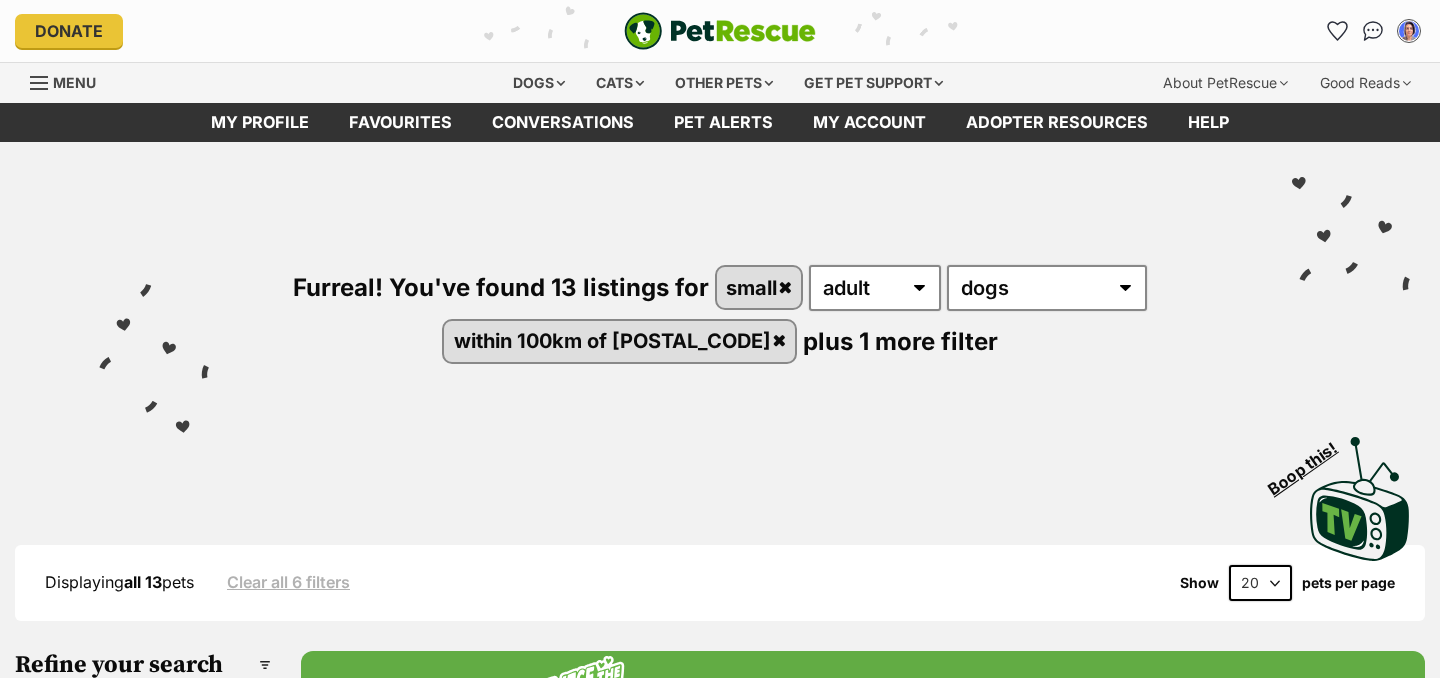 scroll, scrollTop: 0, scrollLeft: 0, axis: both 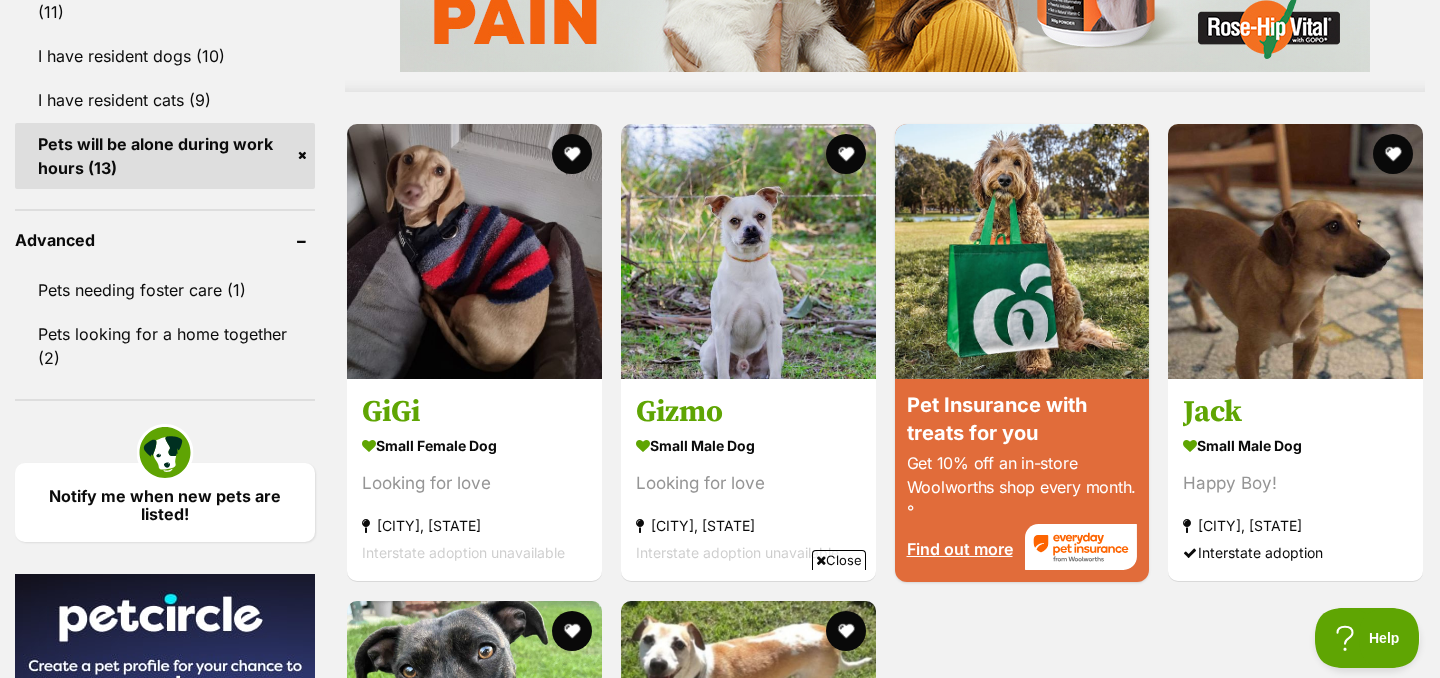 click on "Pets will be alone during work hours (13)" at bounding box center (165, 156) 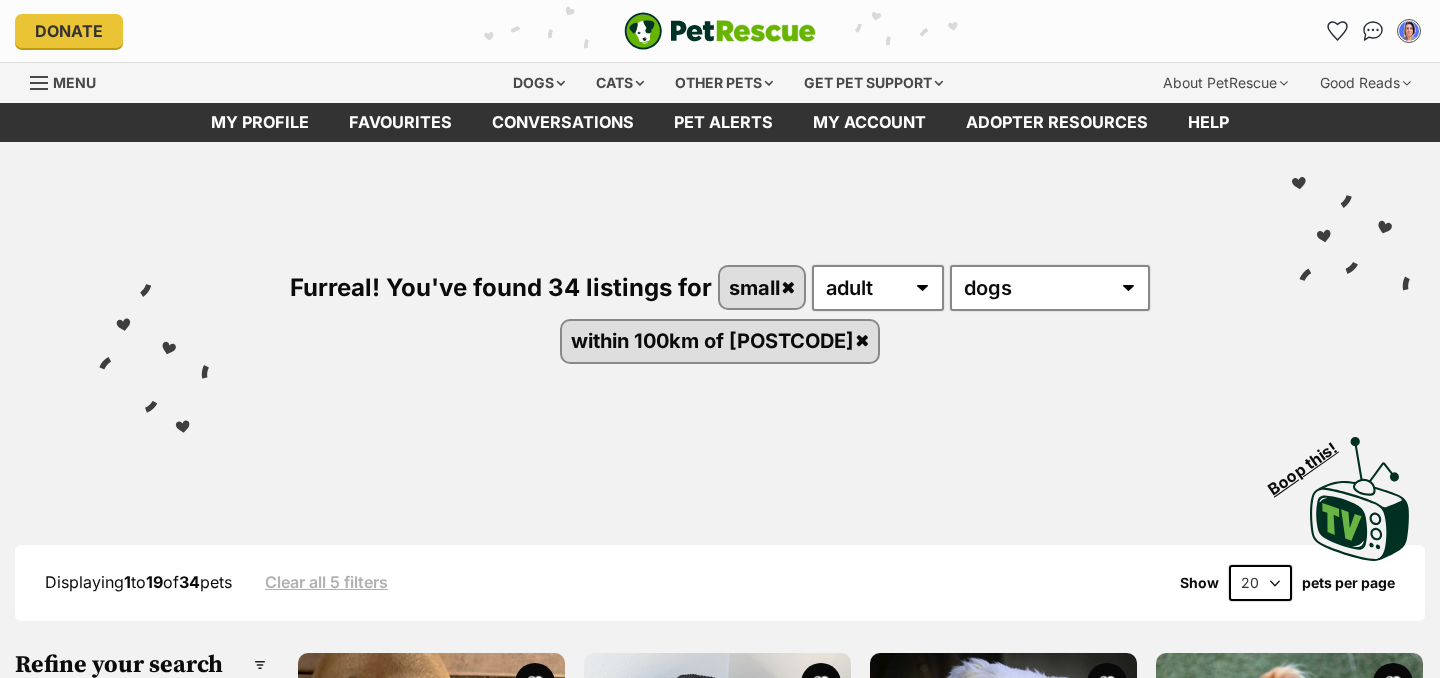 scroll, scrollTop: 0, scrollLeft: 0, axis: both 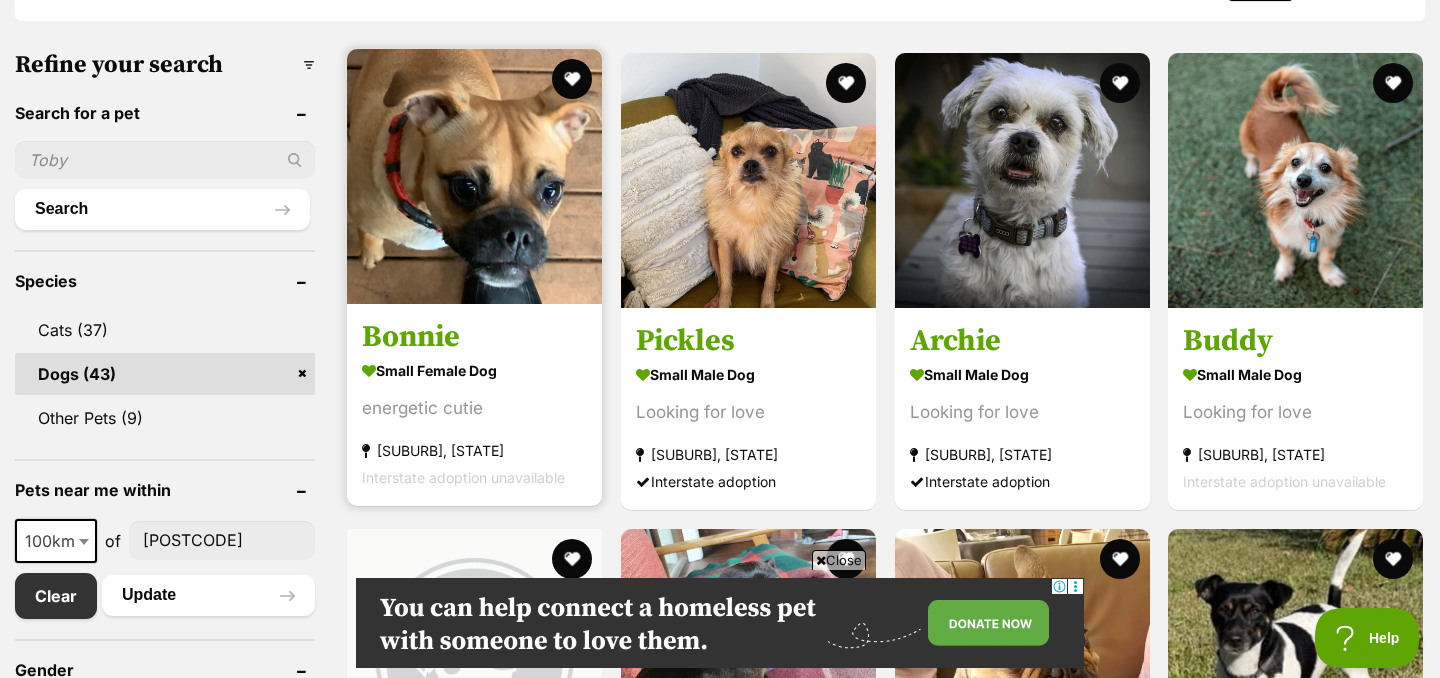 click on "Bonnie" at bounding box center (474, 337) 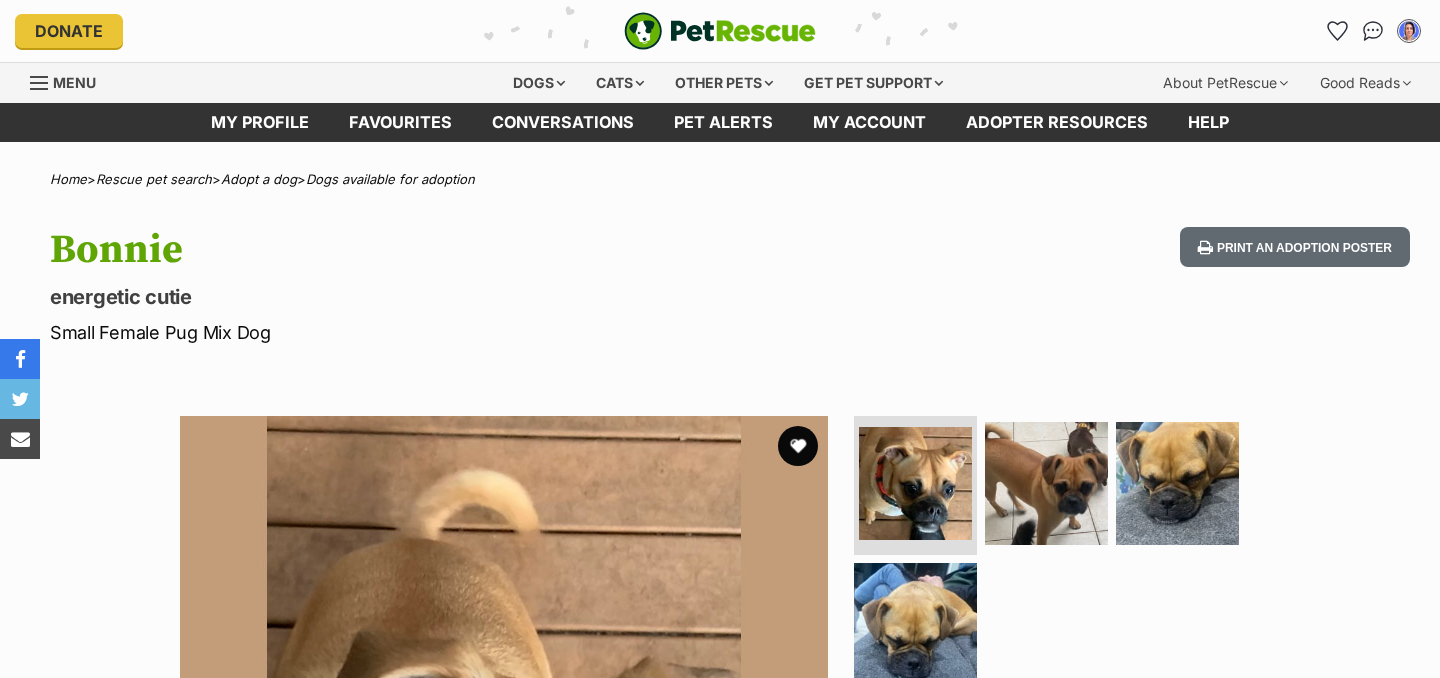 scroll, scrollTop: 0, scrollLeft: 0, axis: both 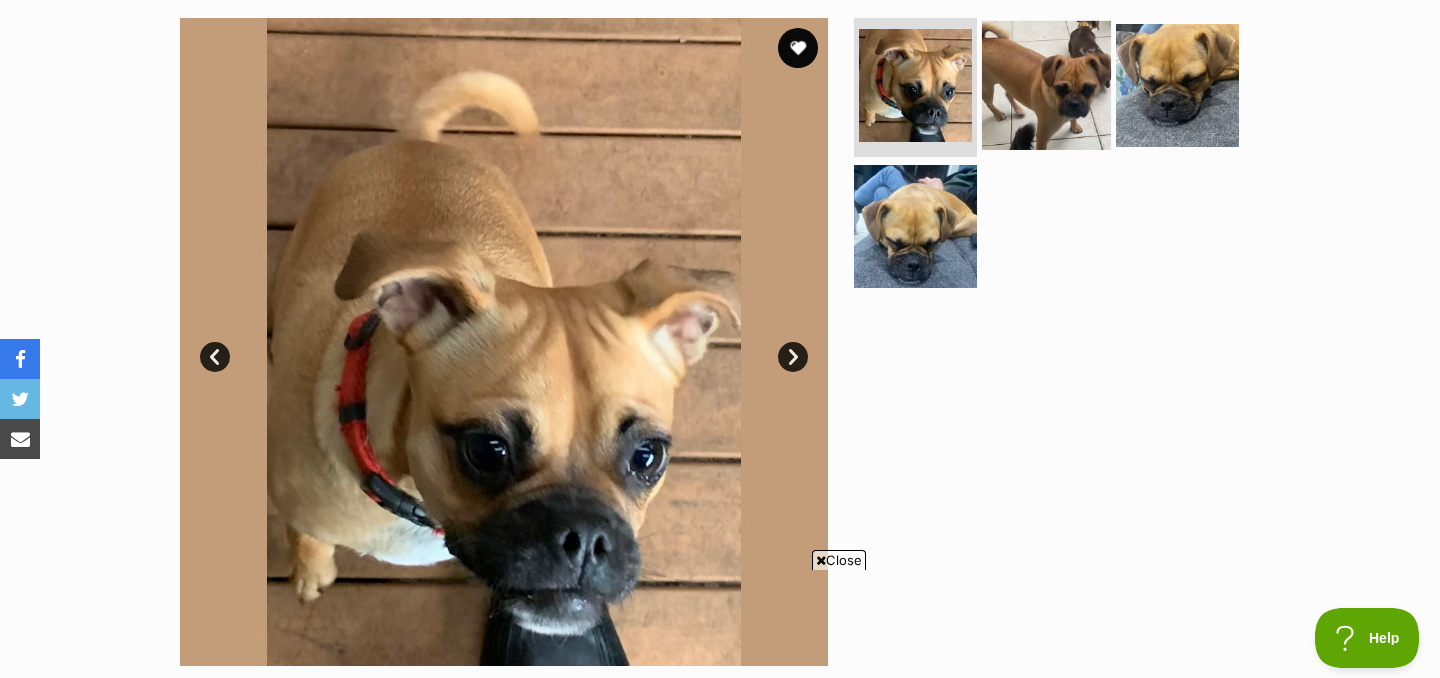 click at bounding box center (1046, 84) 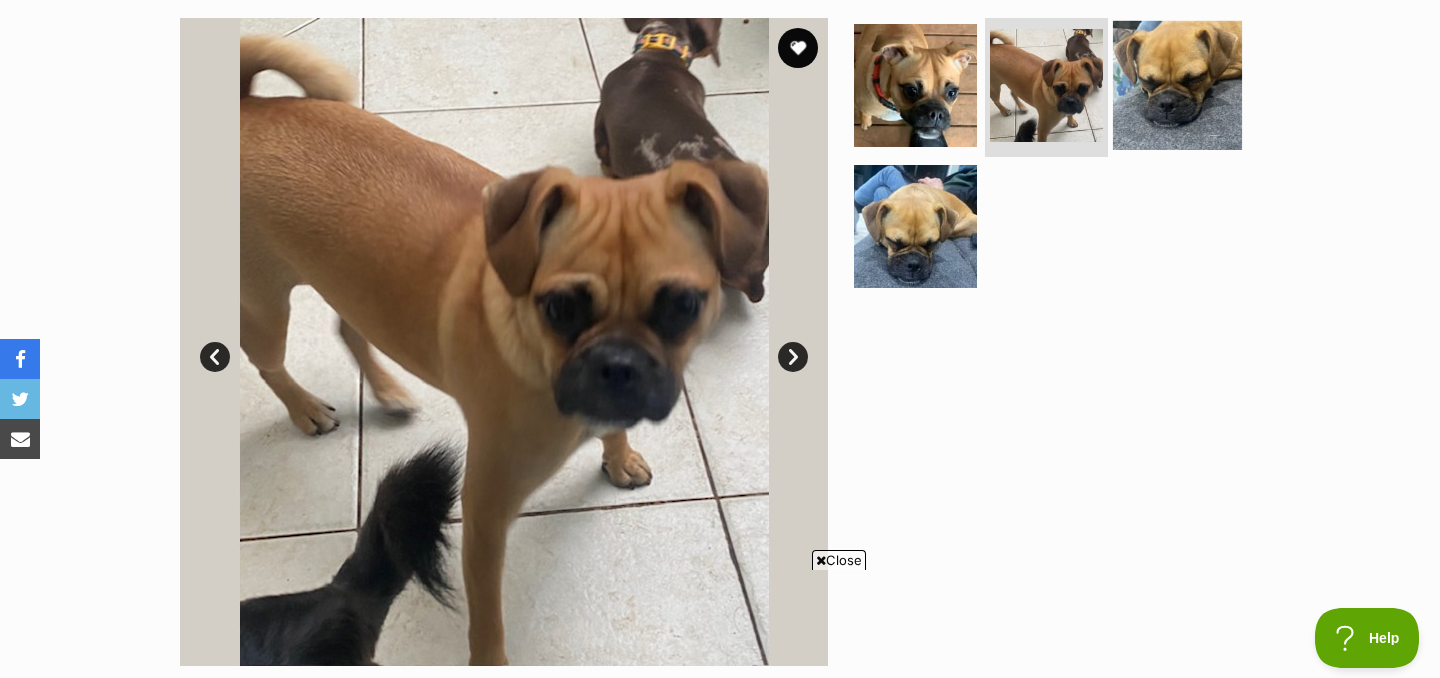 click at bounding box center [1177, 84] 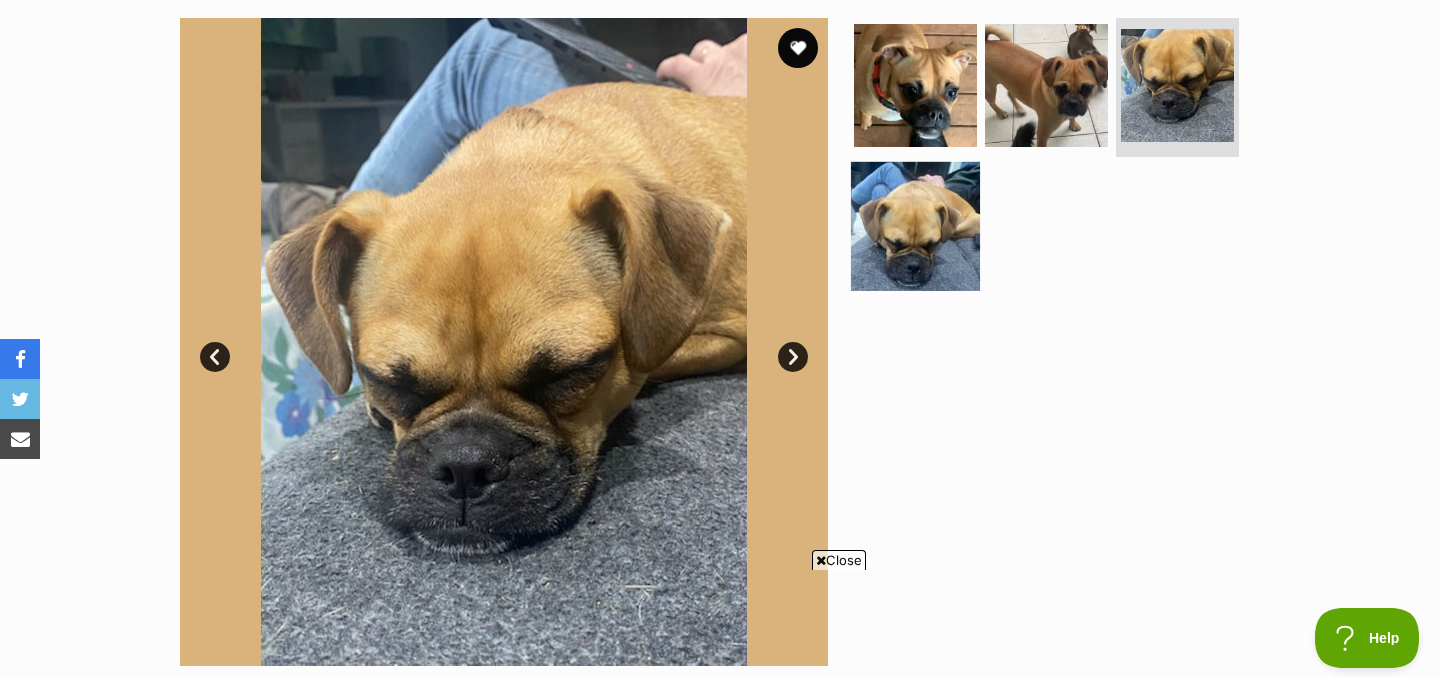 click at bounding box center (915, 226) 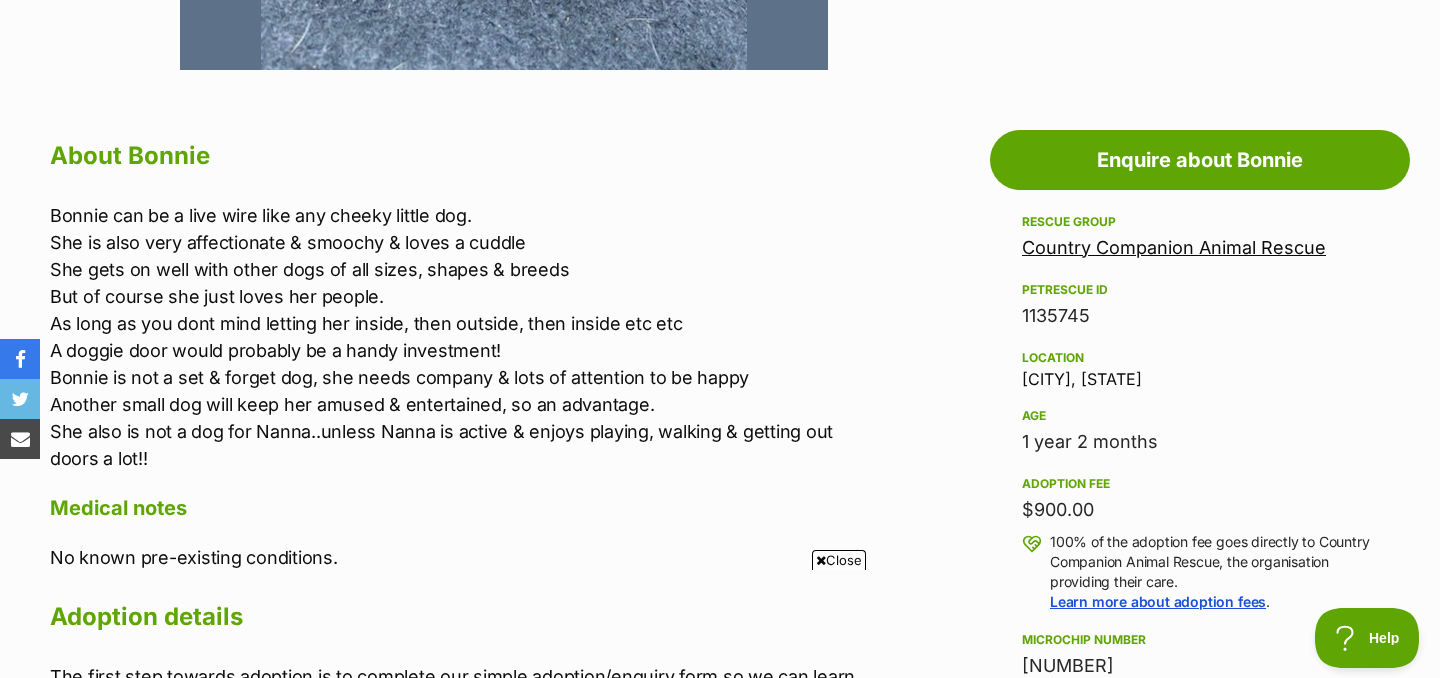 scroll, scrollTop: 996, scrollLeft: 0, axis: vertical 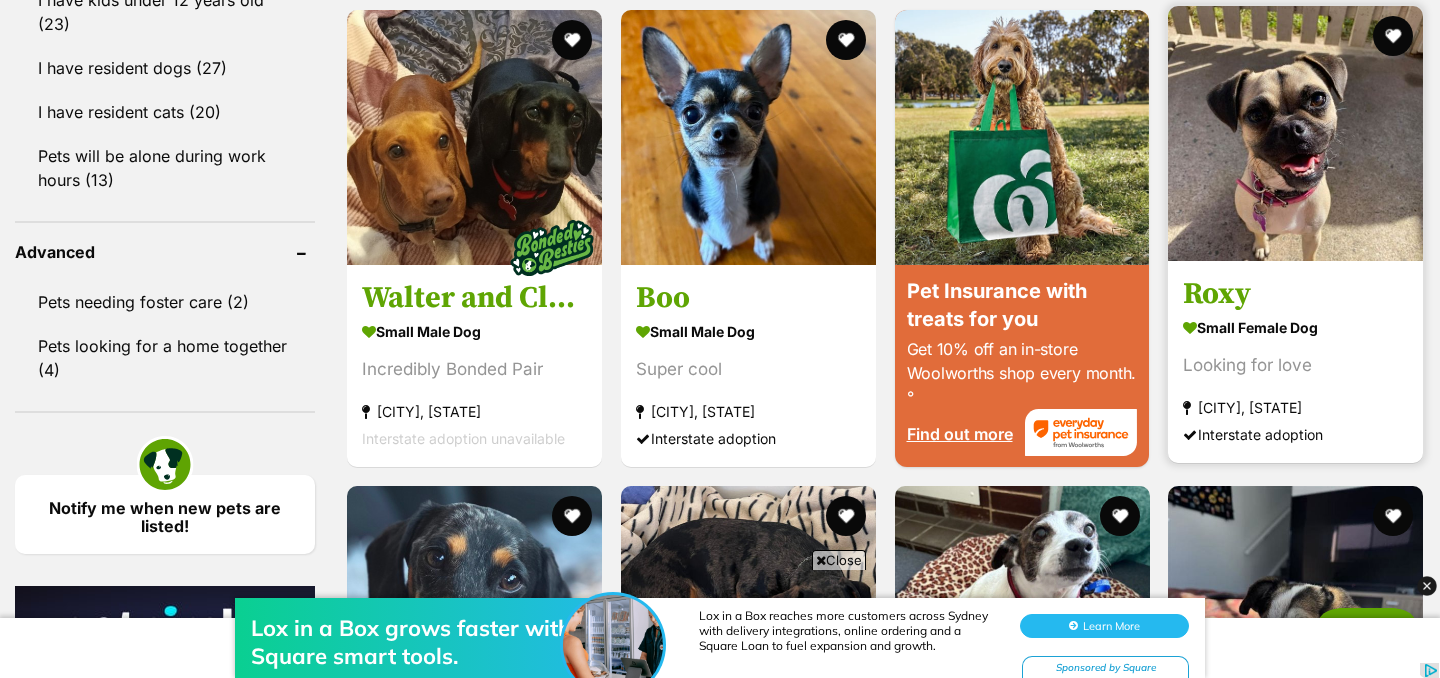 click on "Roxy" at bounding box center [1295, 294] 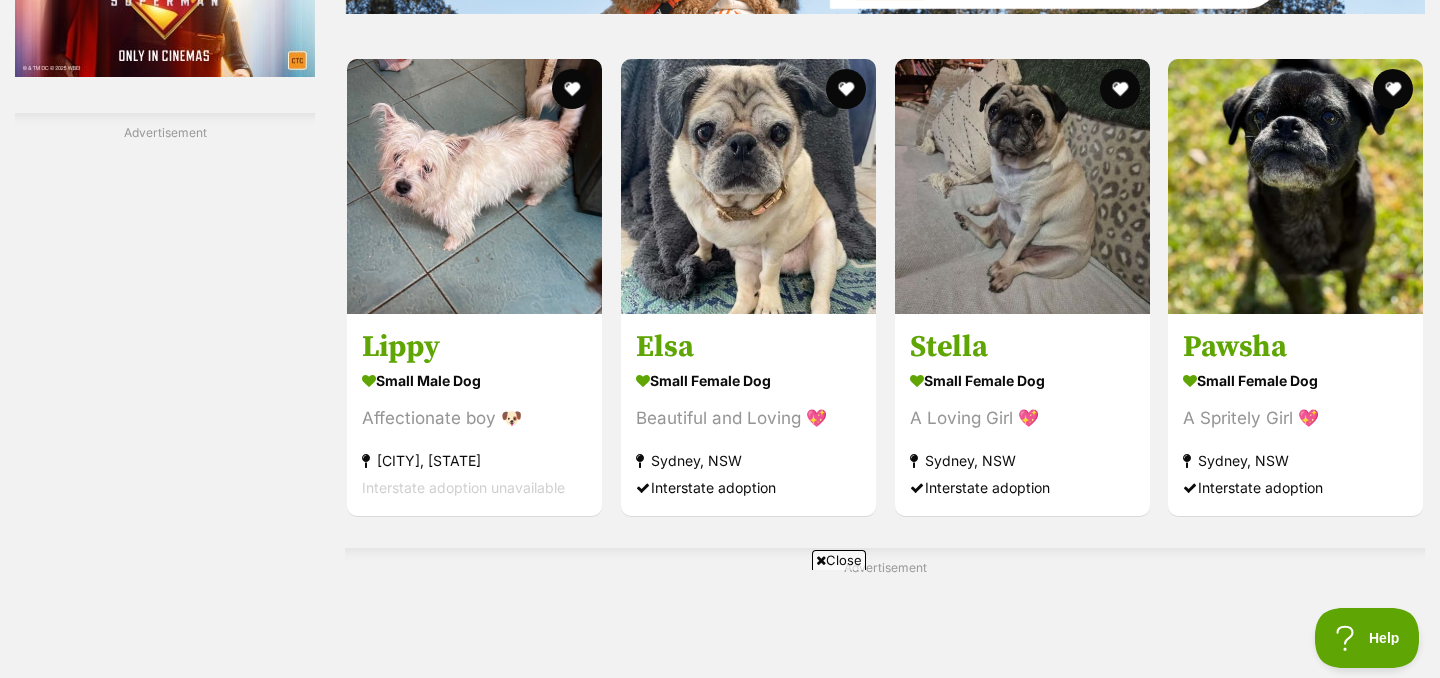 scroll, scrollTop: 3060, scrollLeft: 0, axis: vertical 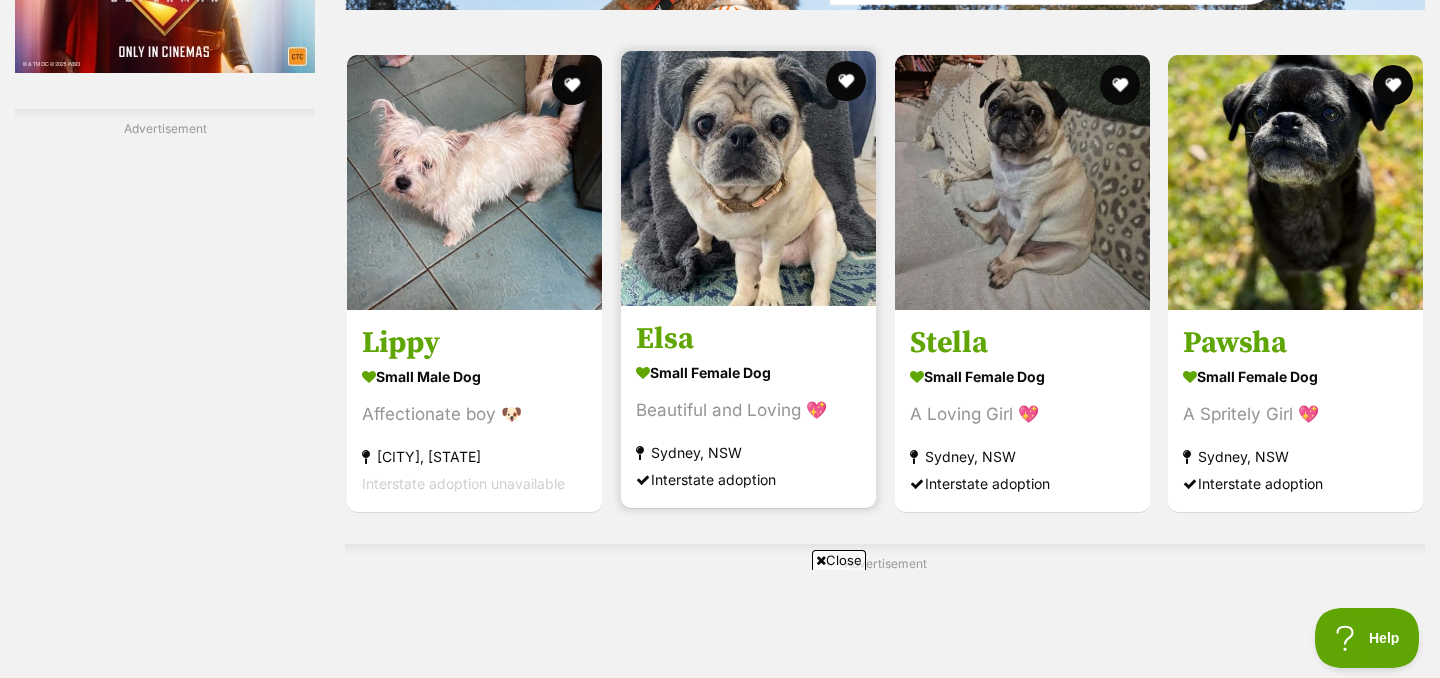 click on "Elsa" at bounding box center [748, 339] 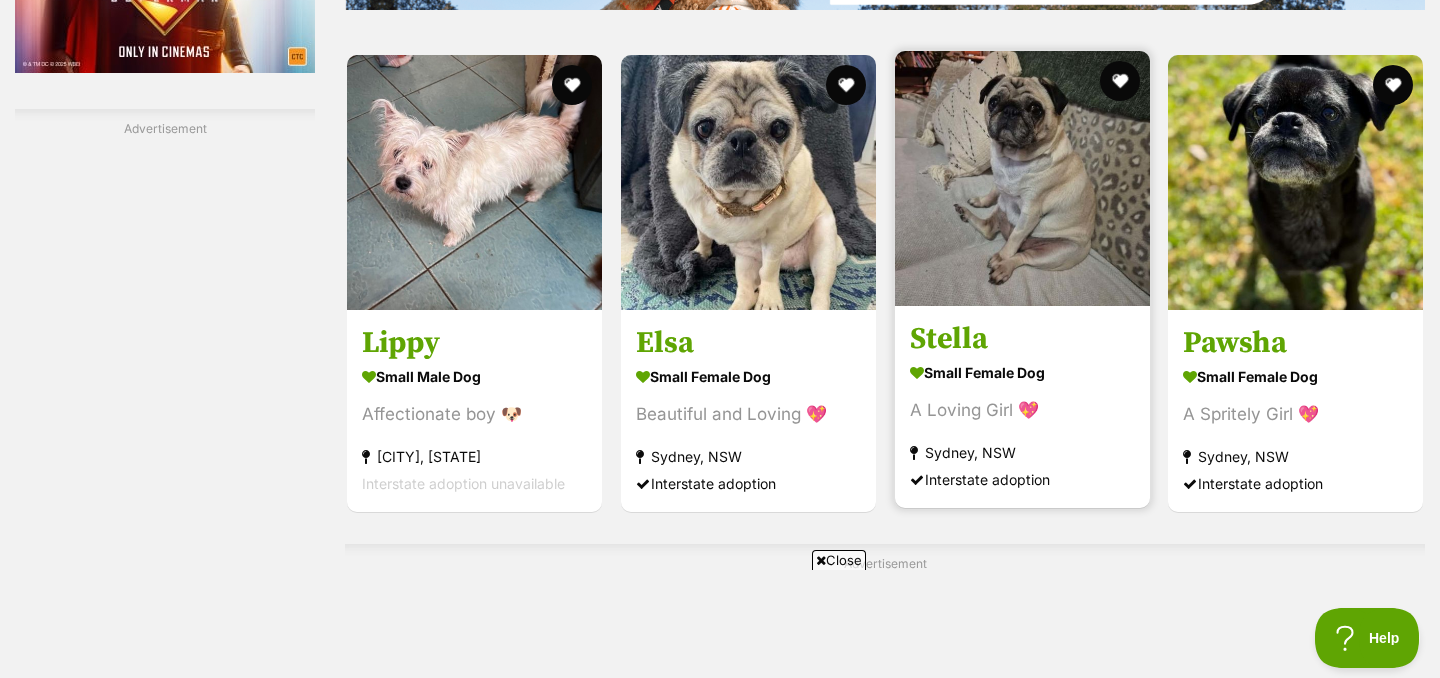 click on "small female Dog" at bounding box center [1022, 372] 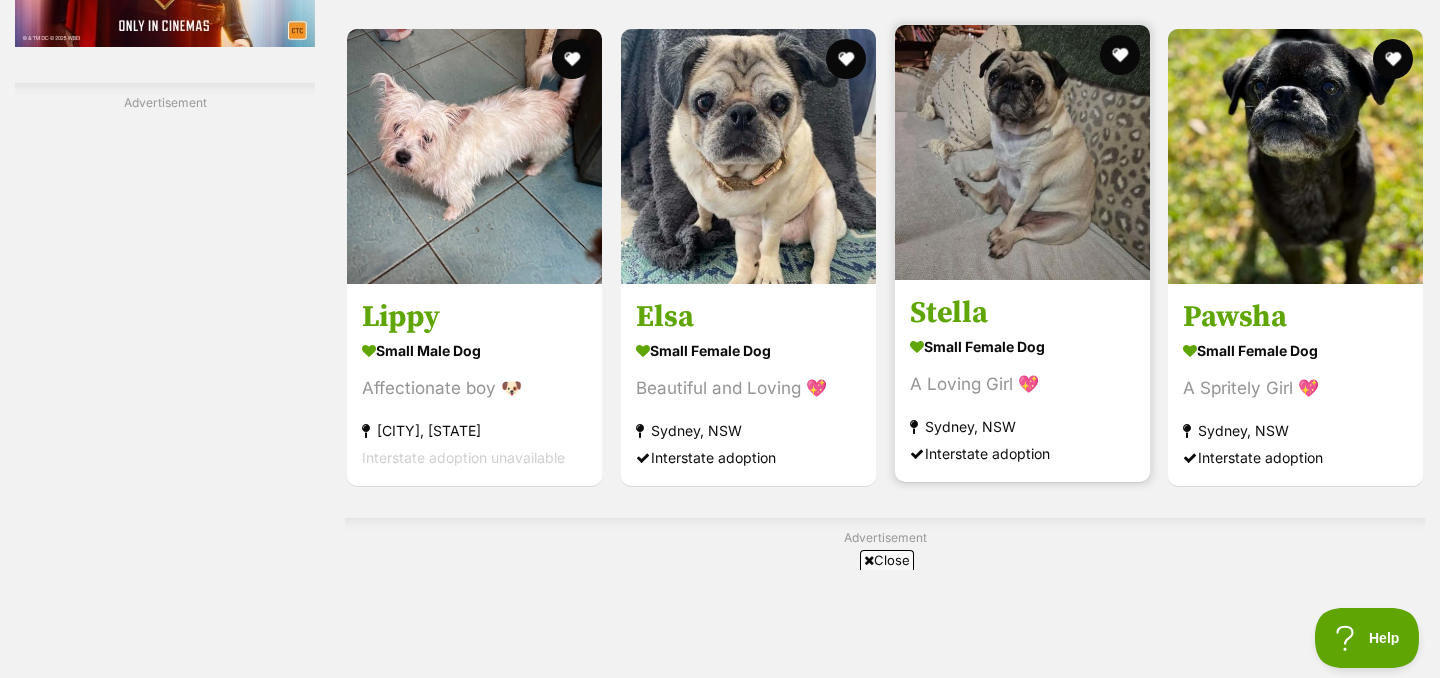 scroll, scrollTop: 3090, scrollLeft: 0, axis: vertical 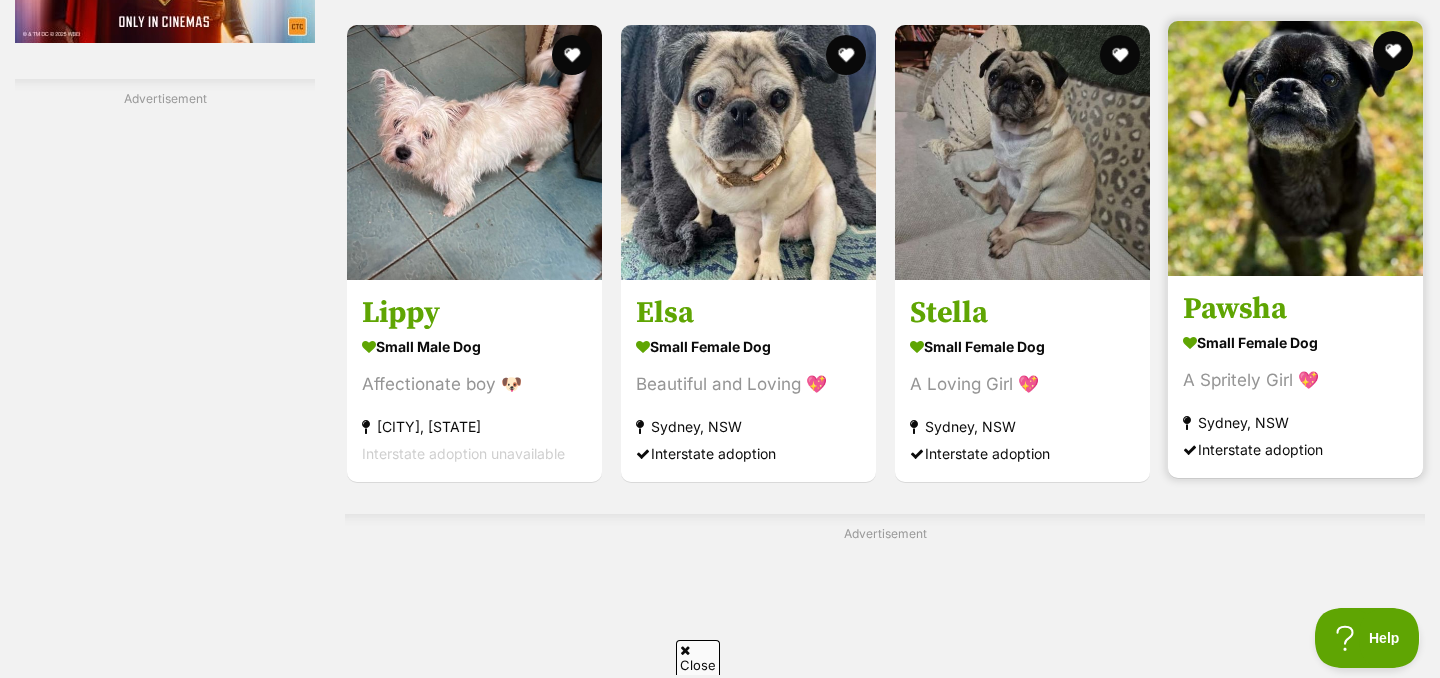 click on "Pawsha" at bounding box center [1295, 309] 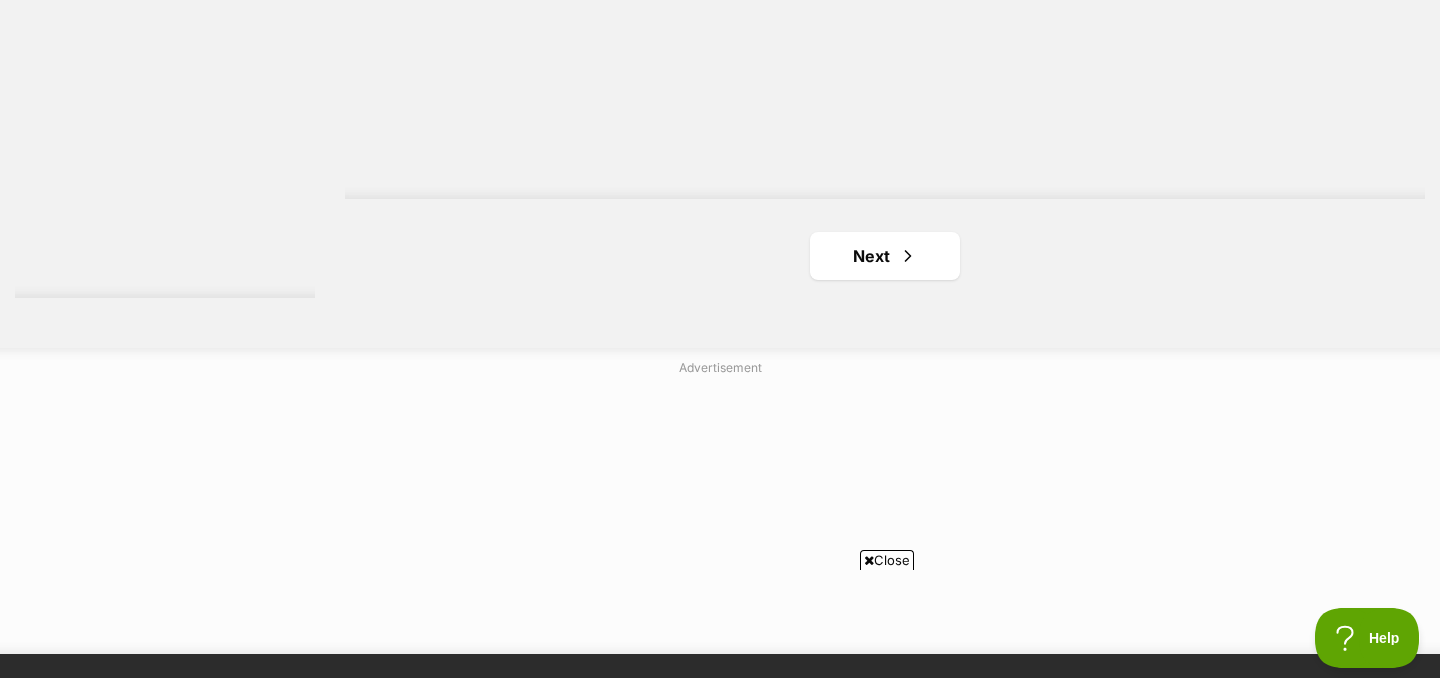 scroll, scrollTop: 3718, scrollLeft: 0, axis: vertical 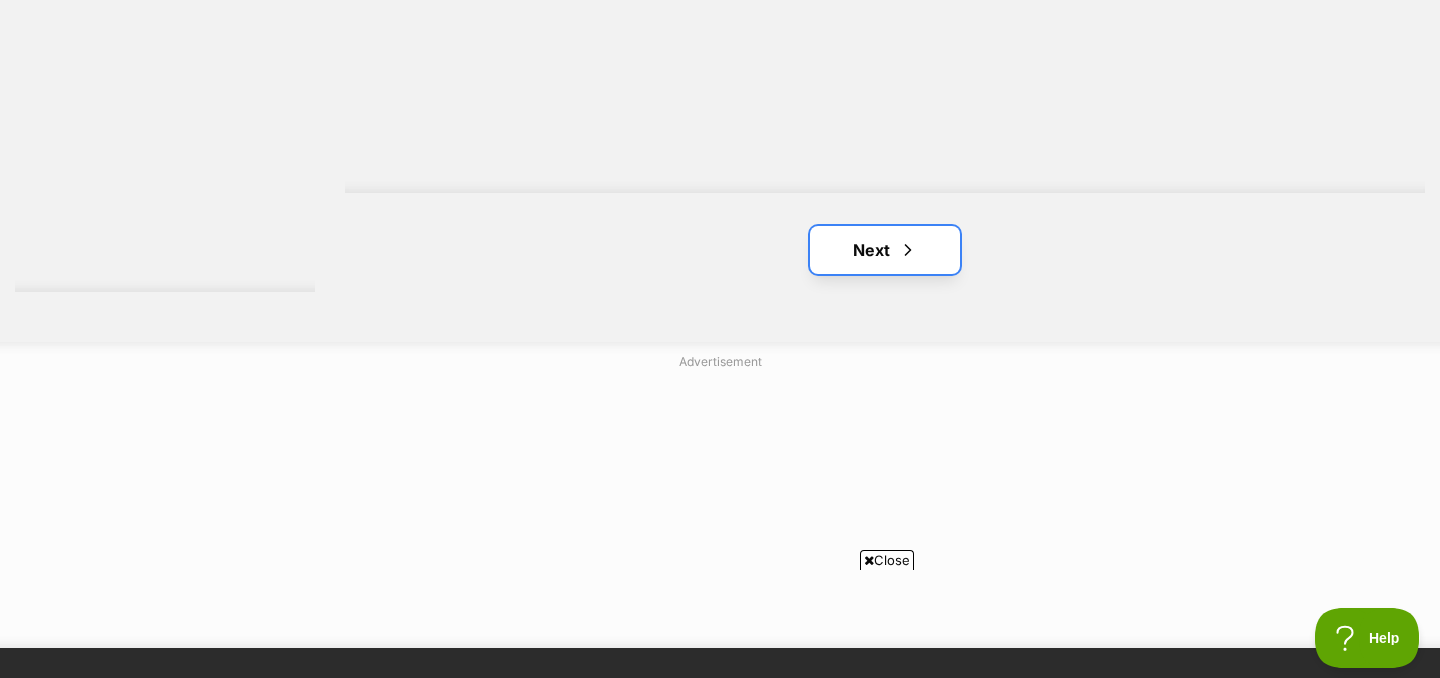 click on "Next" at bounding box center (885, 250) 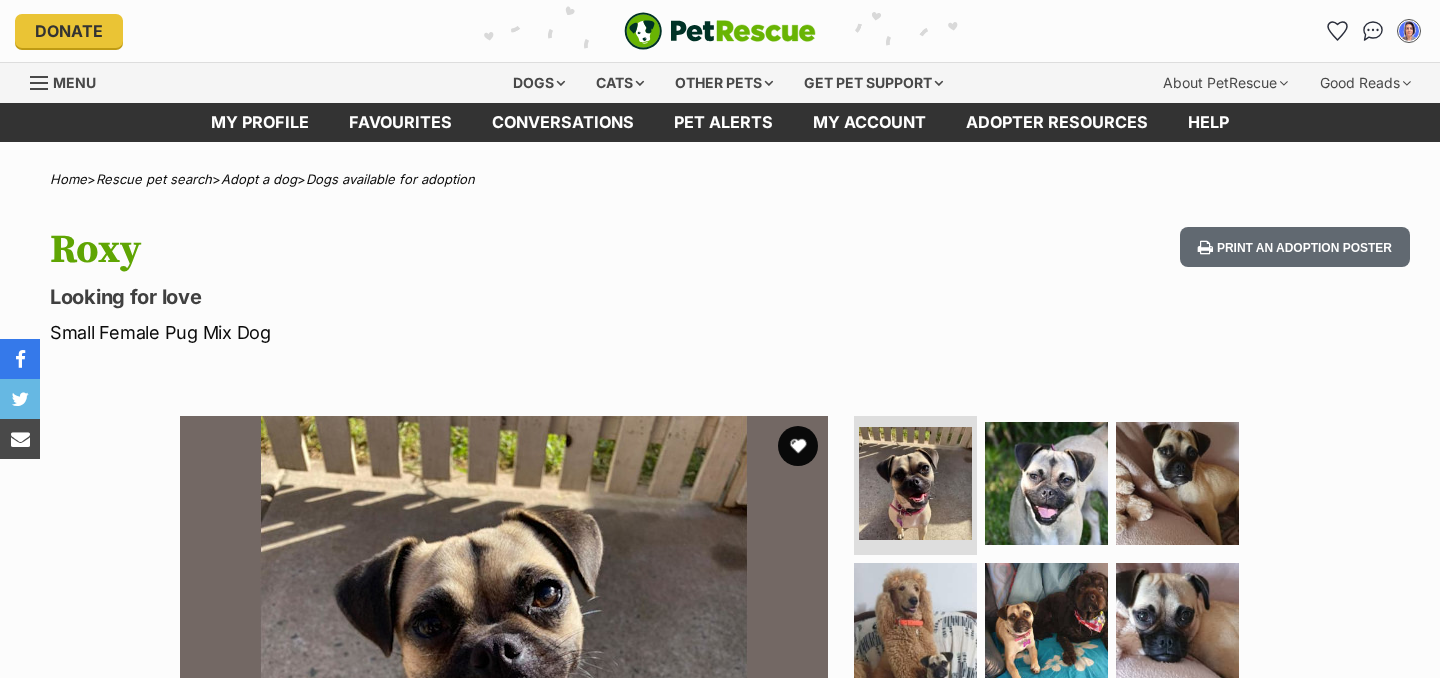scroll, scrollTop: 0, scrollLeft: 0, axis: both 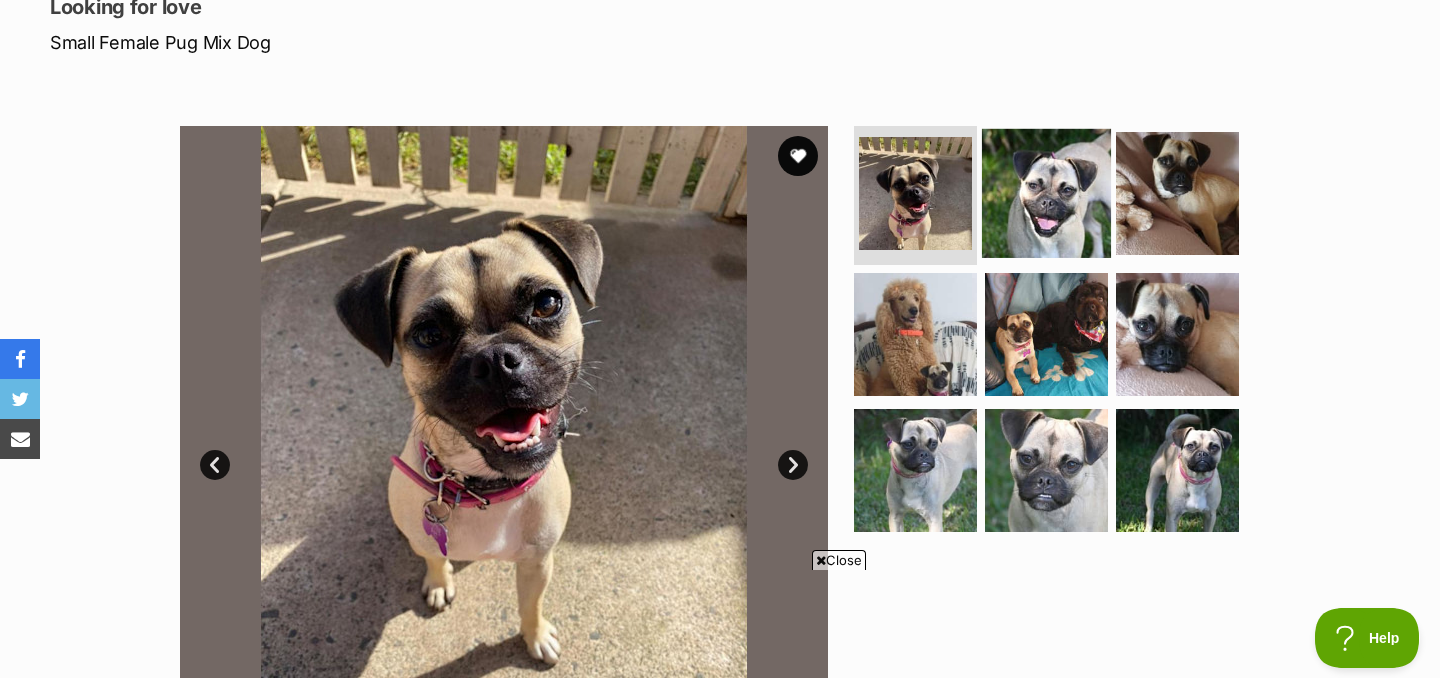 click at bounding box center (1046, 192) 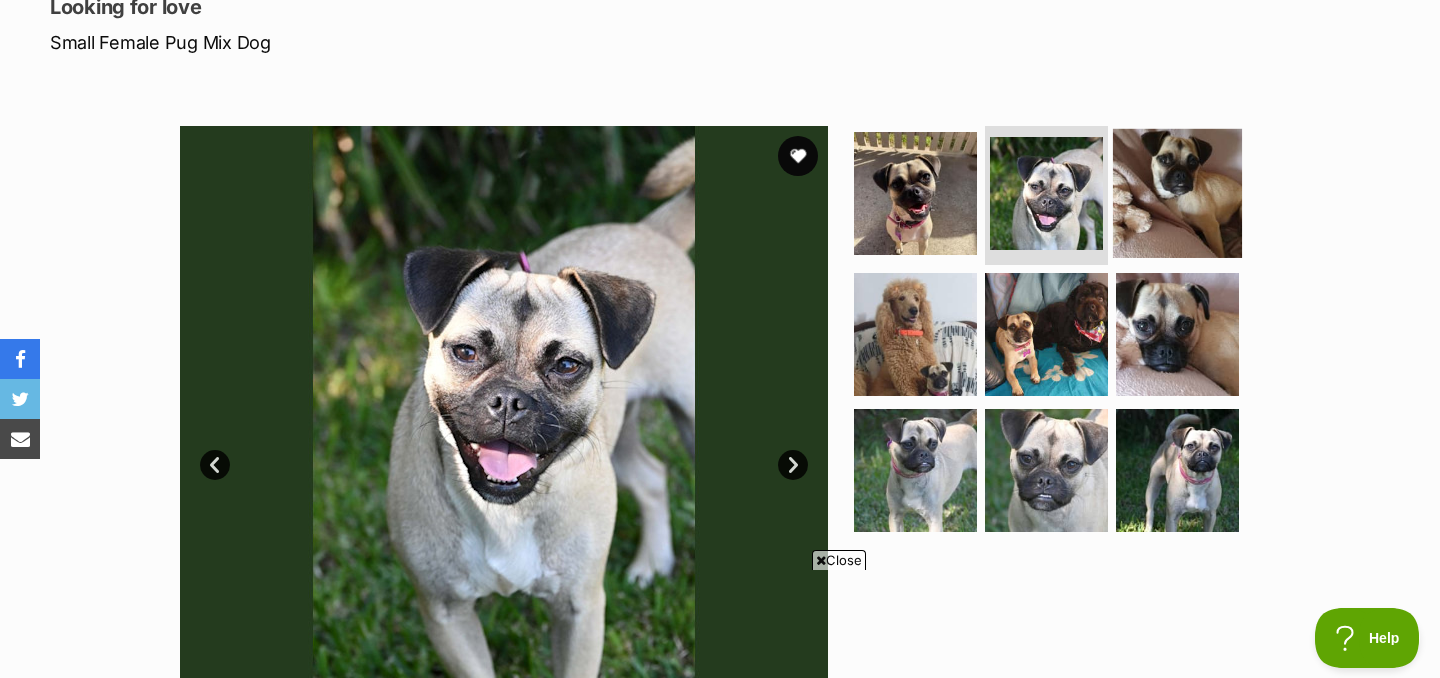 click at bounding box center [1177, 192] 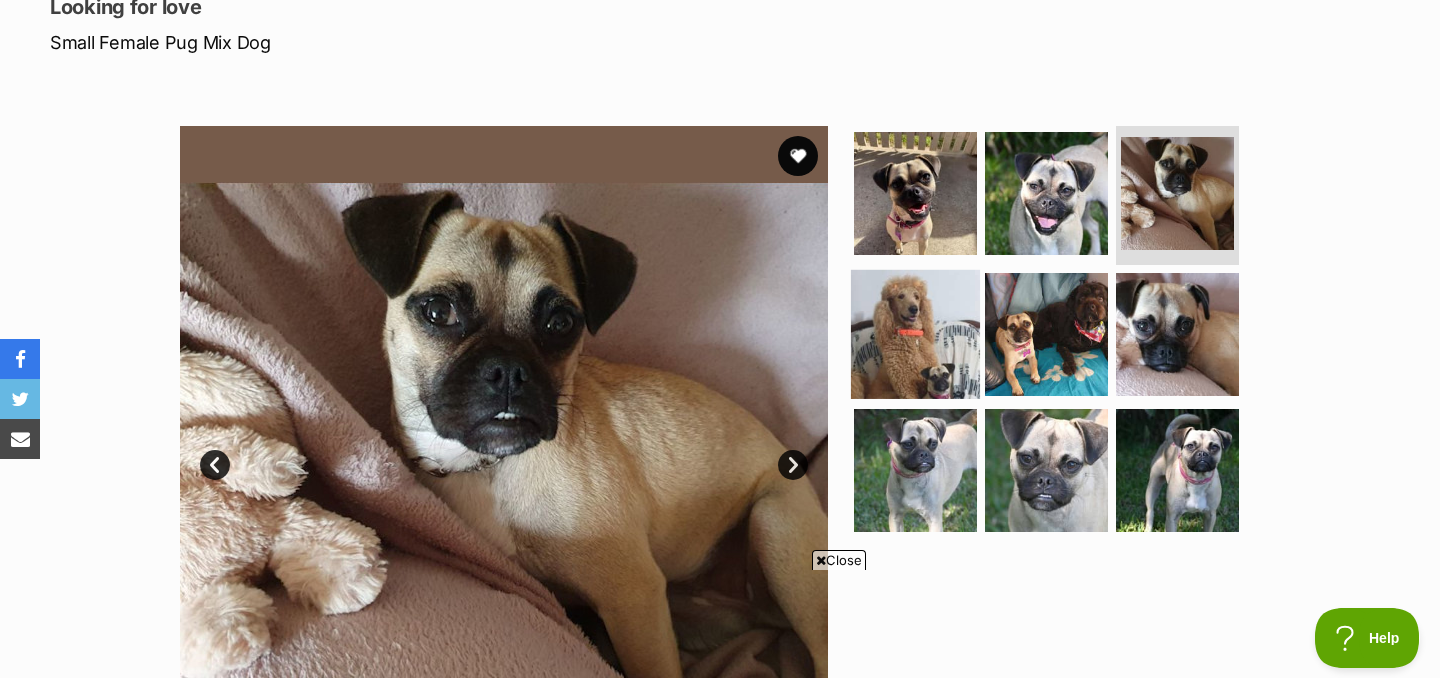 click at bounding box center (915, 334) 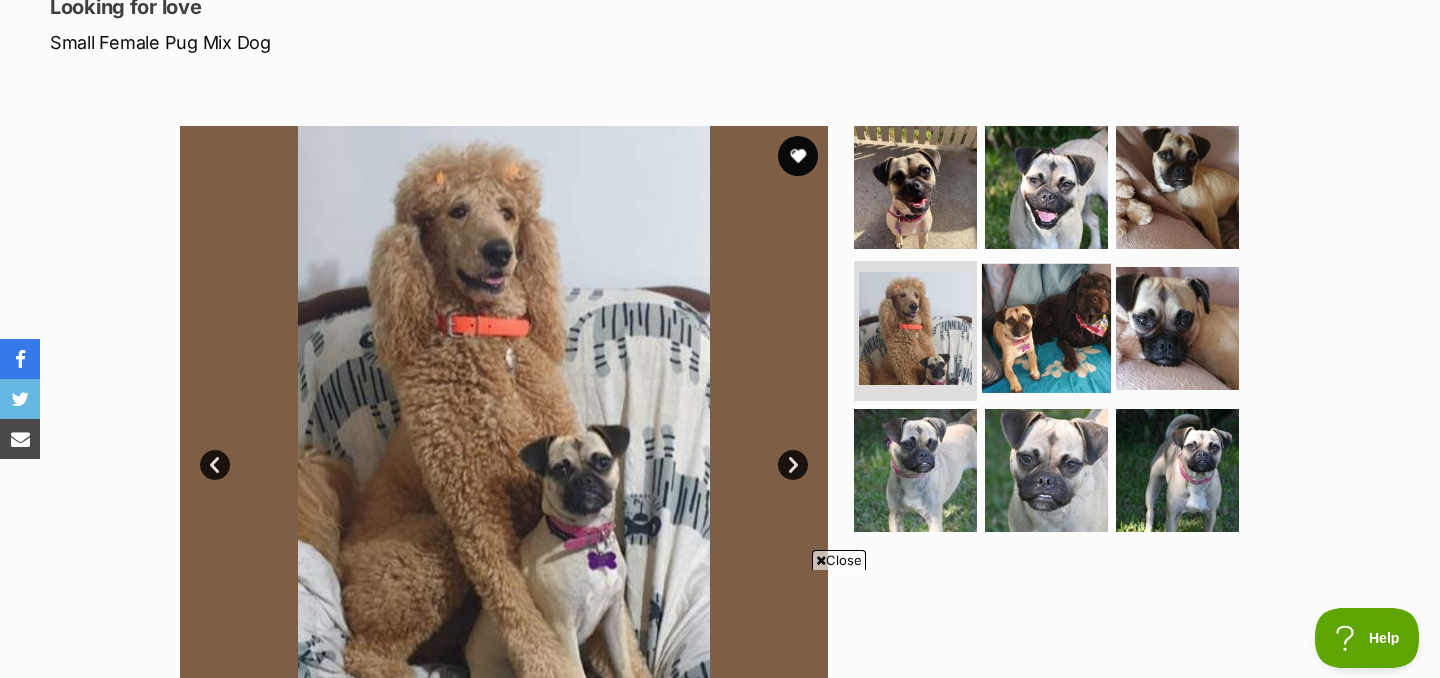 click at bounding box center (1046, 328) 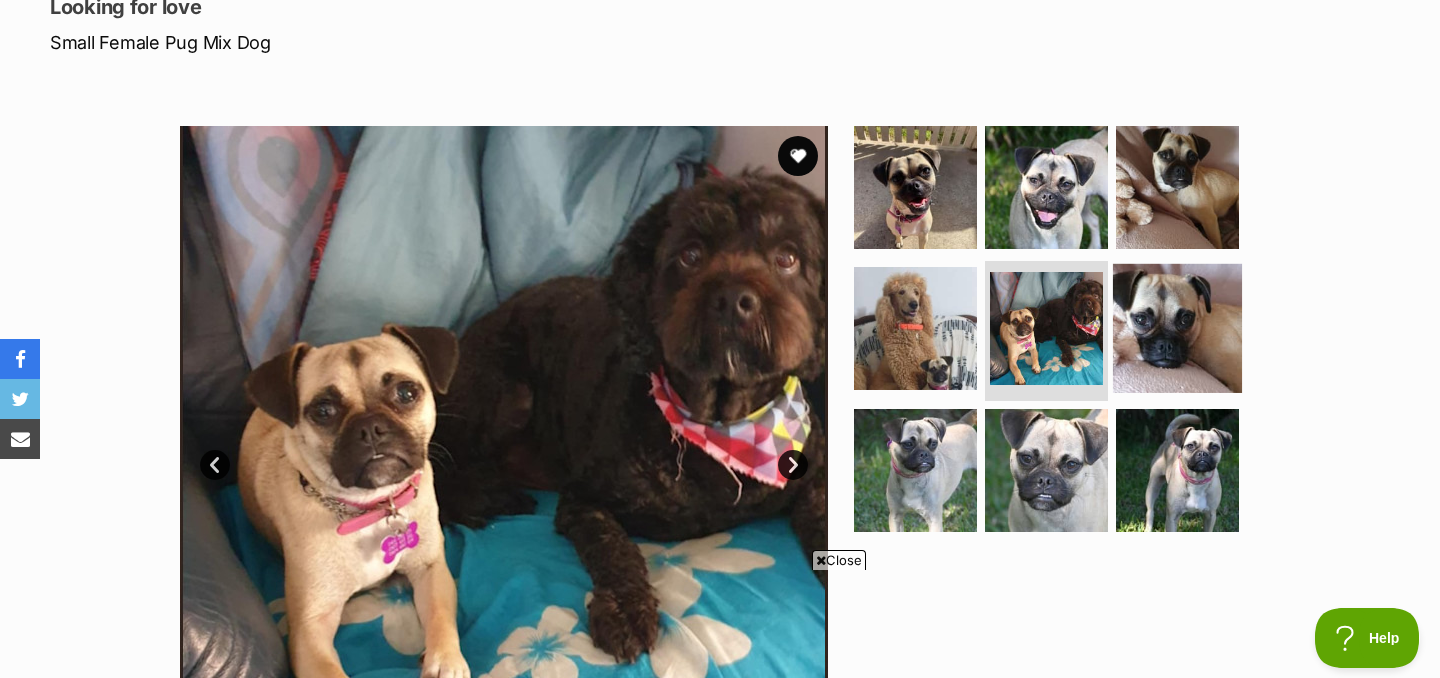 click at bounding box center [1177, 328] 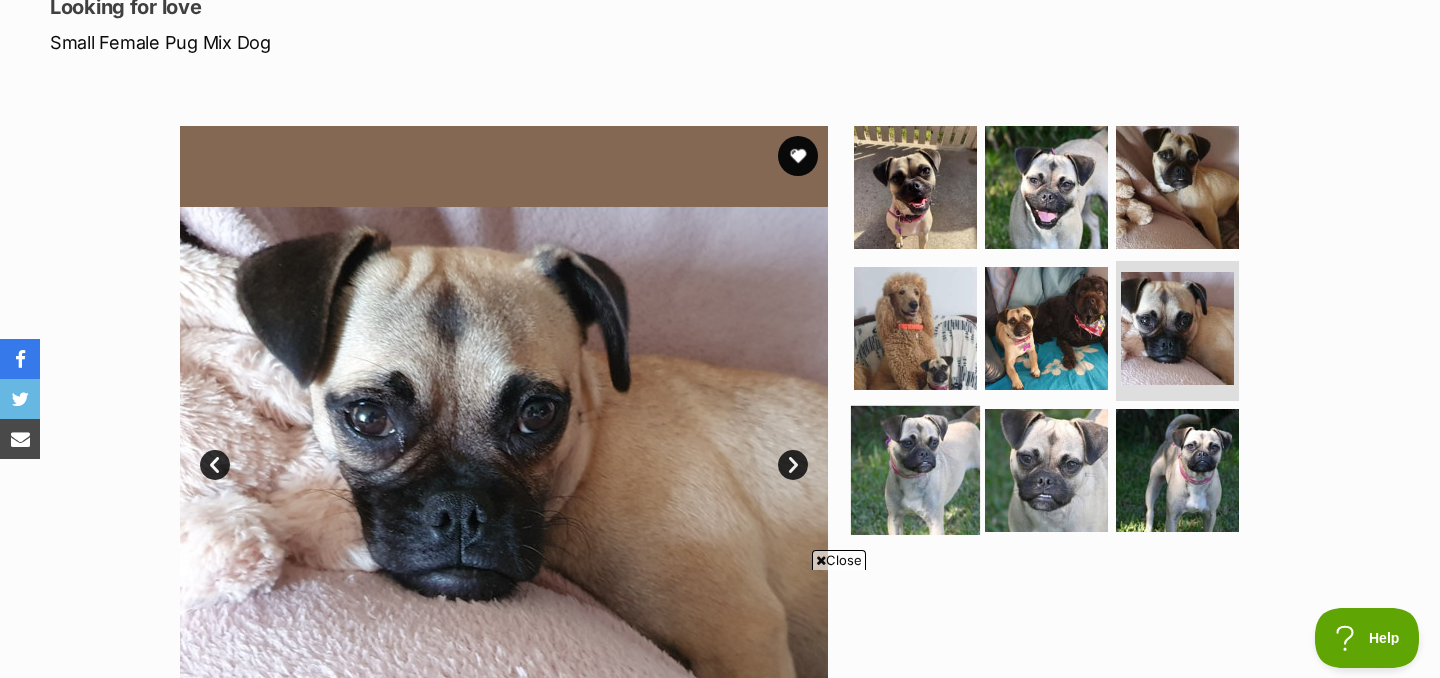 click at bounding box center (915, 470) 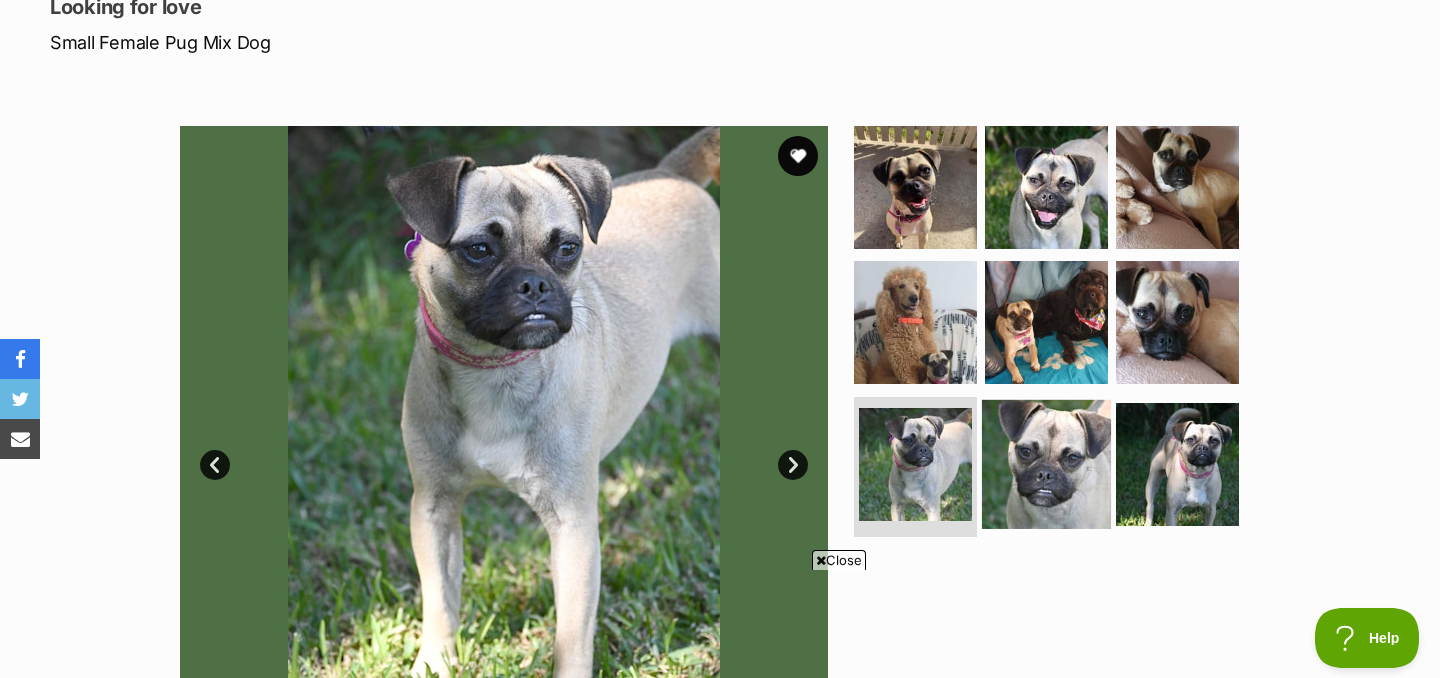 click at bounding box center [1046, 464] 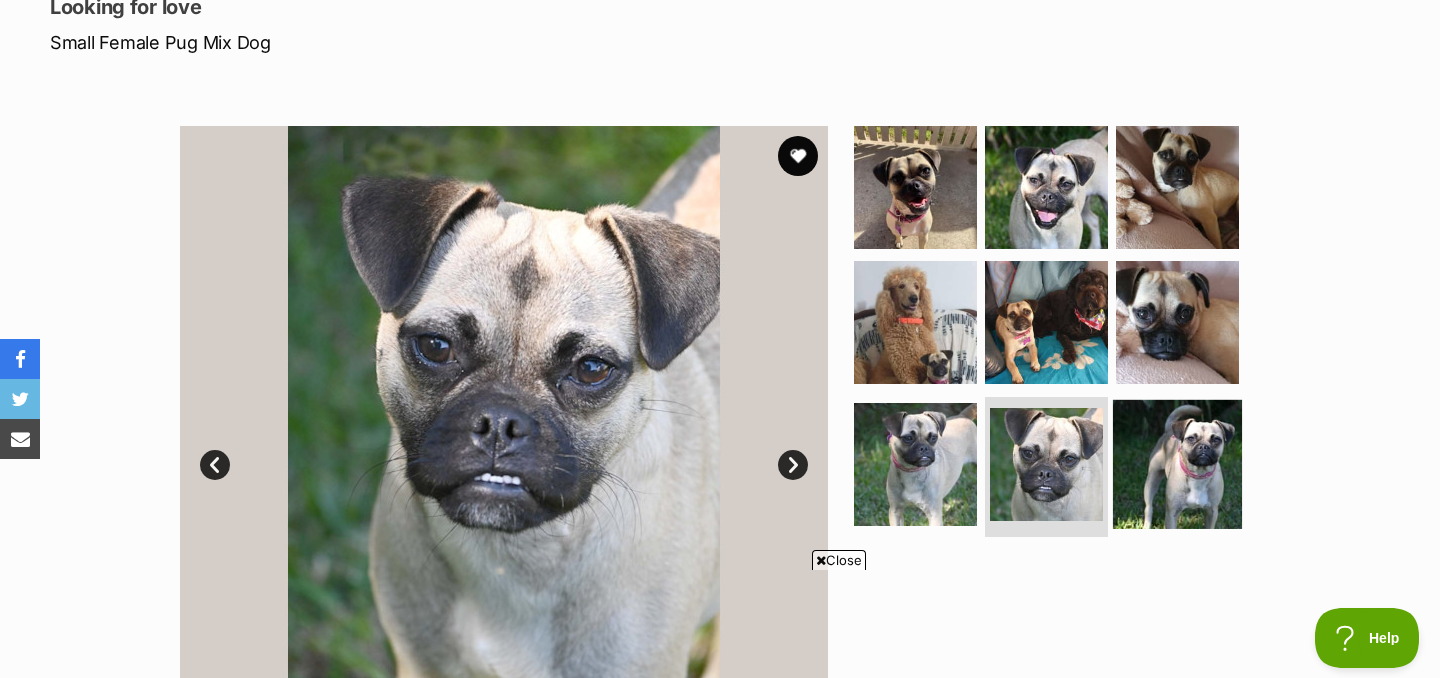 click at bounding box center [1177, 464] 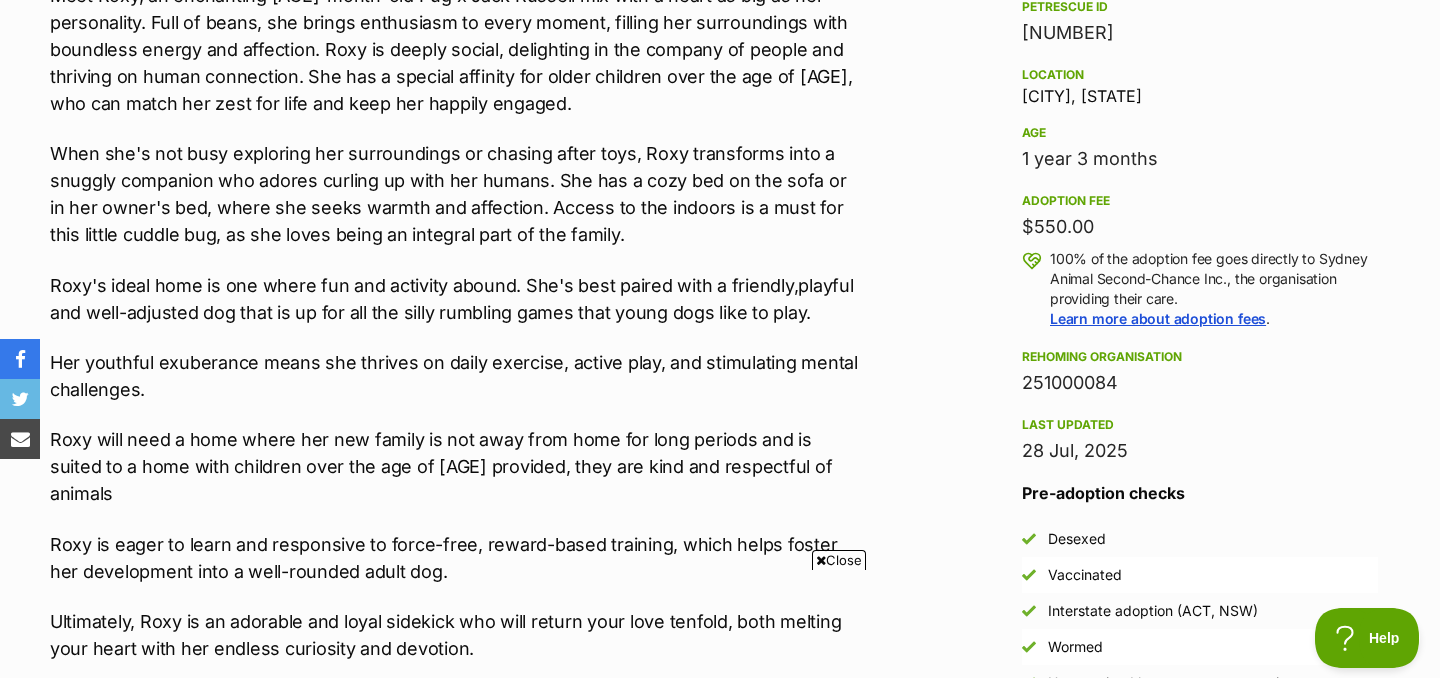 scroll, scrollTop: 1349, scrollLeft: 0, axis: vertical 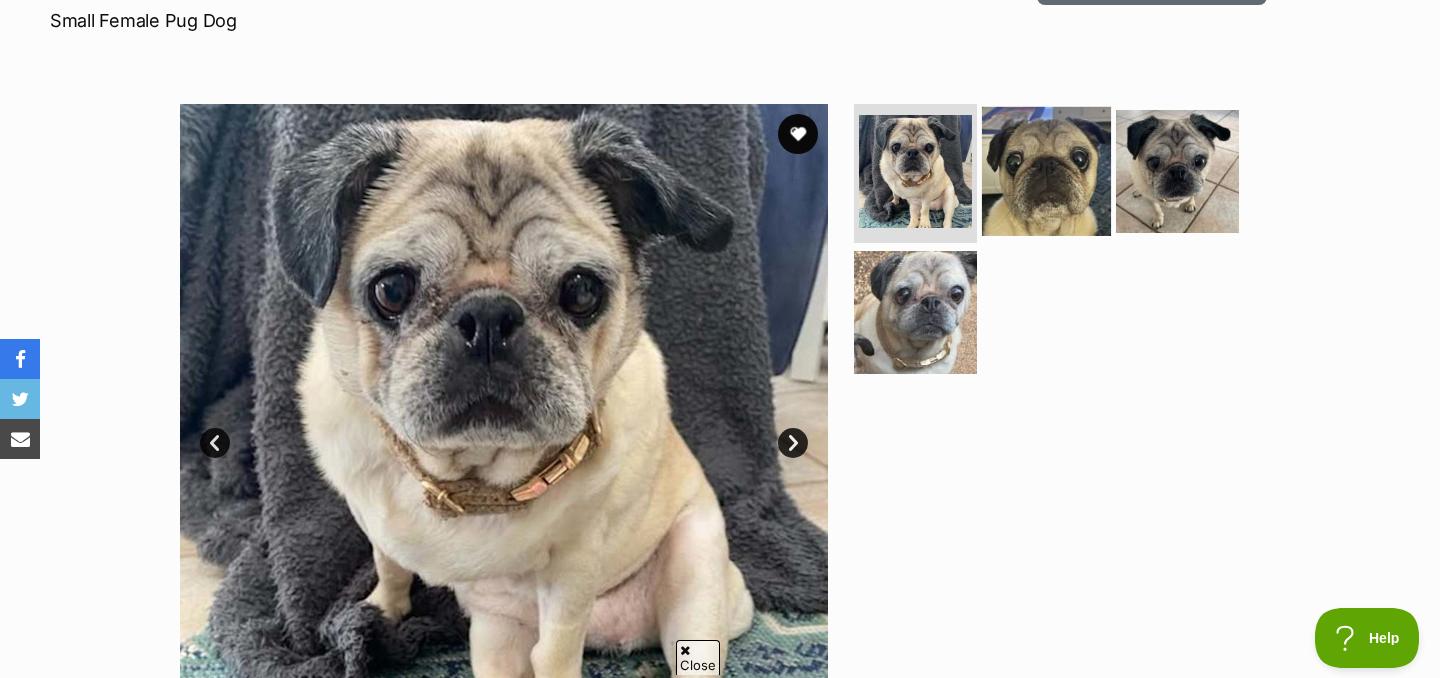click at bounding box center [1046, 170] 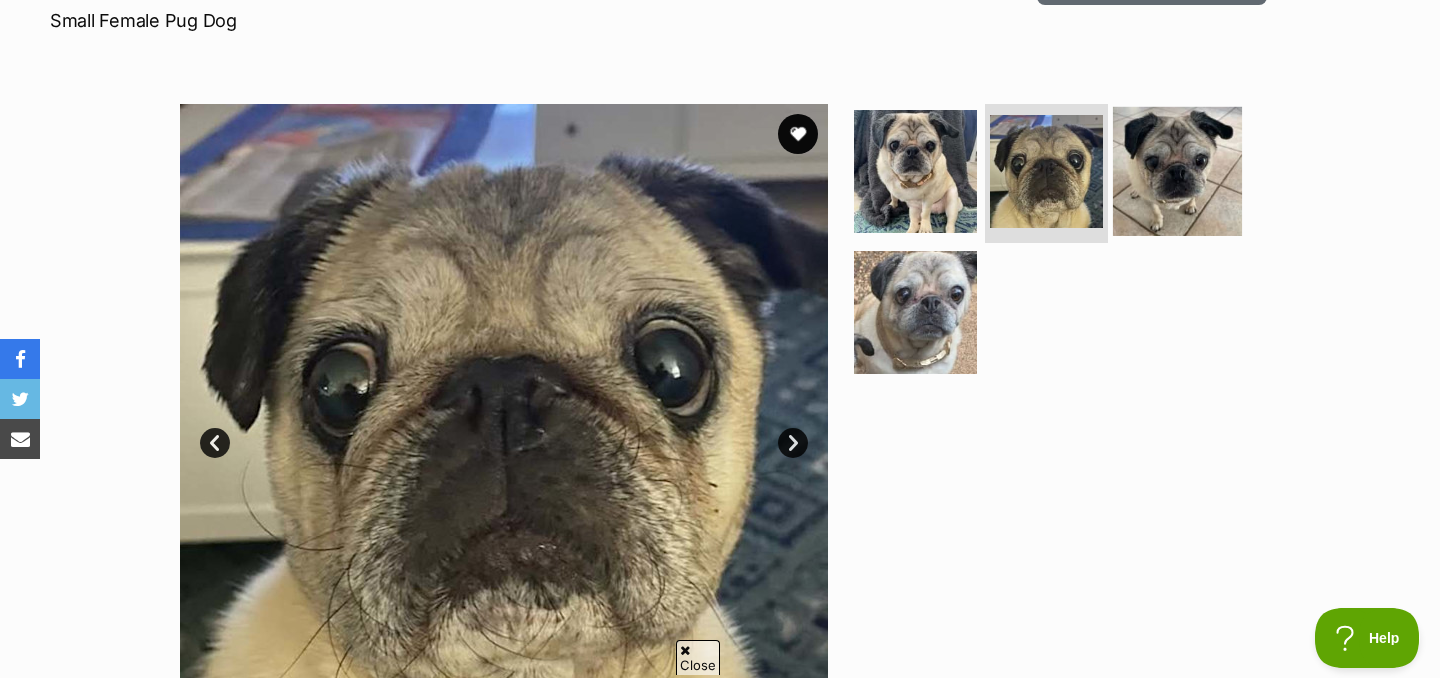 scroll, scrollTop: 0, scrollLeft: 0, axis: both 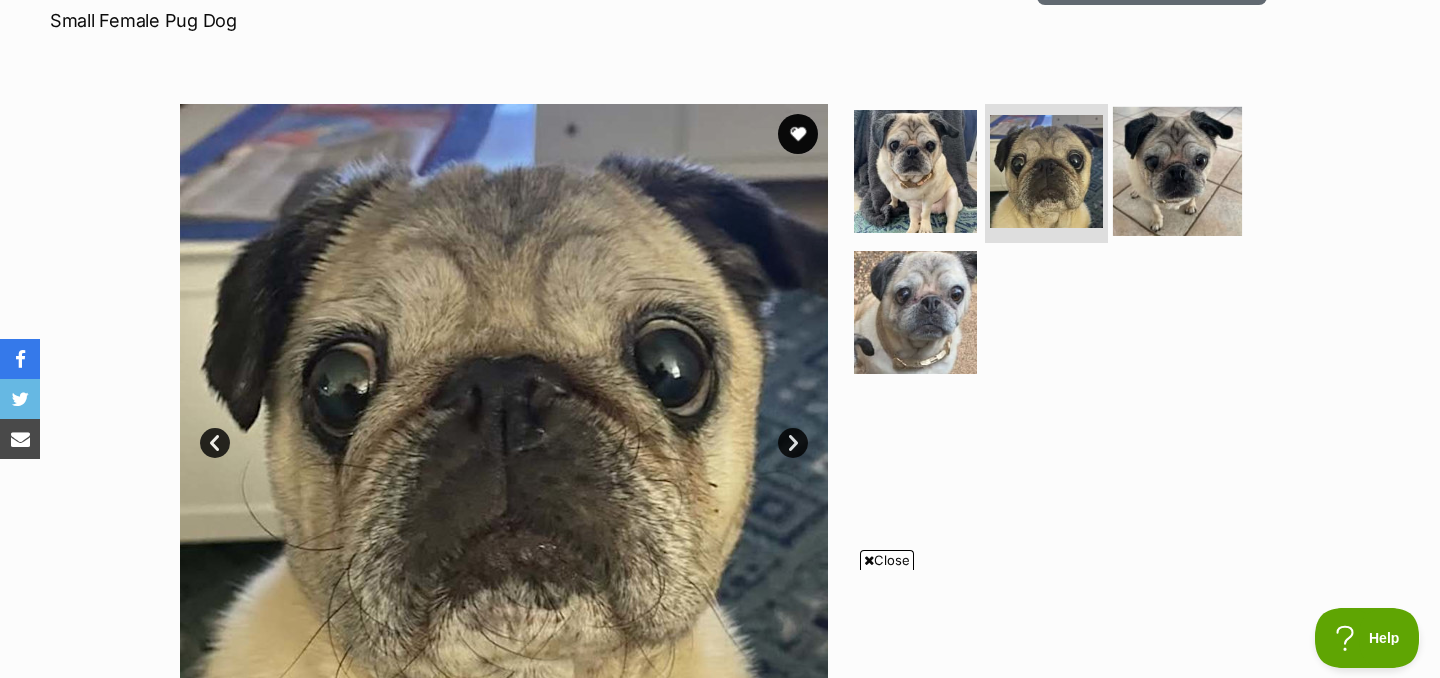 click at bounding box center (1177, 170) 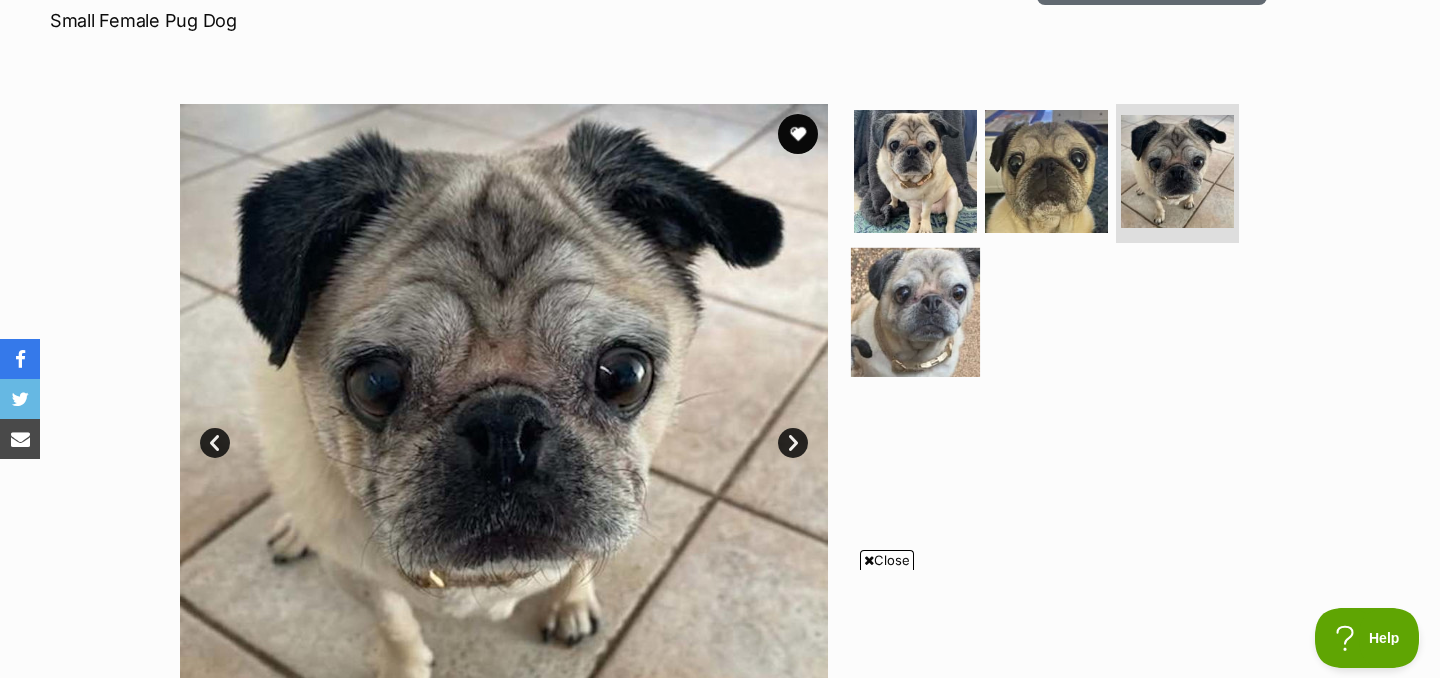 click at bounding box center [915, 312] 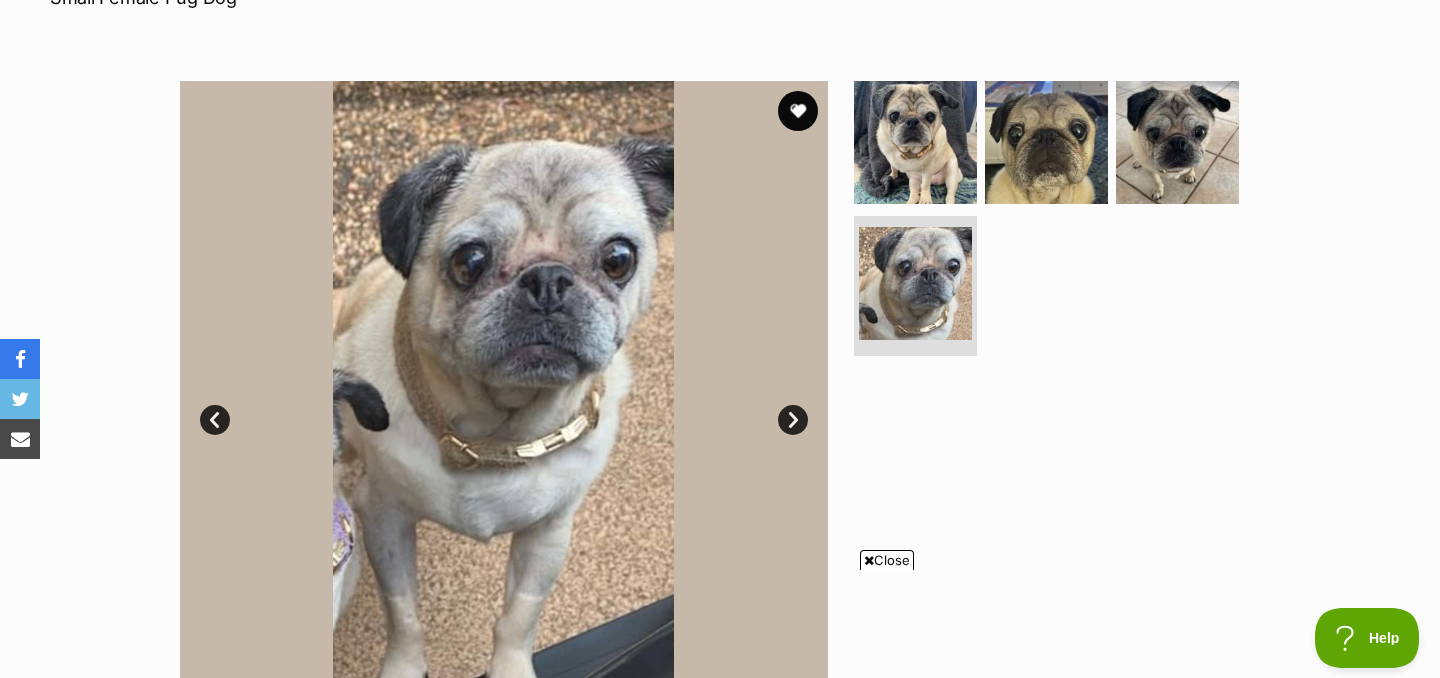 scroll, scrollTop: 337, scrollLeft: 0, axis: vertical 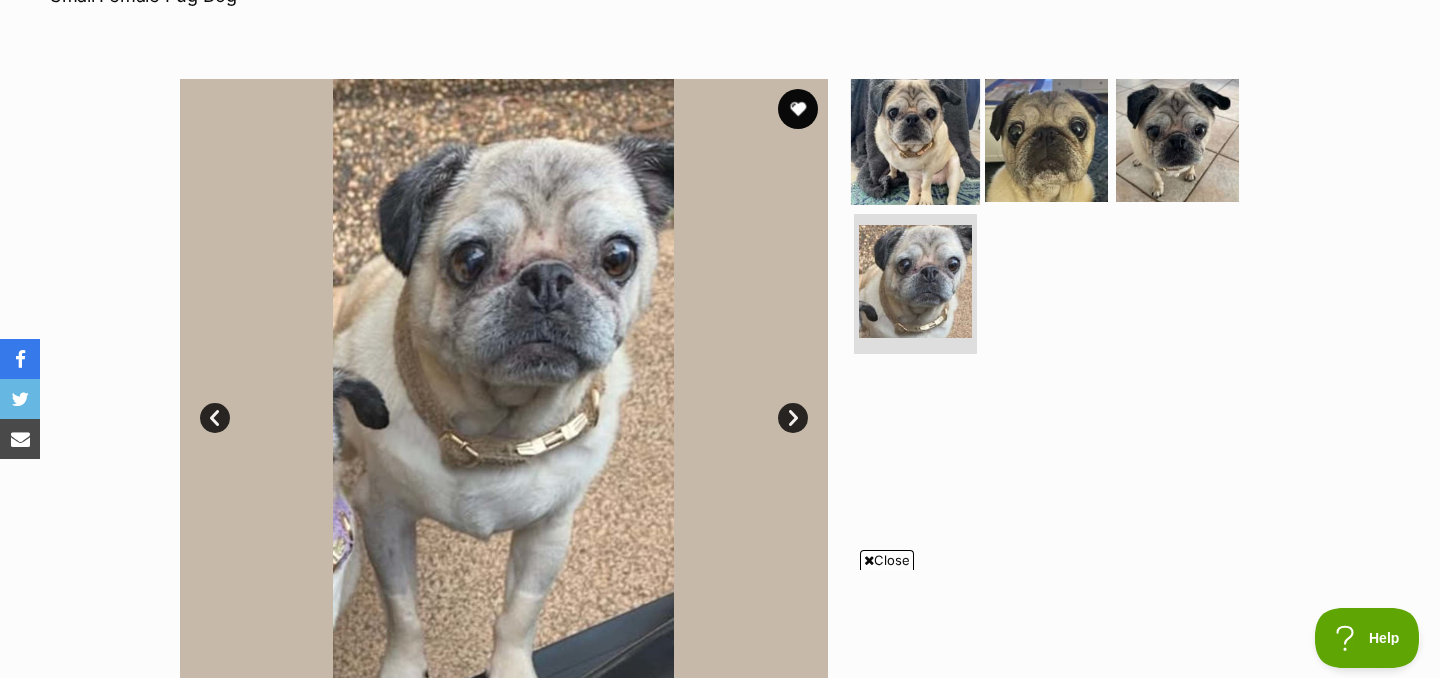 click at bounding box center (915, 139) 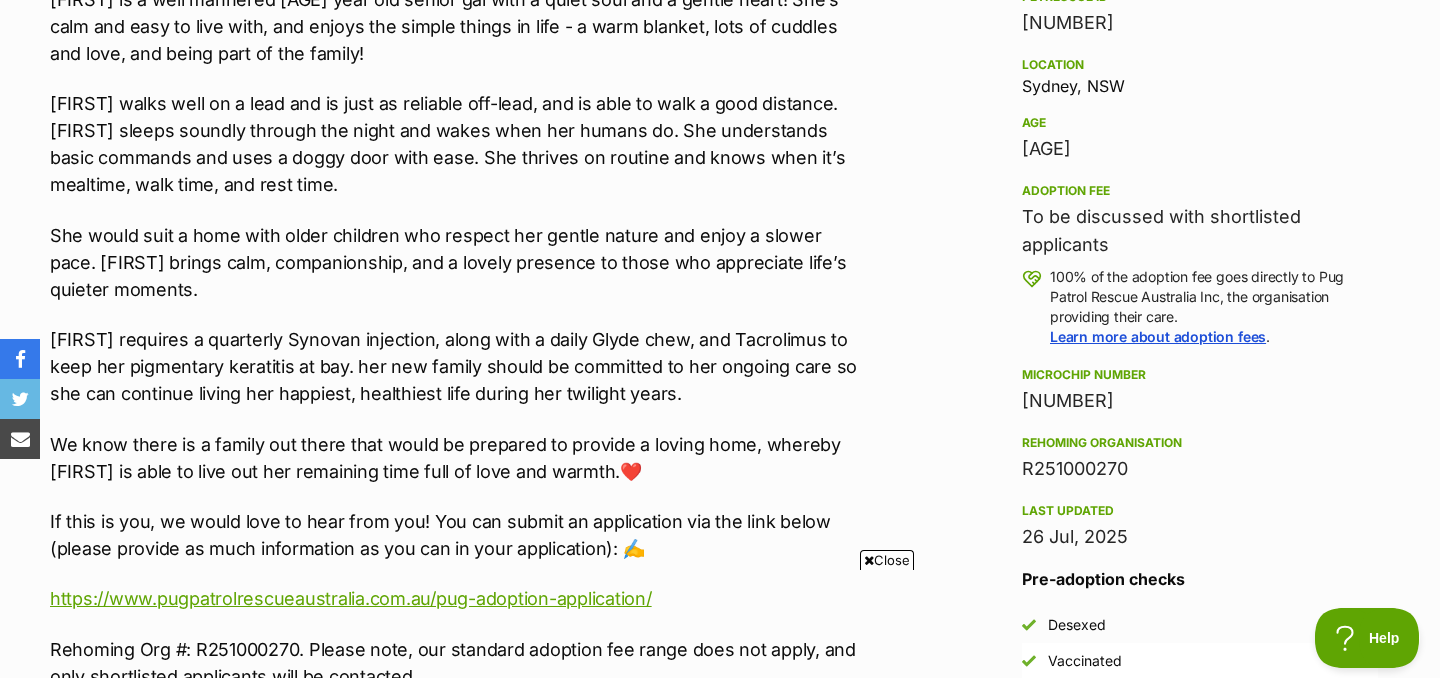 scroll, scrollTop: 1288, scrollLeft: 0, axis: vertical 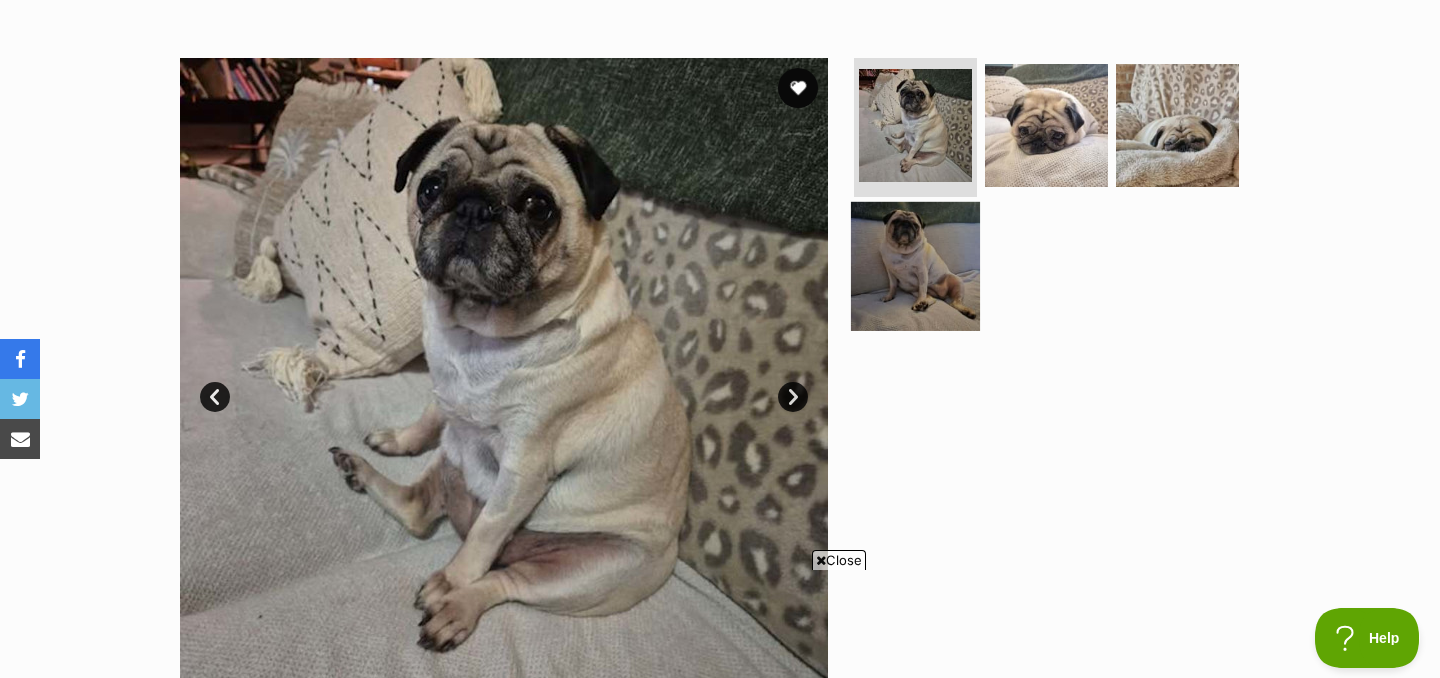 click at bounding box center [915, 266] 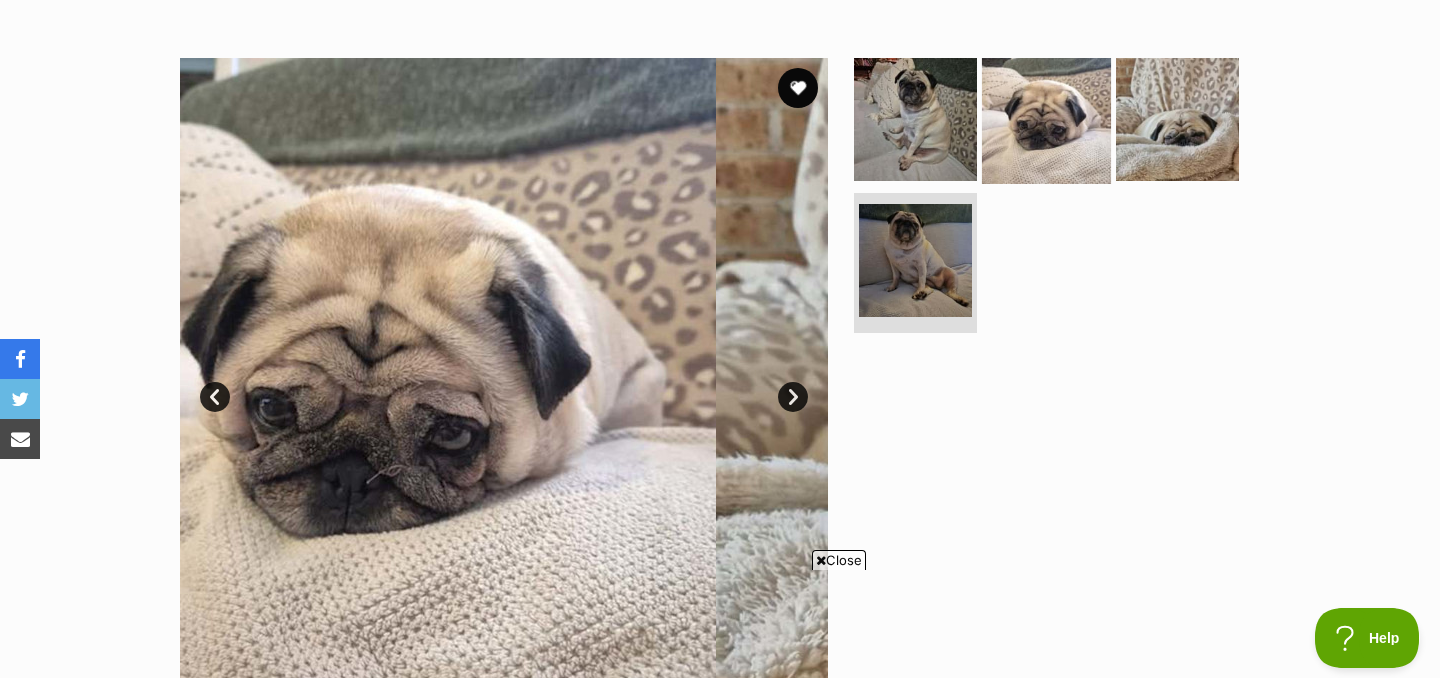 scroll, scrollTop: 0, scrollLeft: 0, axis: both 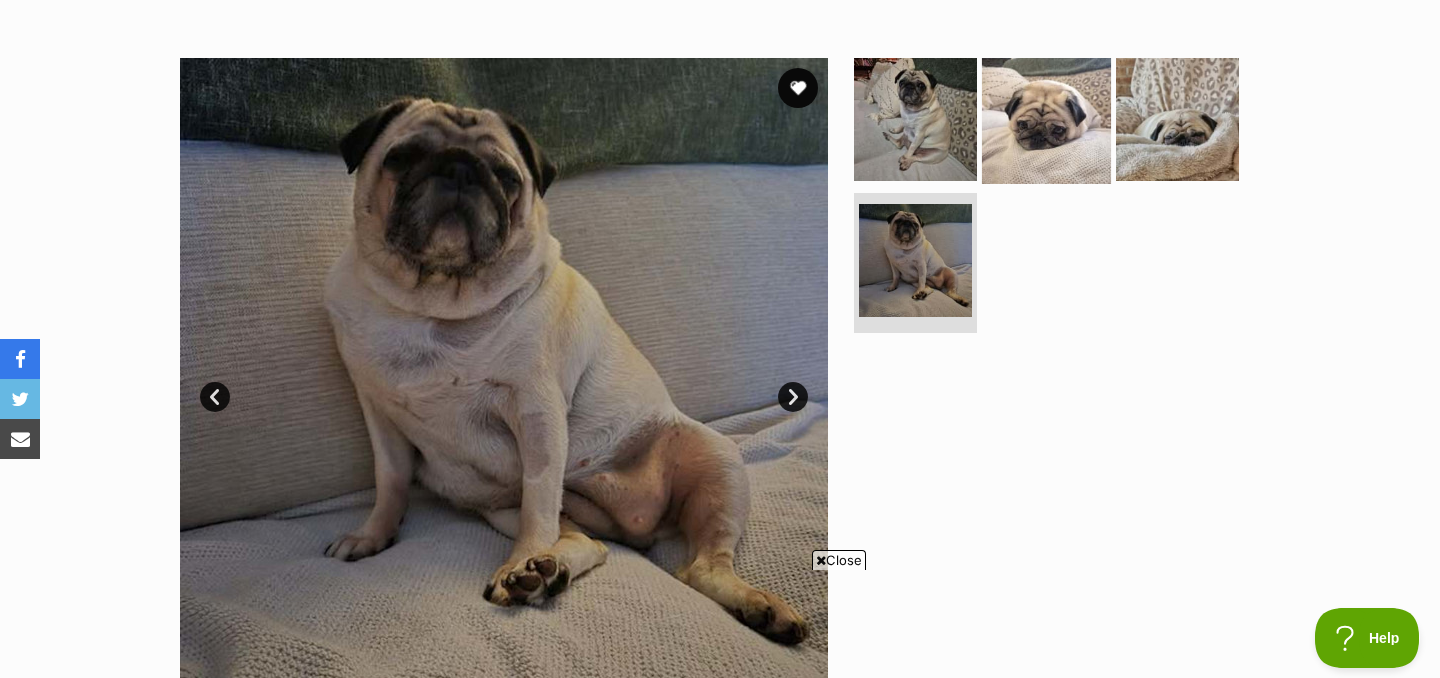 click at bounding box center (1046, 118) 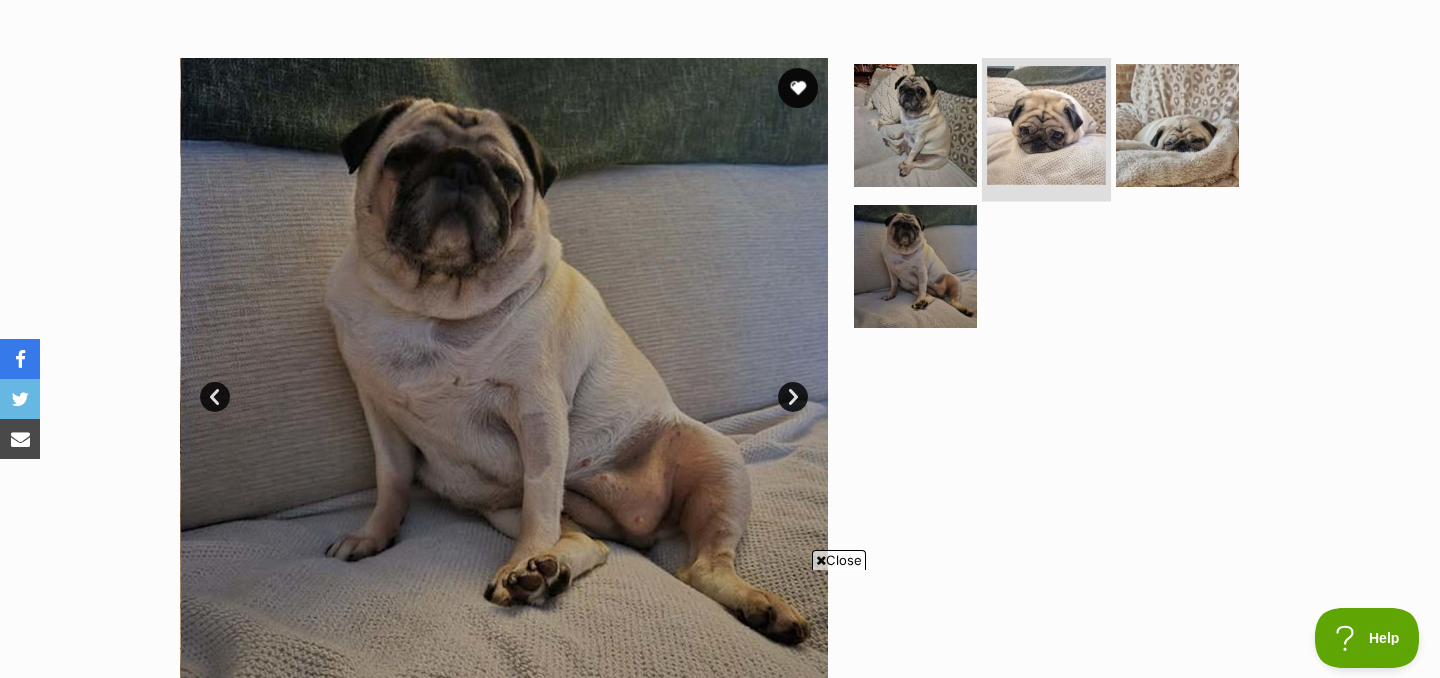 scroll, scrollTop: 0, scrollLeft: 0, axis: both 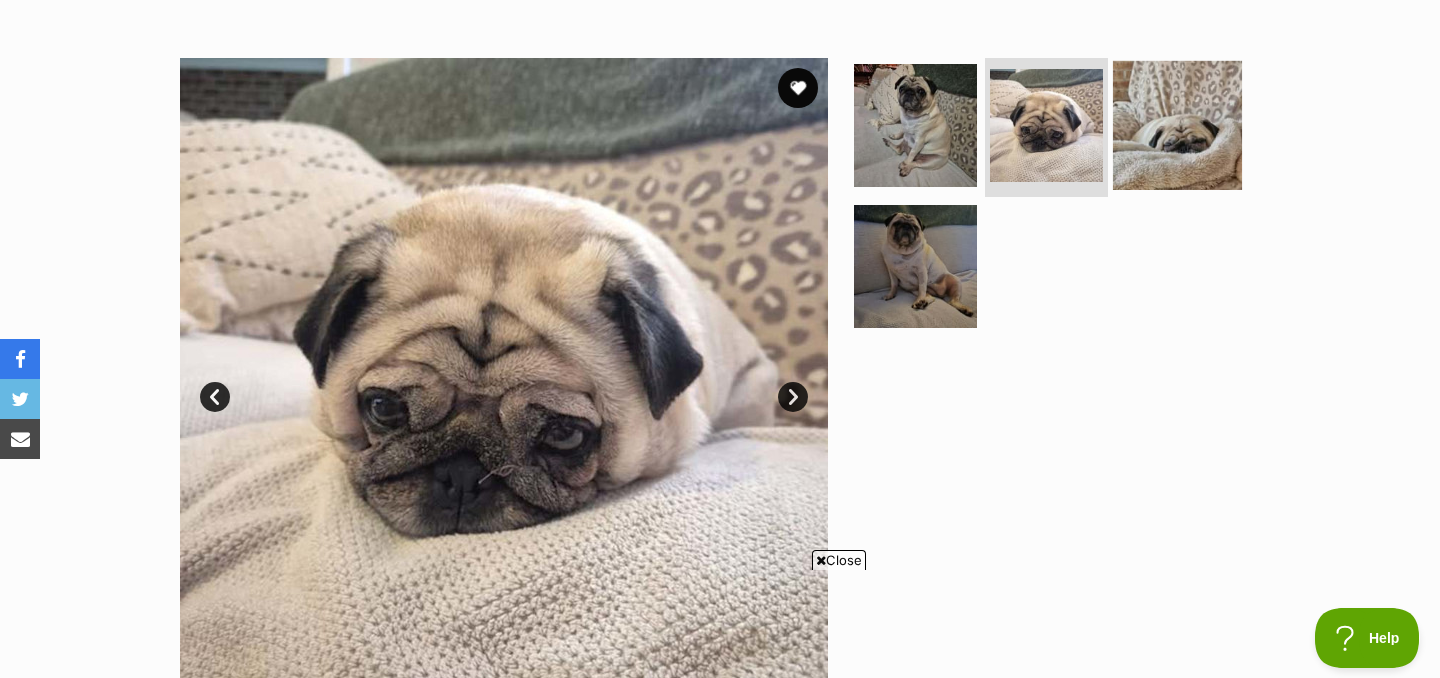 click at bounding box center [1177, 124] 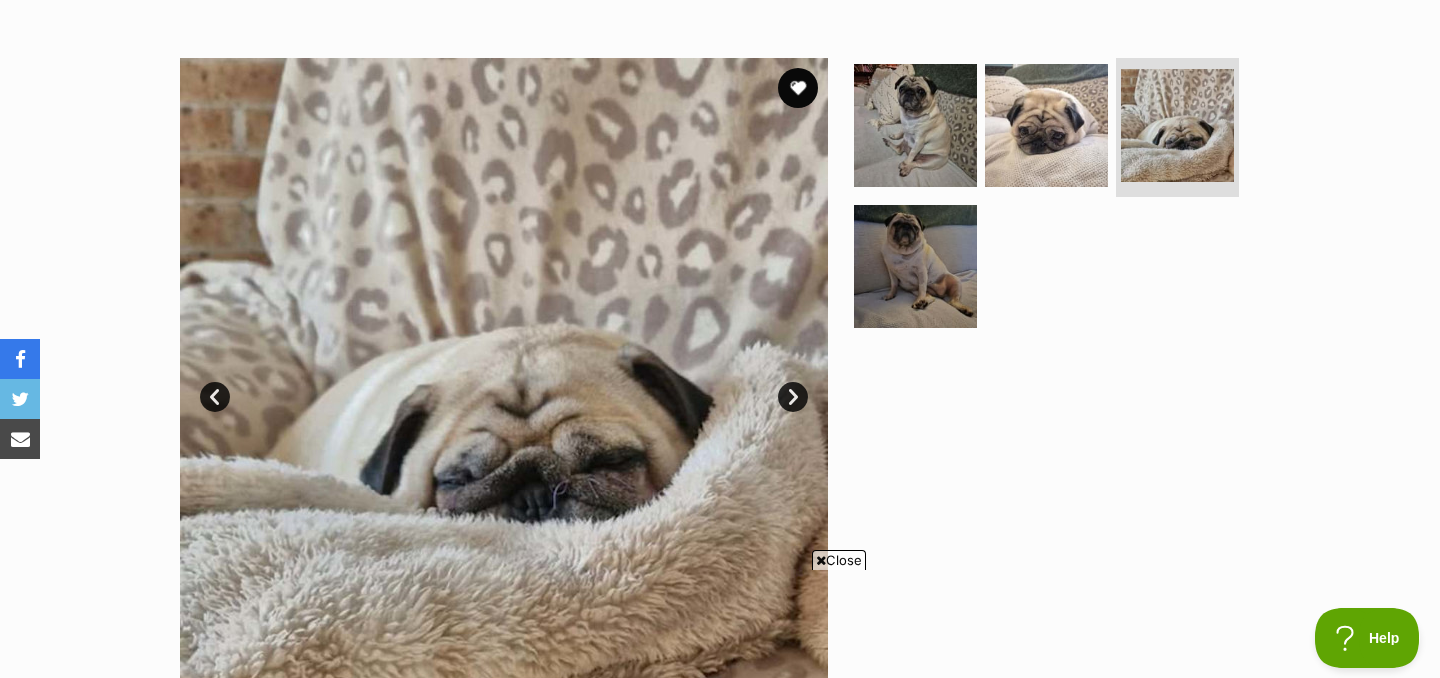 scroll, scrollTop: 381, scrollLeft: 0, axis: vertical 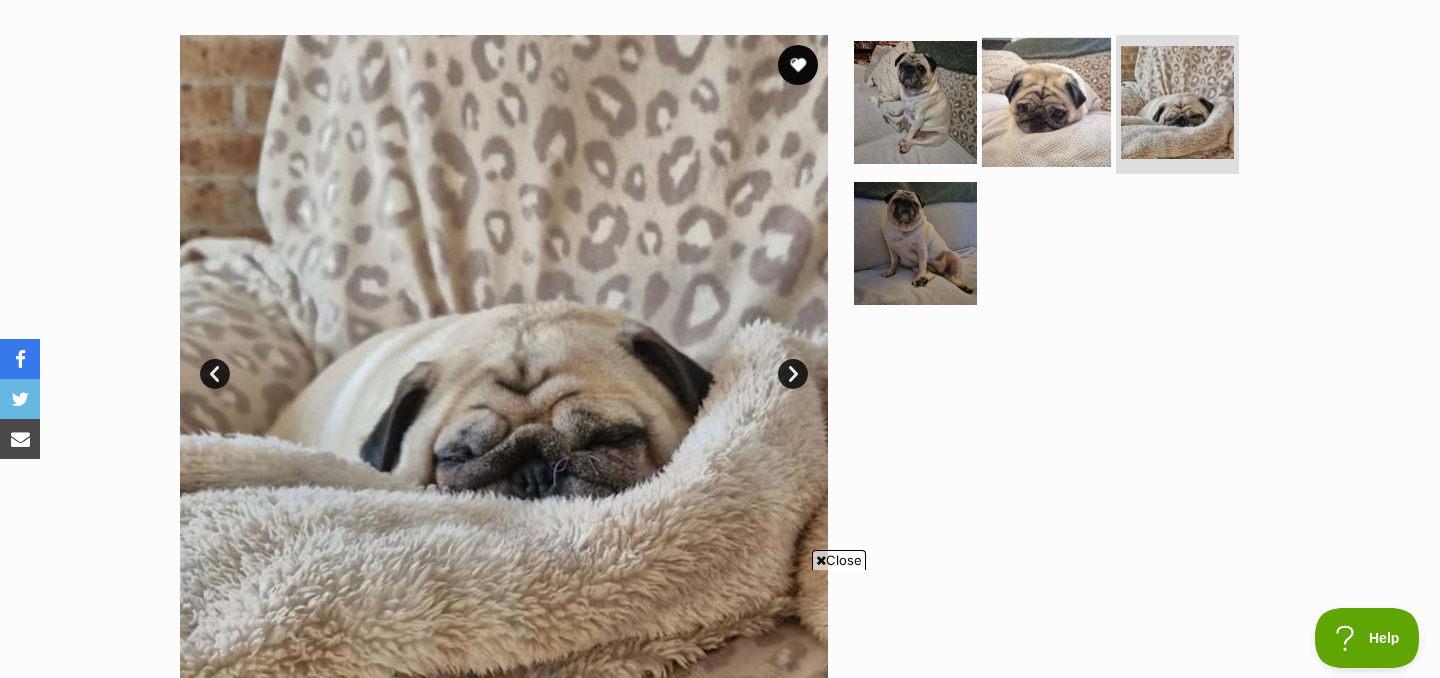 click at bounding box center [1046, 101] 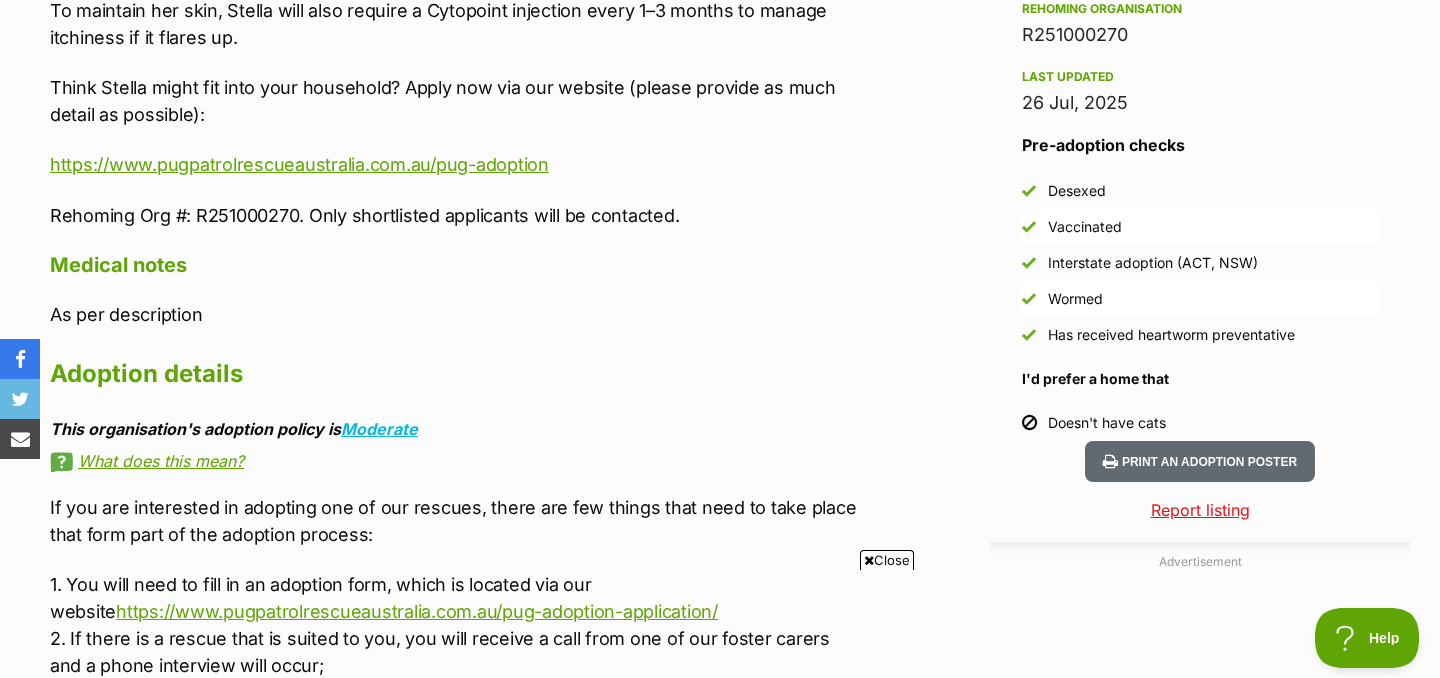 scroll, scrollTop: 1723, scrollLeft: 0, axis: vertical 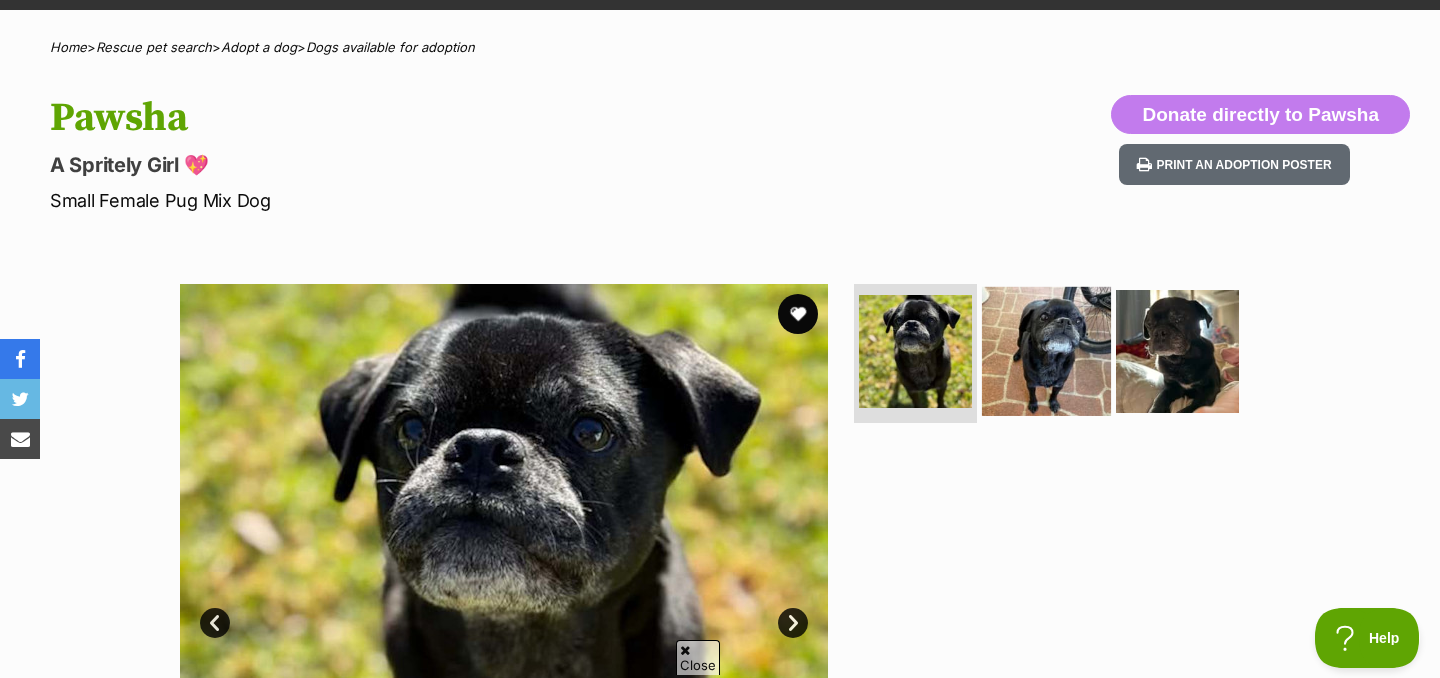 click at bounding box center (1046, 350) 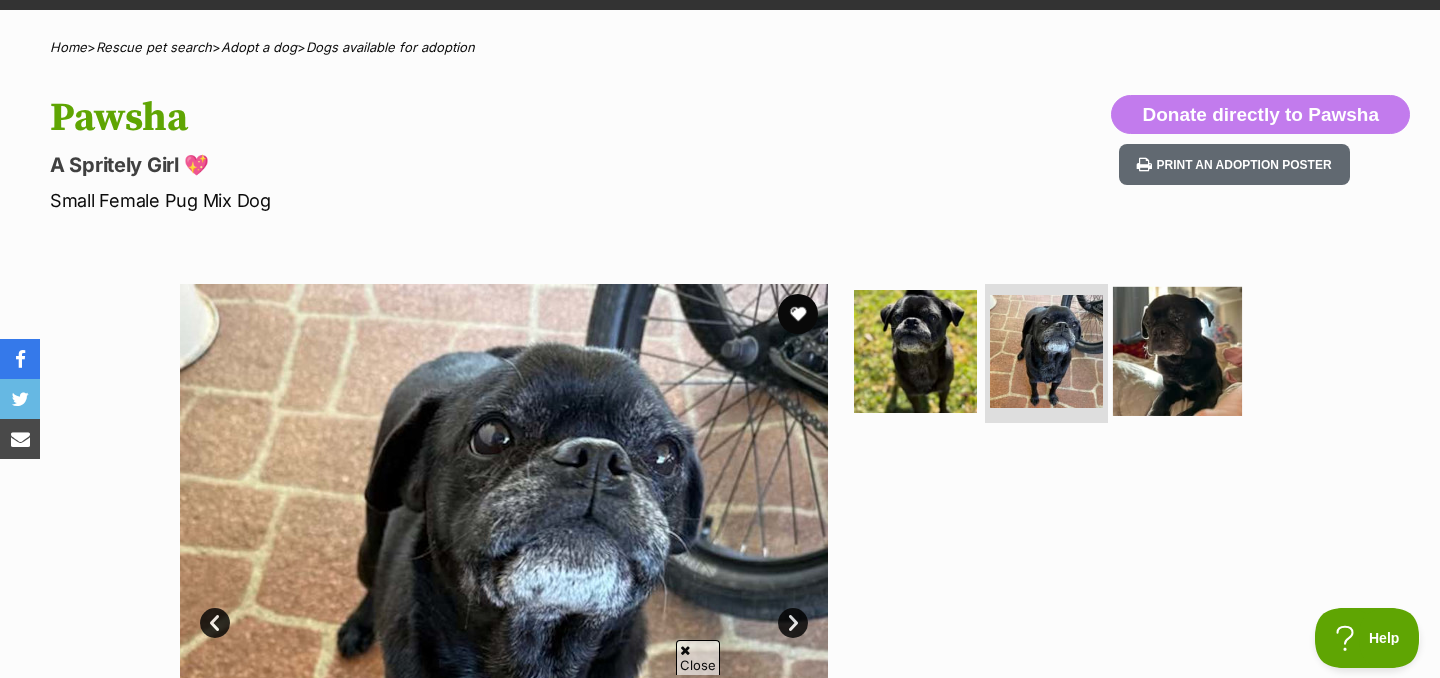 scroll, scrollTop: 0, scrollLeft: 0, axis: both 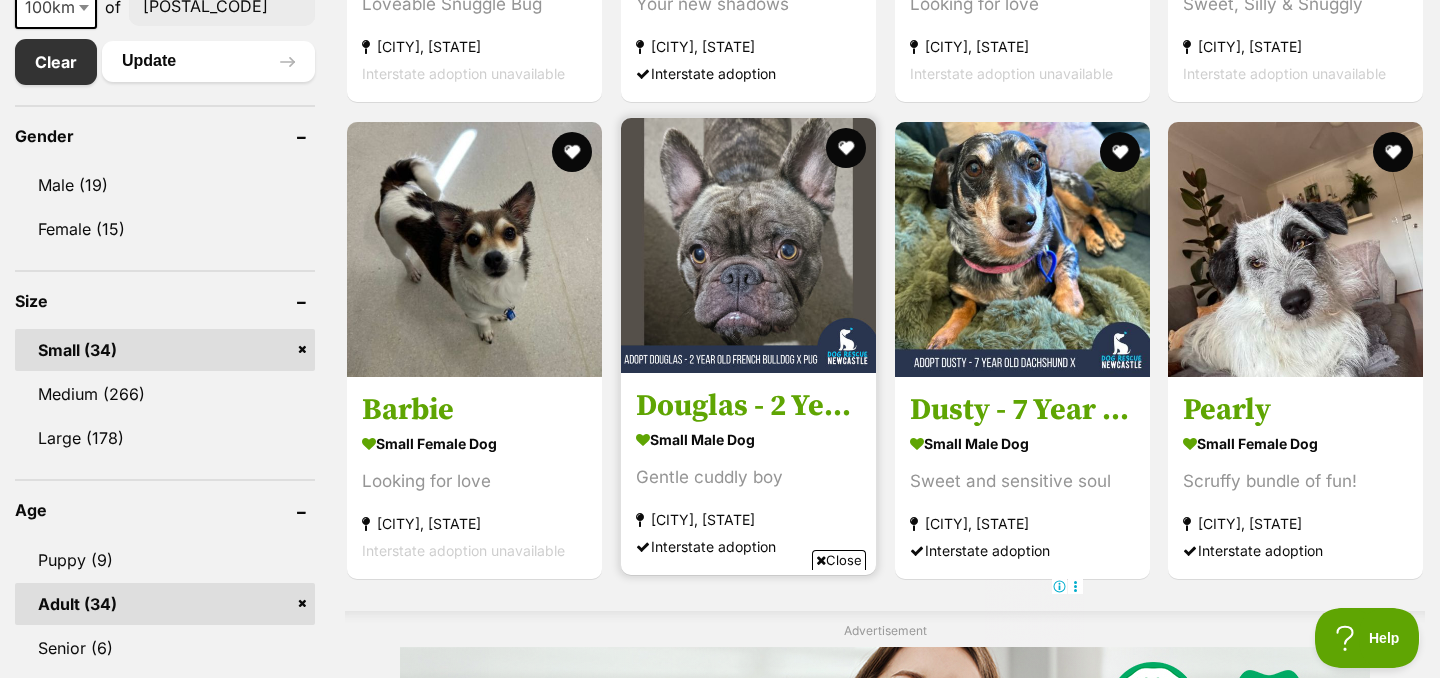 click on "Douglas - 2 Year Old French Bulldog X Pug" at bounding box center (748, 406) 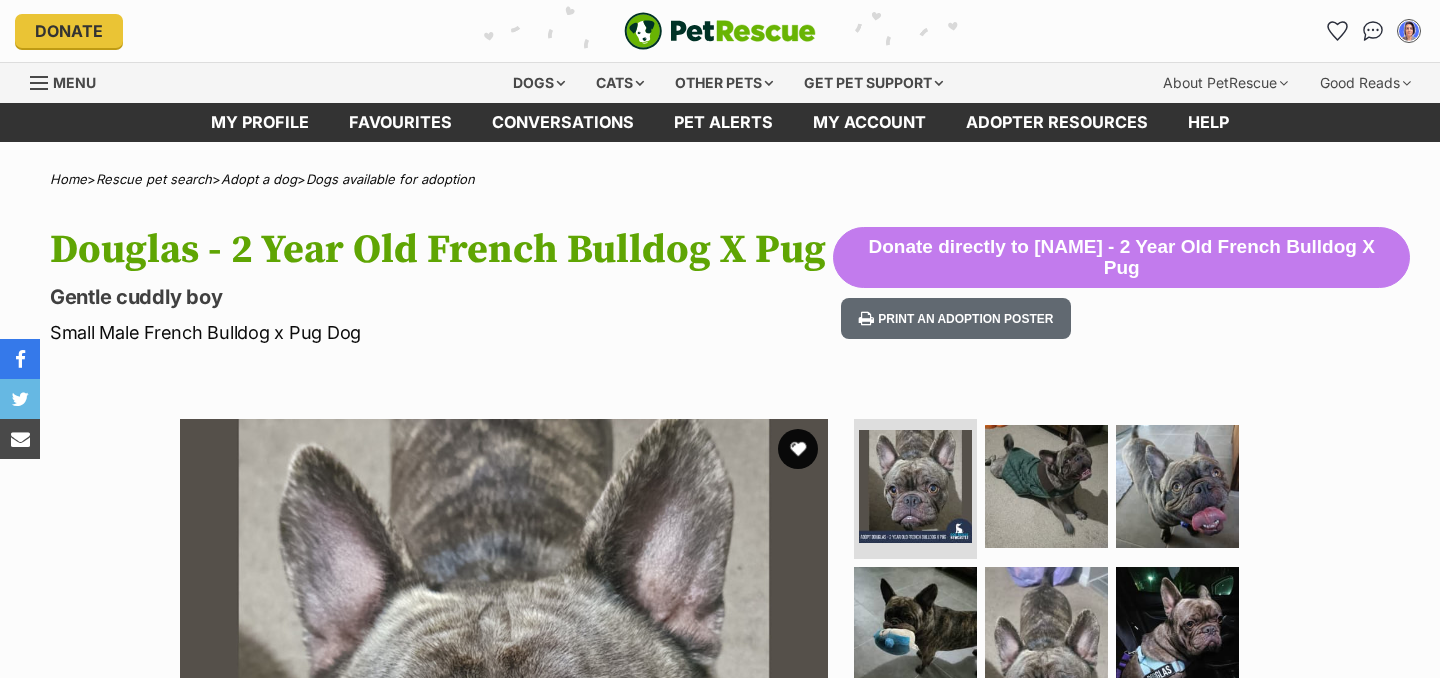 scroll, scrollTop: 0, scrollLeft: 0, axis: both 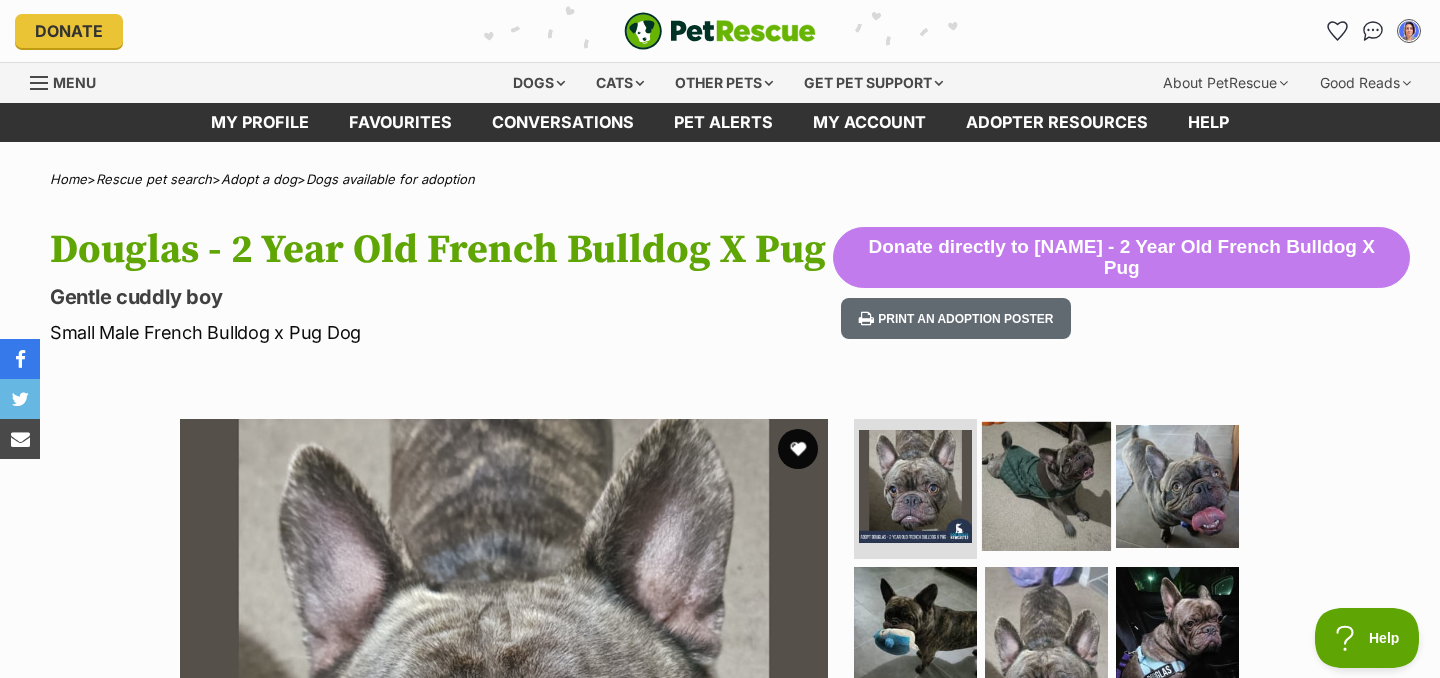 click at bounding box center [1046, 486] 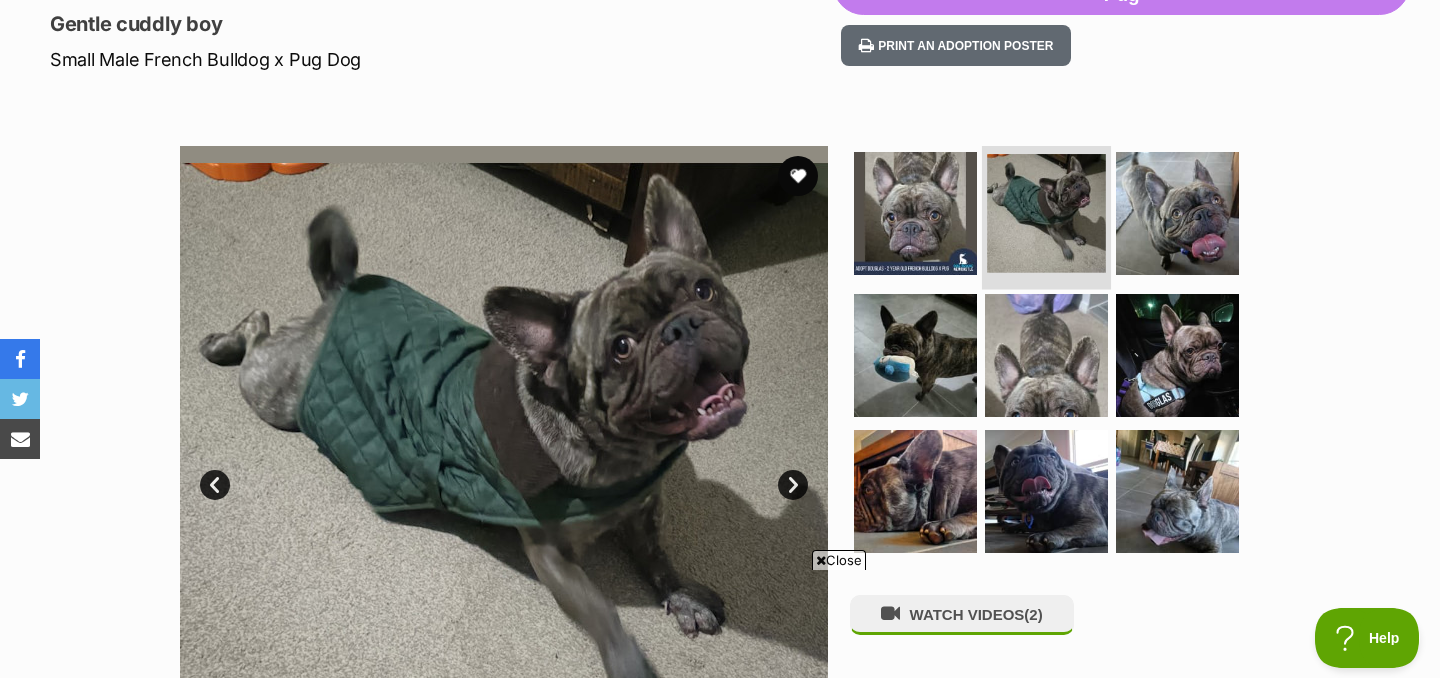 scroll, scrollTop: 274, scrollLeft: 0, axis: vertical 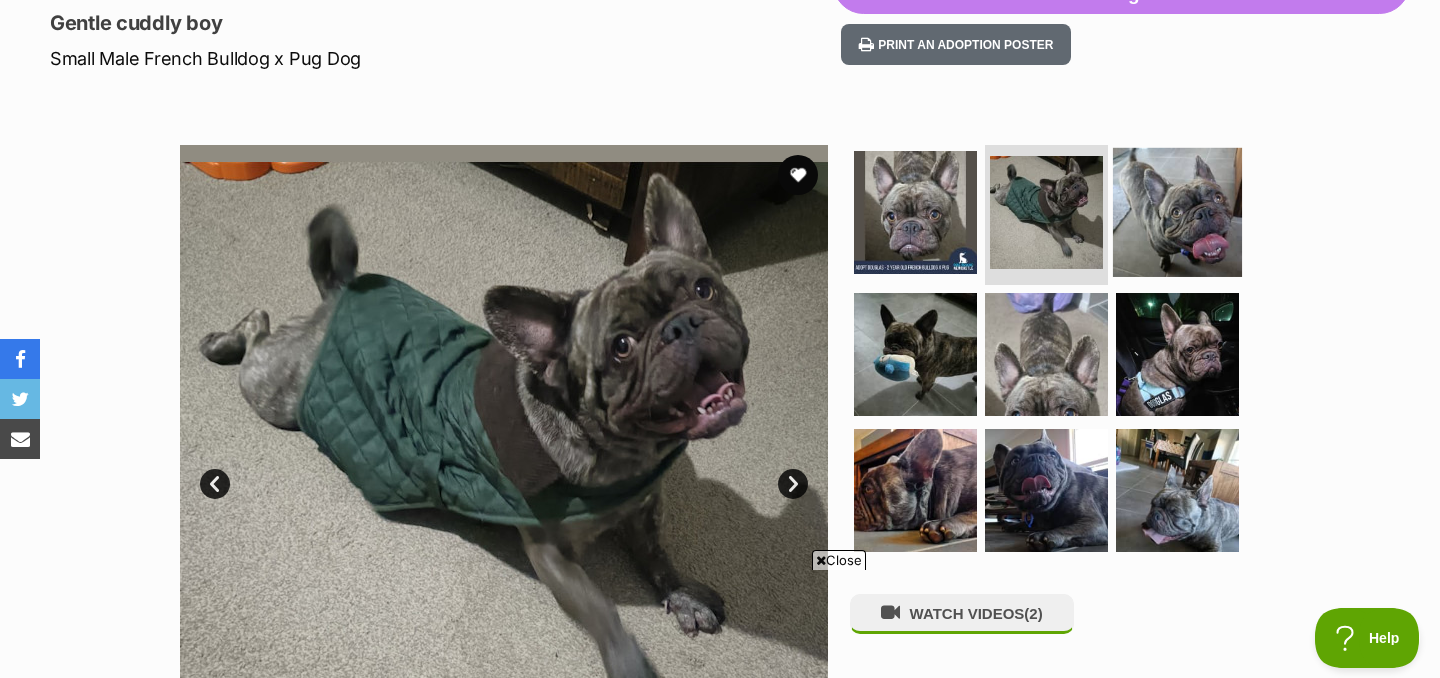 click at bounding box center (1177, 212) 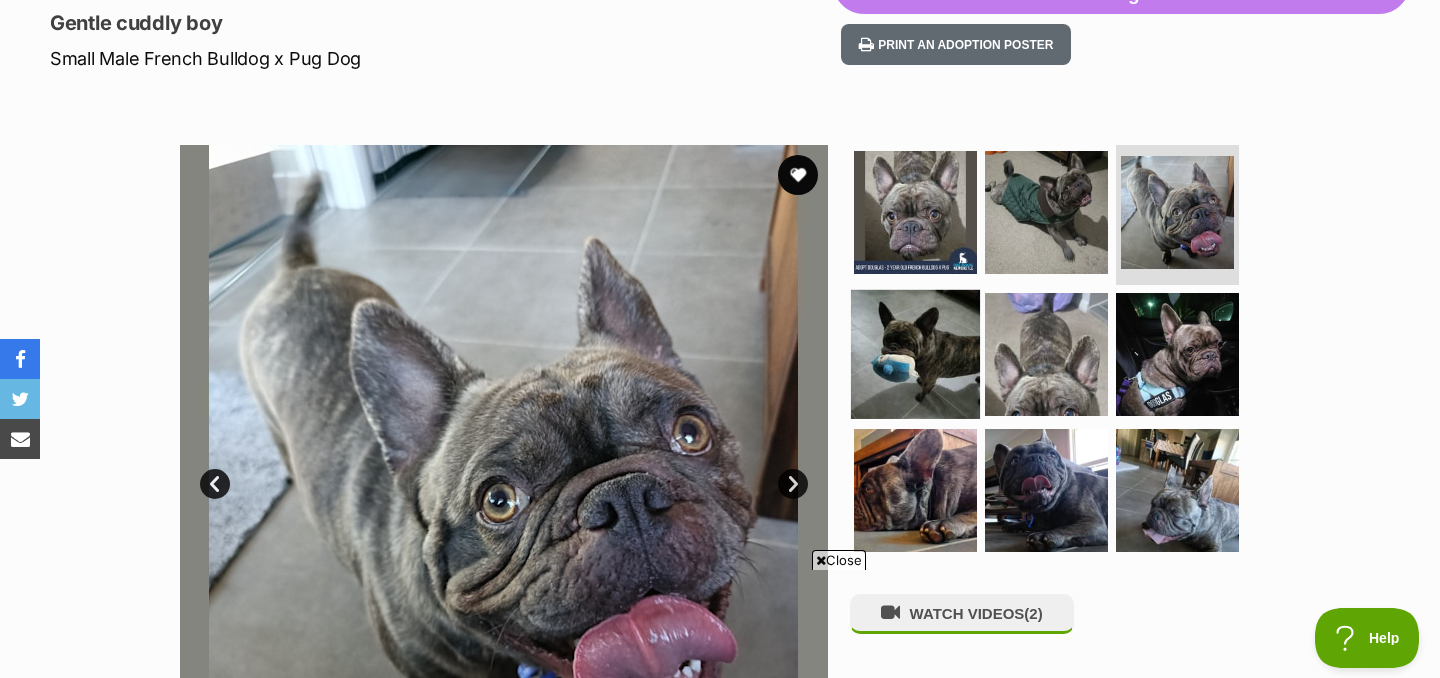 click at bounding box center (915, 354) 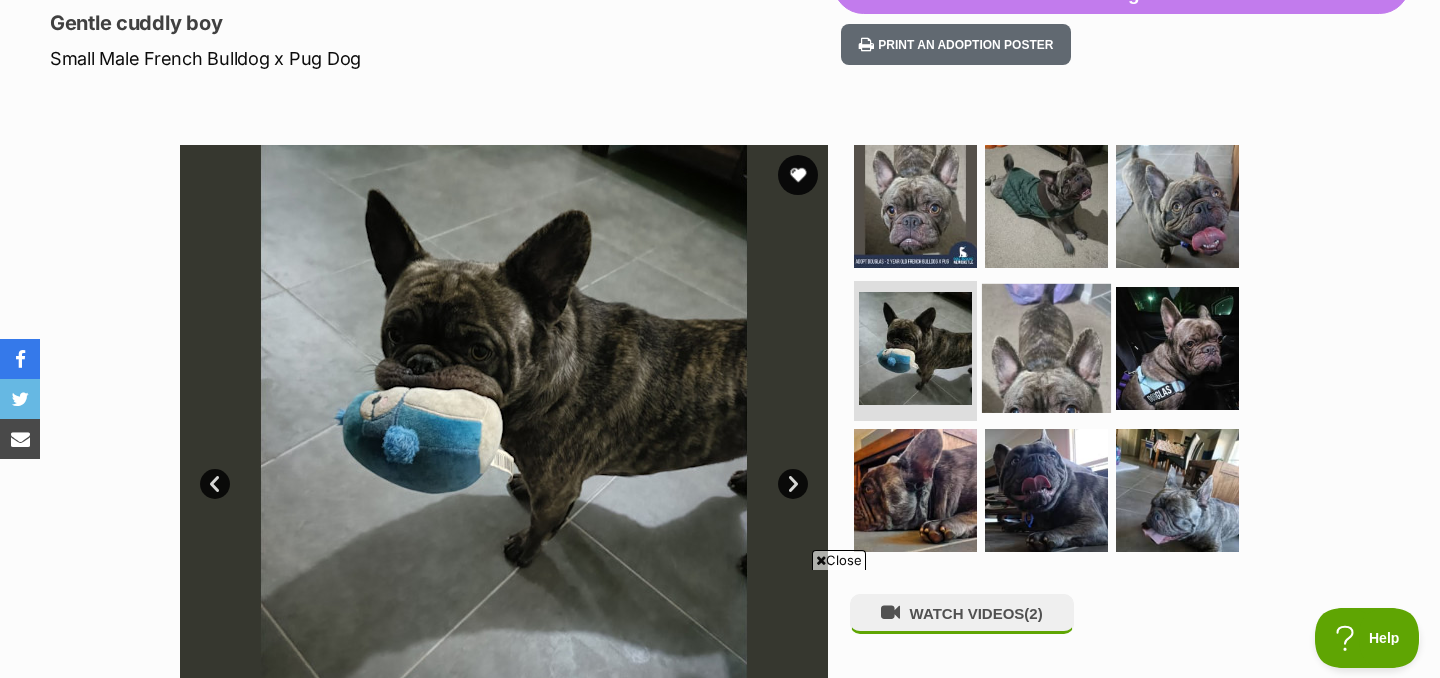 click at bounding box center [1046, 348] 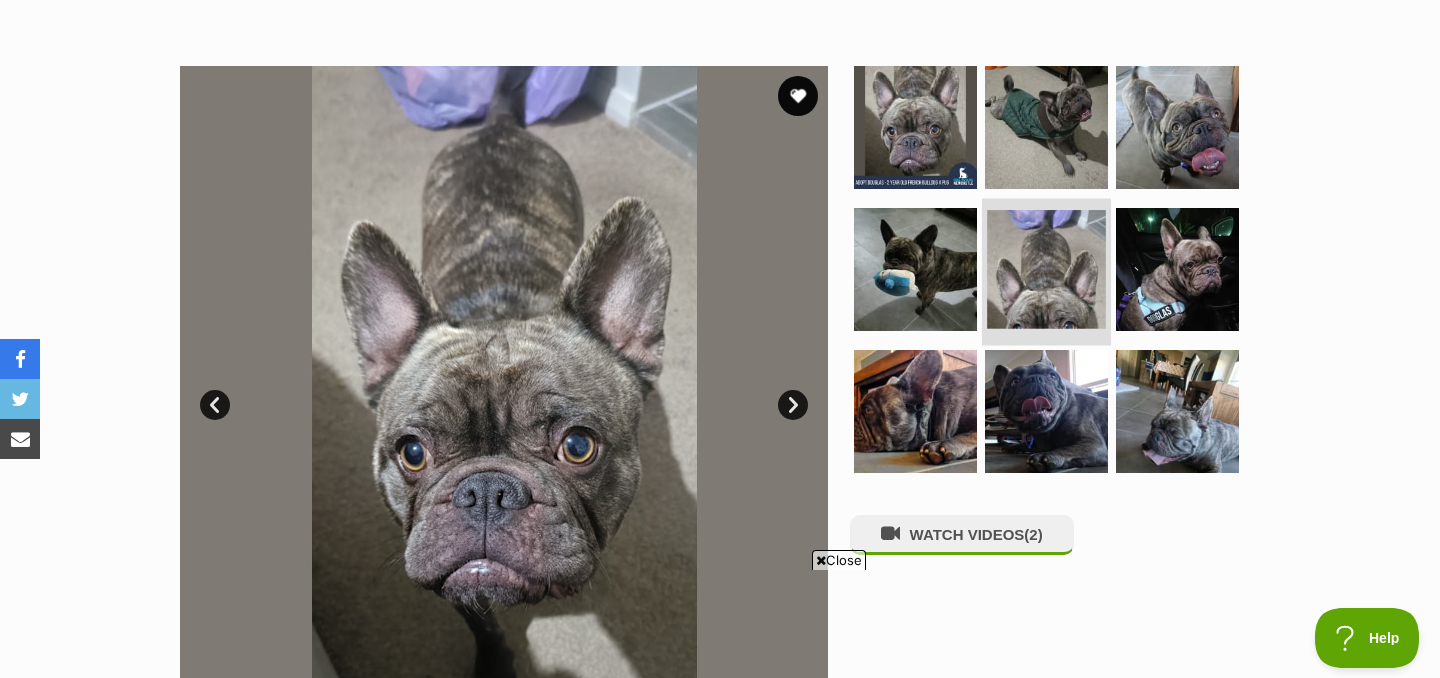 scroll, scrollTop: 384, scrollLeft: 0, axis: vertical 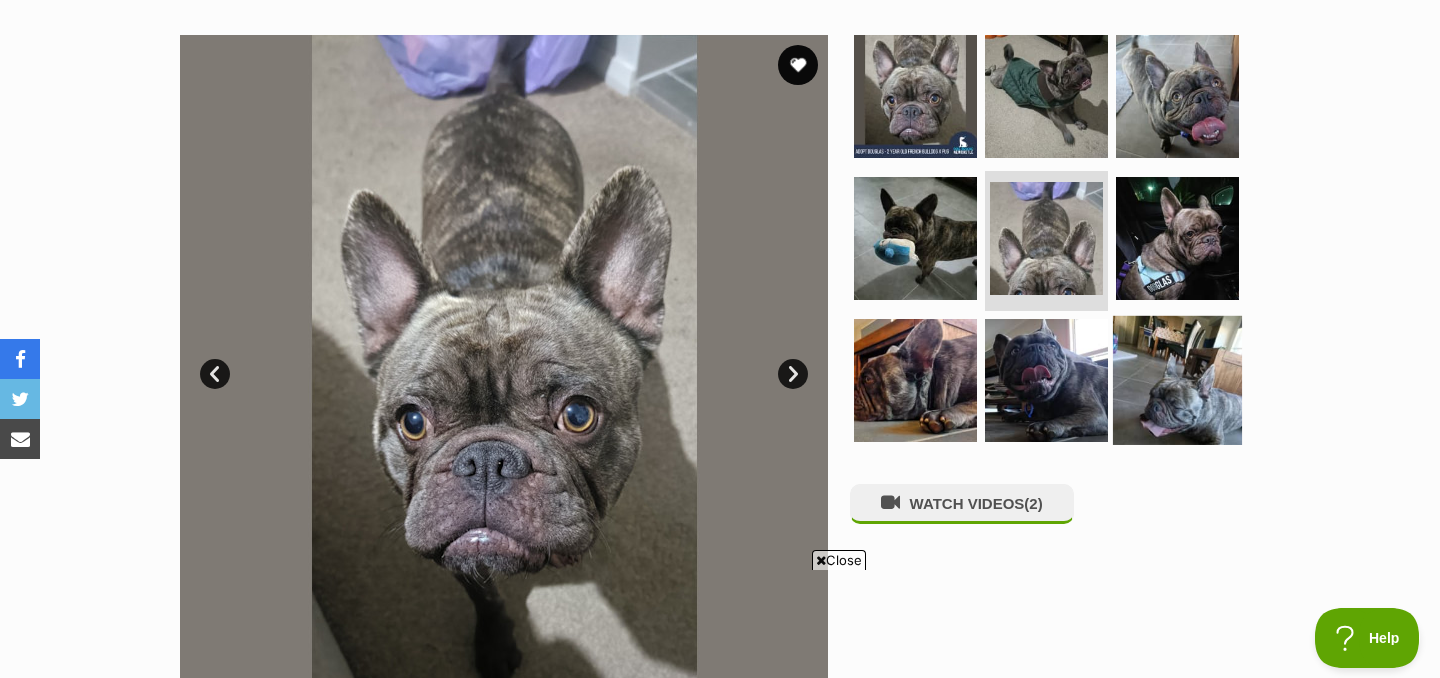 click at bounding box center (1177, 379) 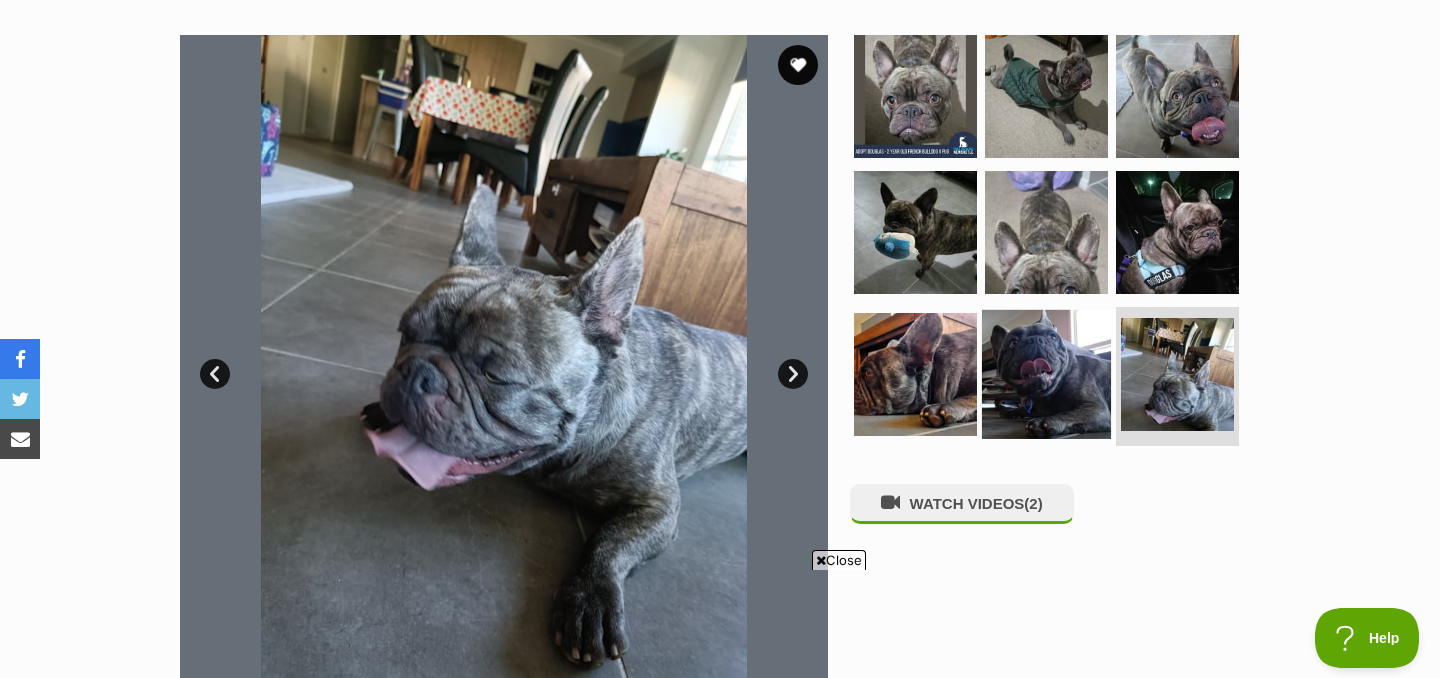 click at bounding box center (1046, 373) 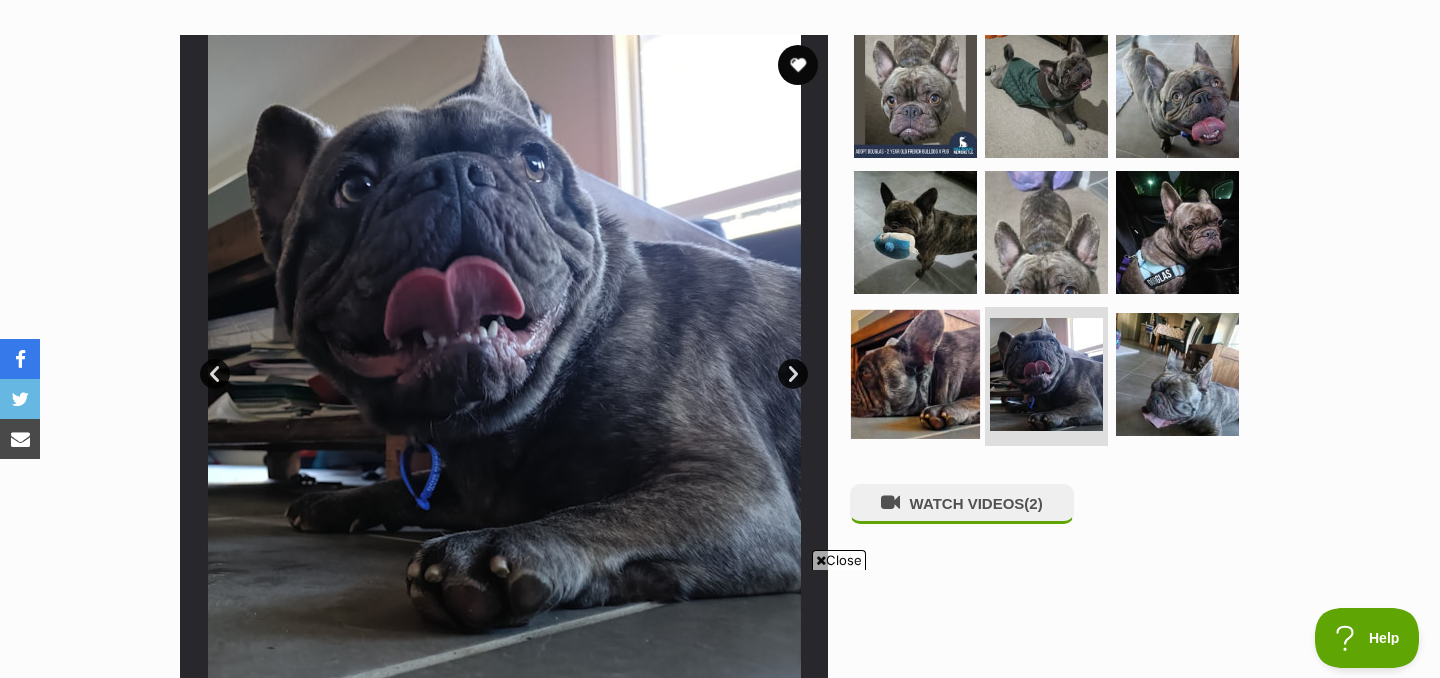 click at bounding box center (915, 373) 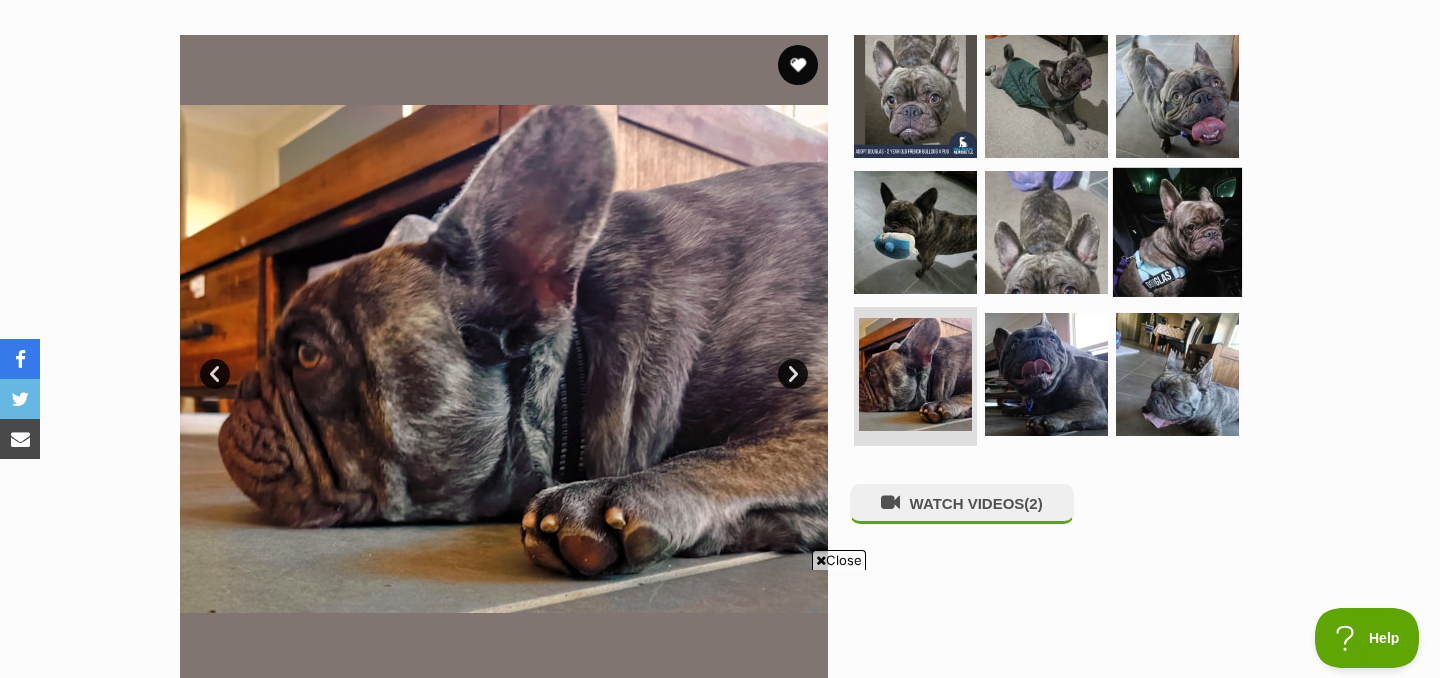 click at bounding box center [1177, 232] 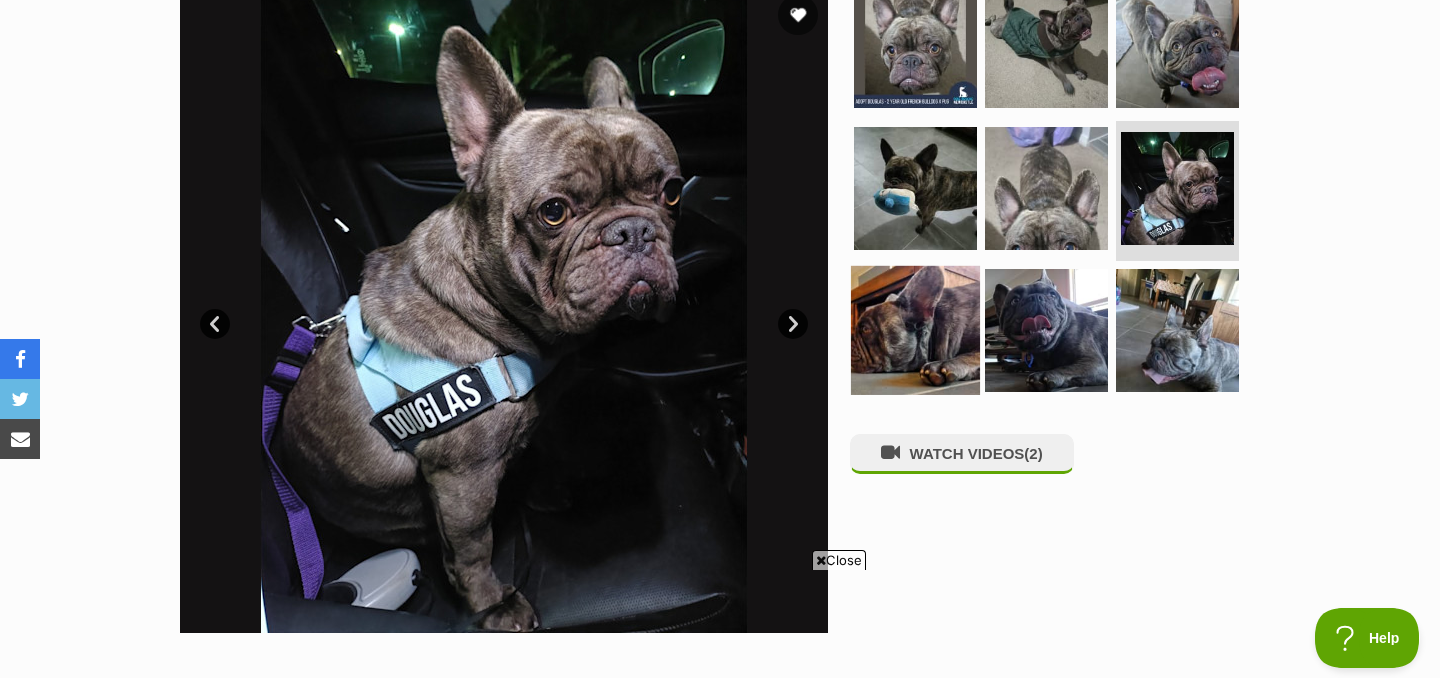 scroll, scrollTop: 431, scrollLeft: 0, axis: vertical 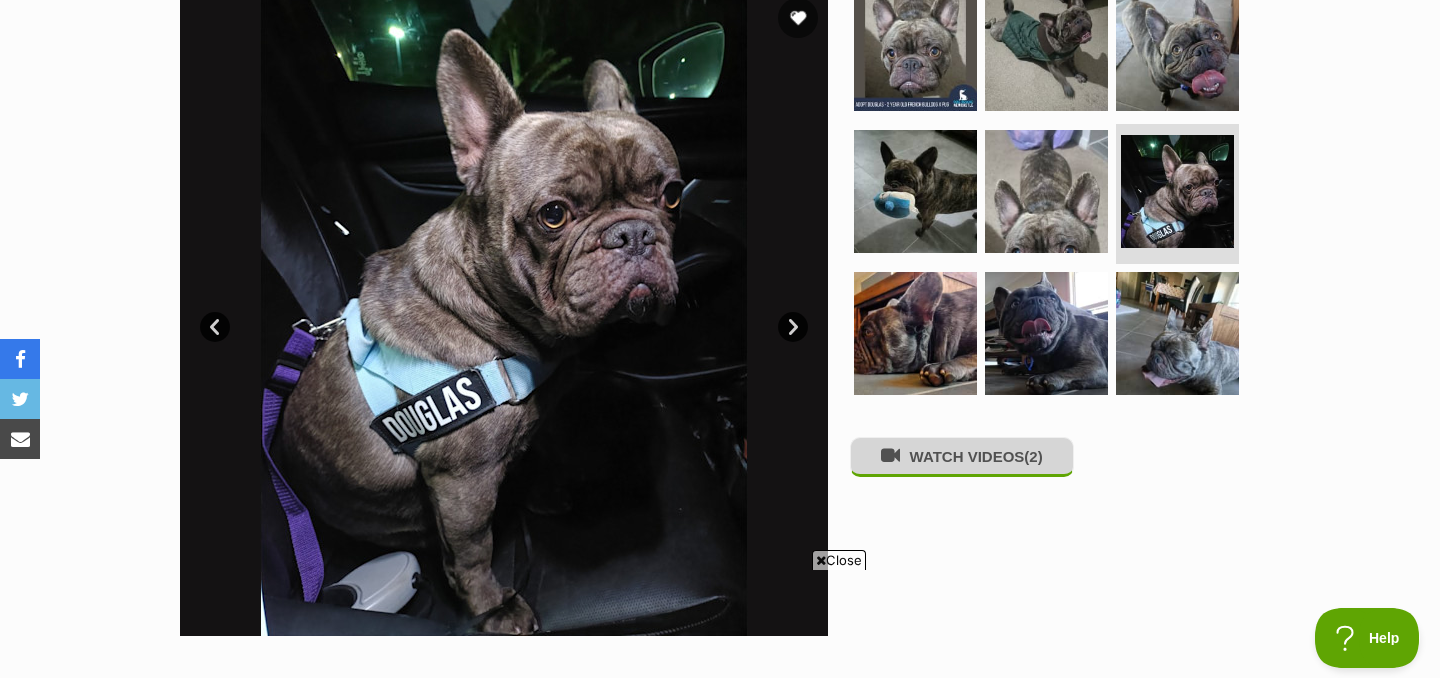 click on "WATCH VIDEOS
(2)" at bounding box center [962, 456] 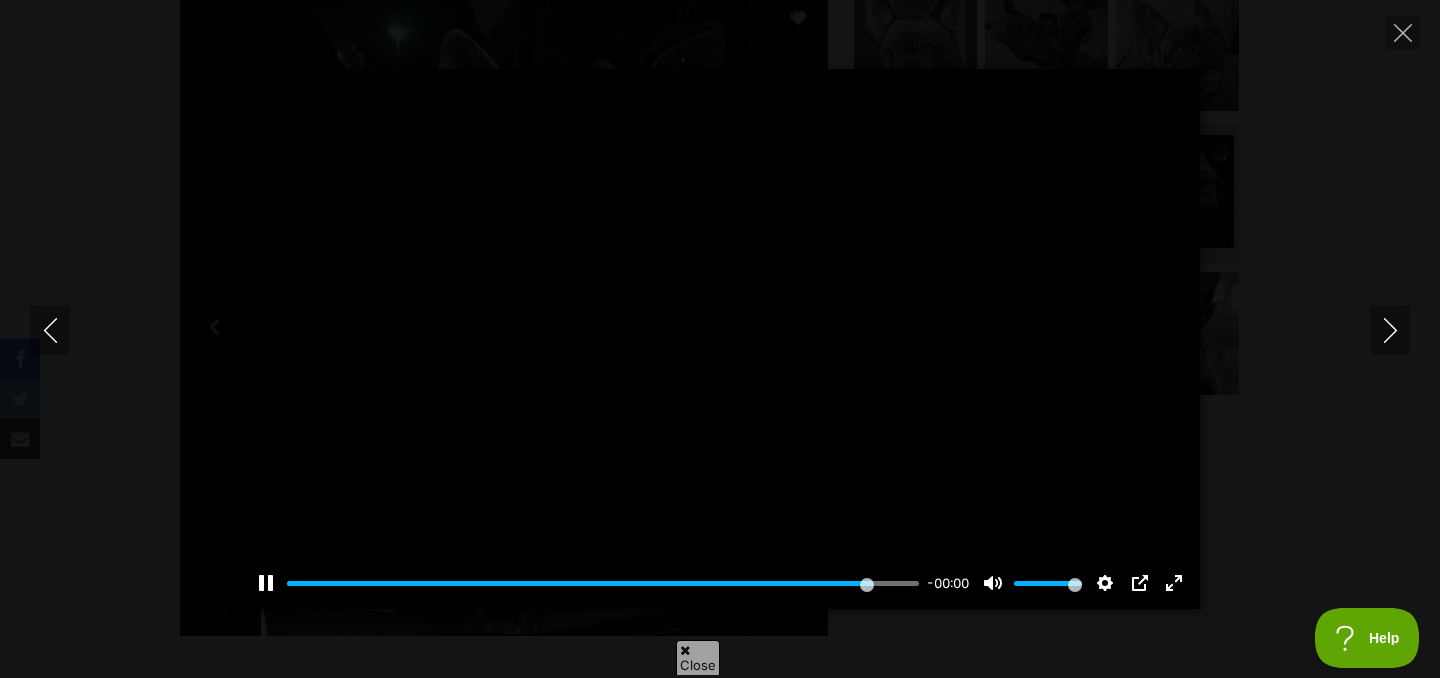 type on "100" 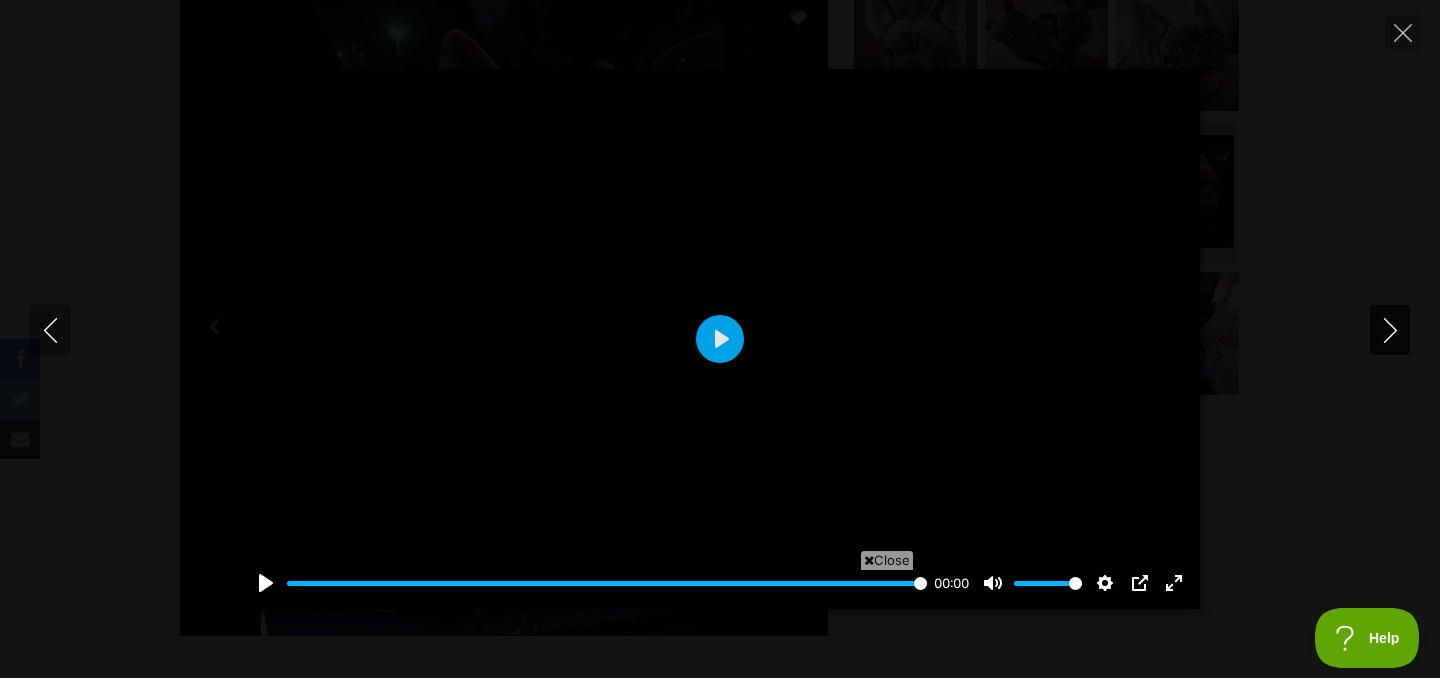 click 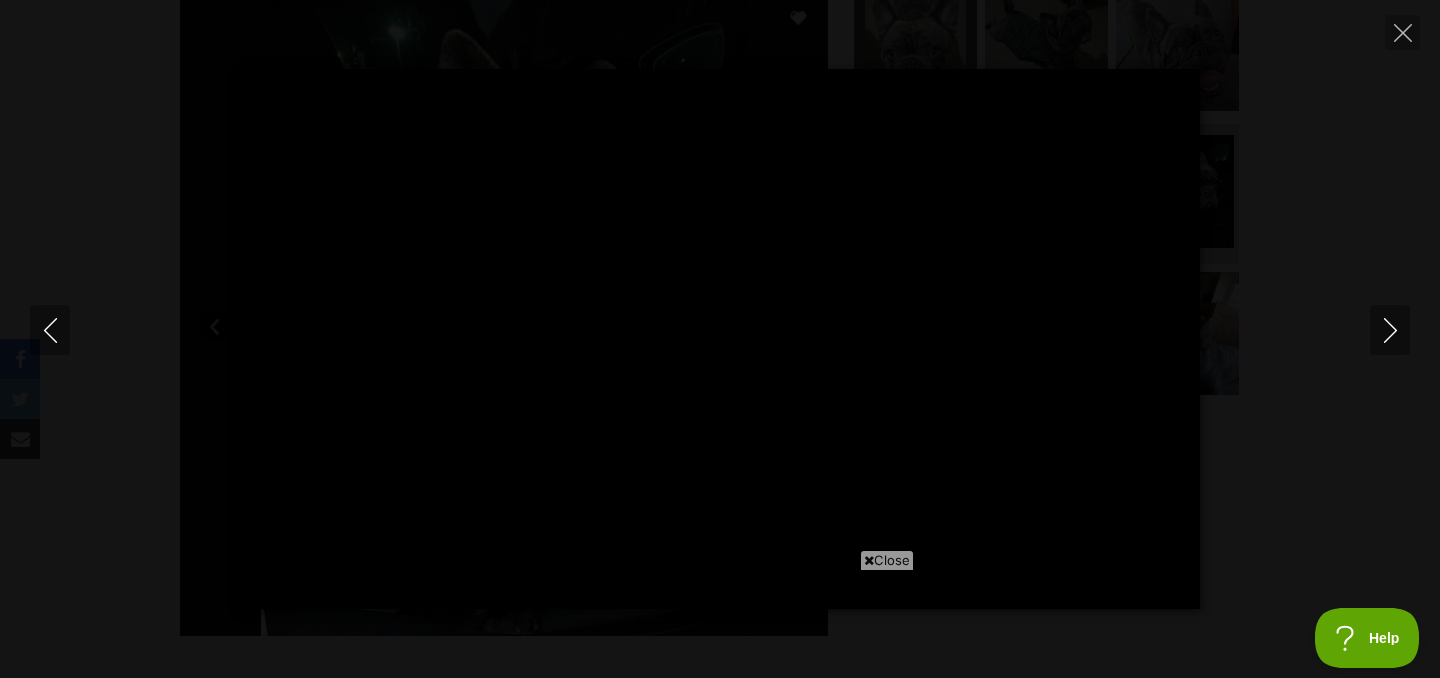 type on "100" 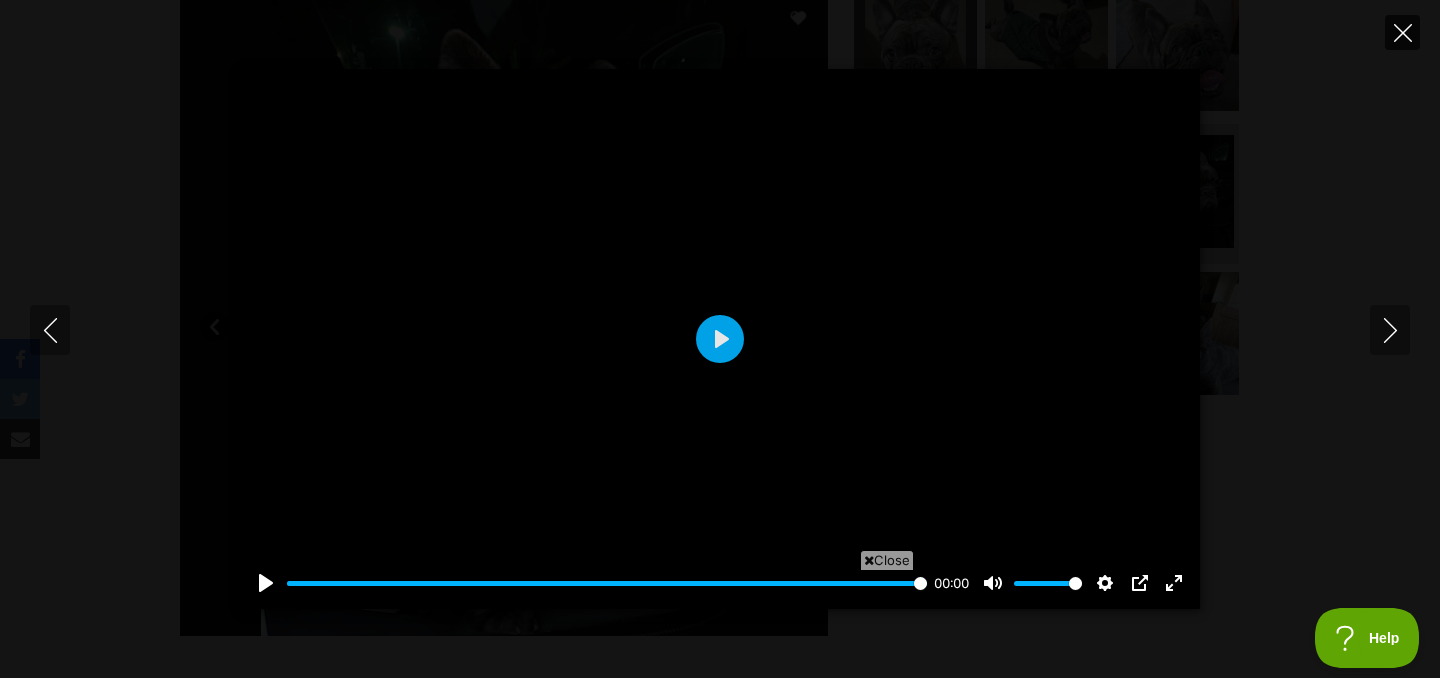 click at bounding box center (1402, 32) 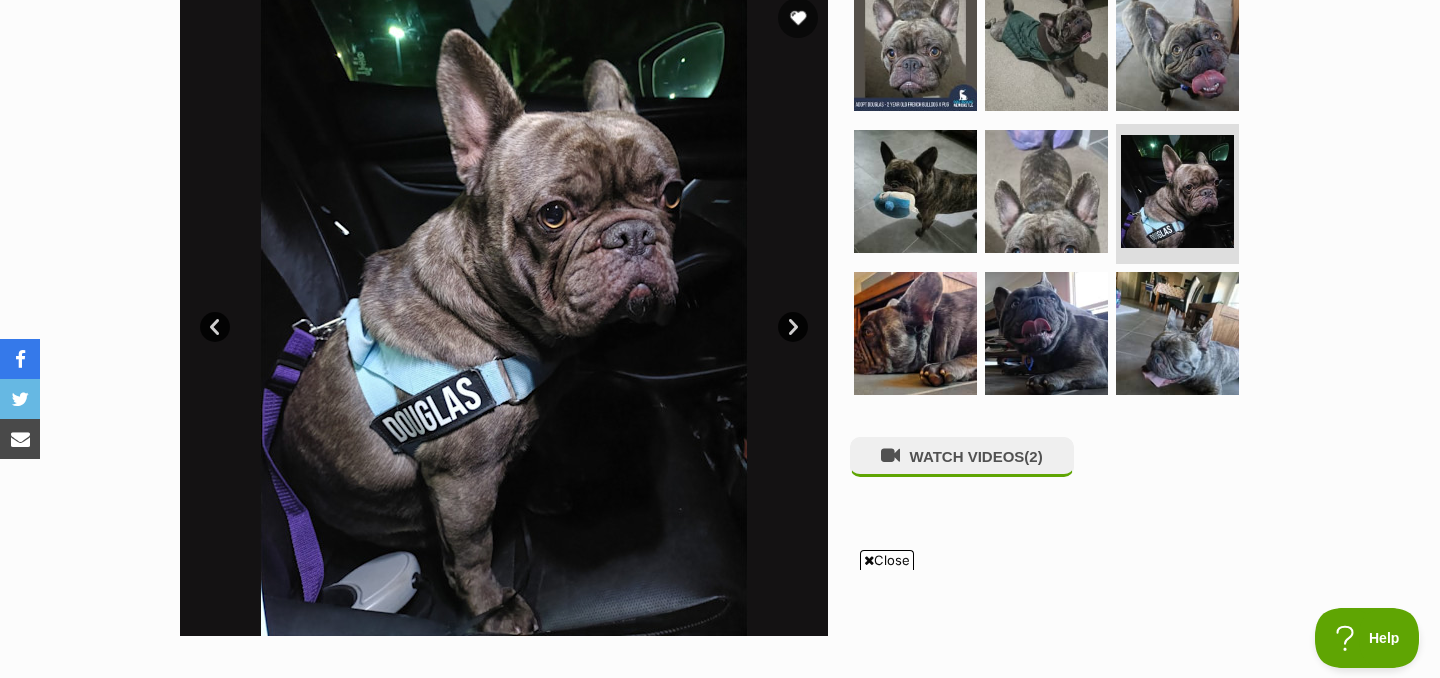 click on "Close" at bounding box center [887, 560] 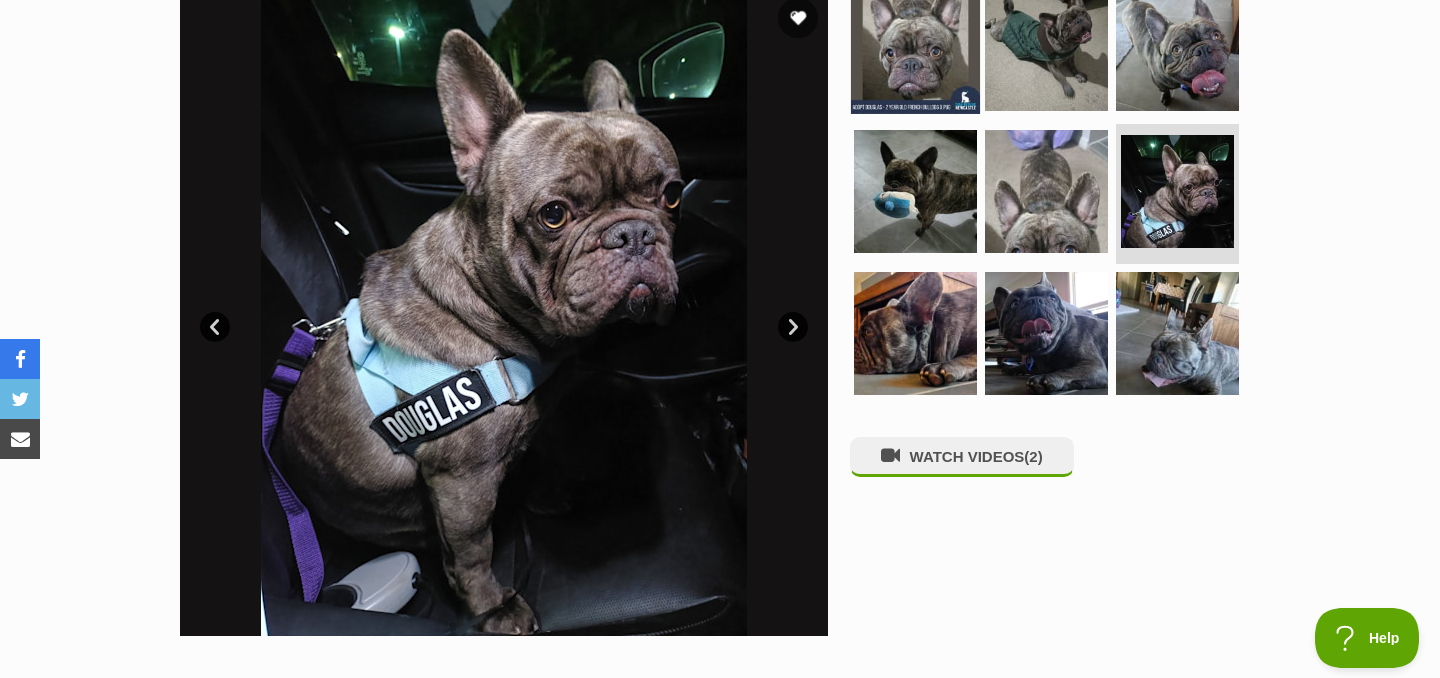 click at bounding box center [915, 49] 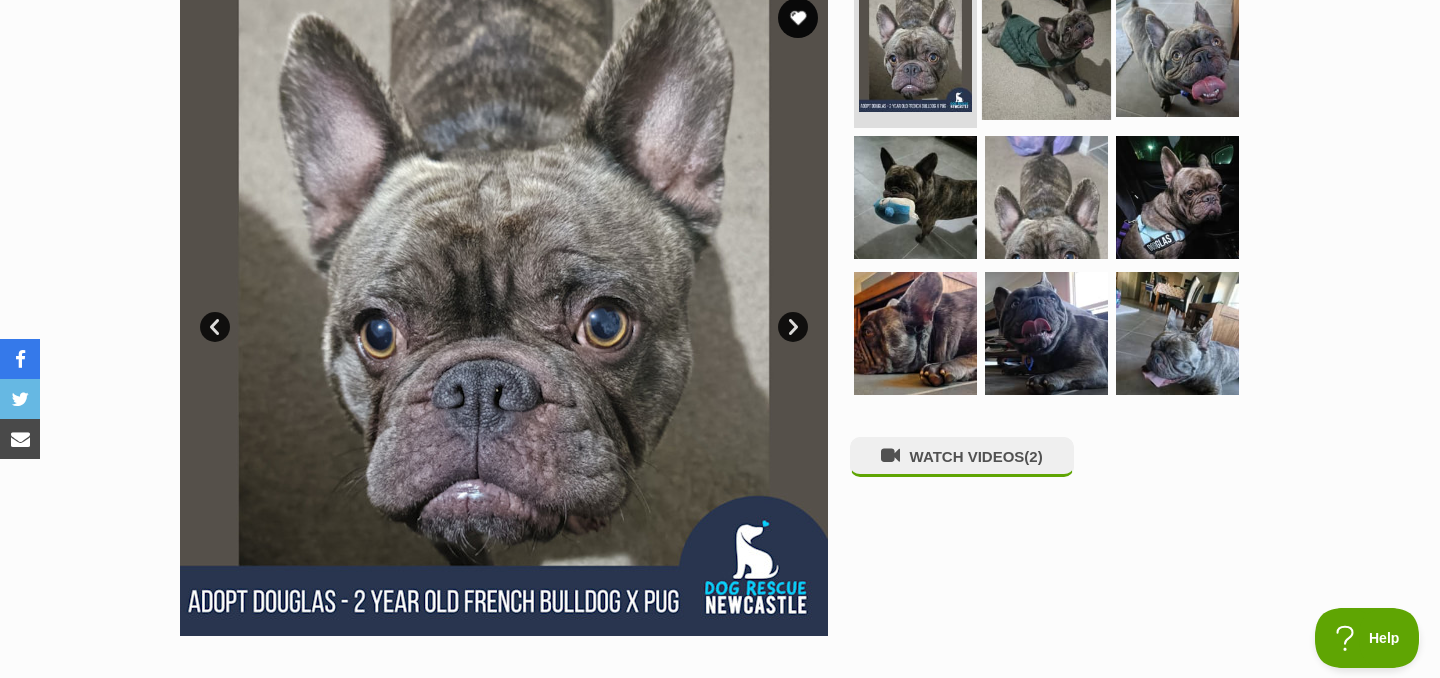 click at bounding box center (1046, 55) 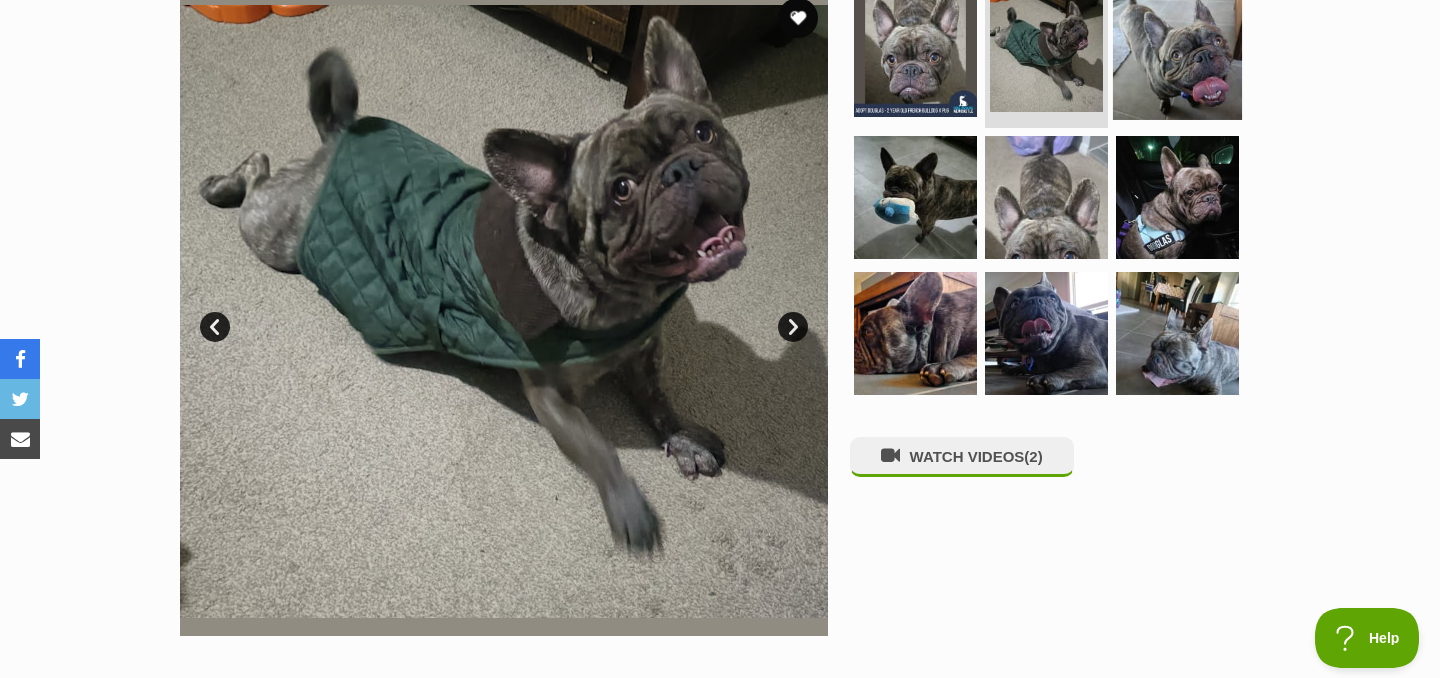 click at bounding box center (1177, 55) 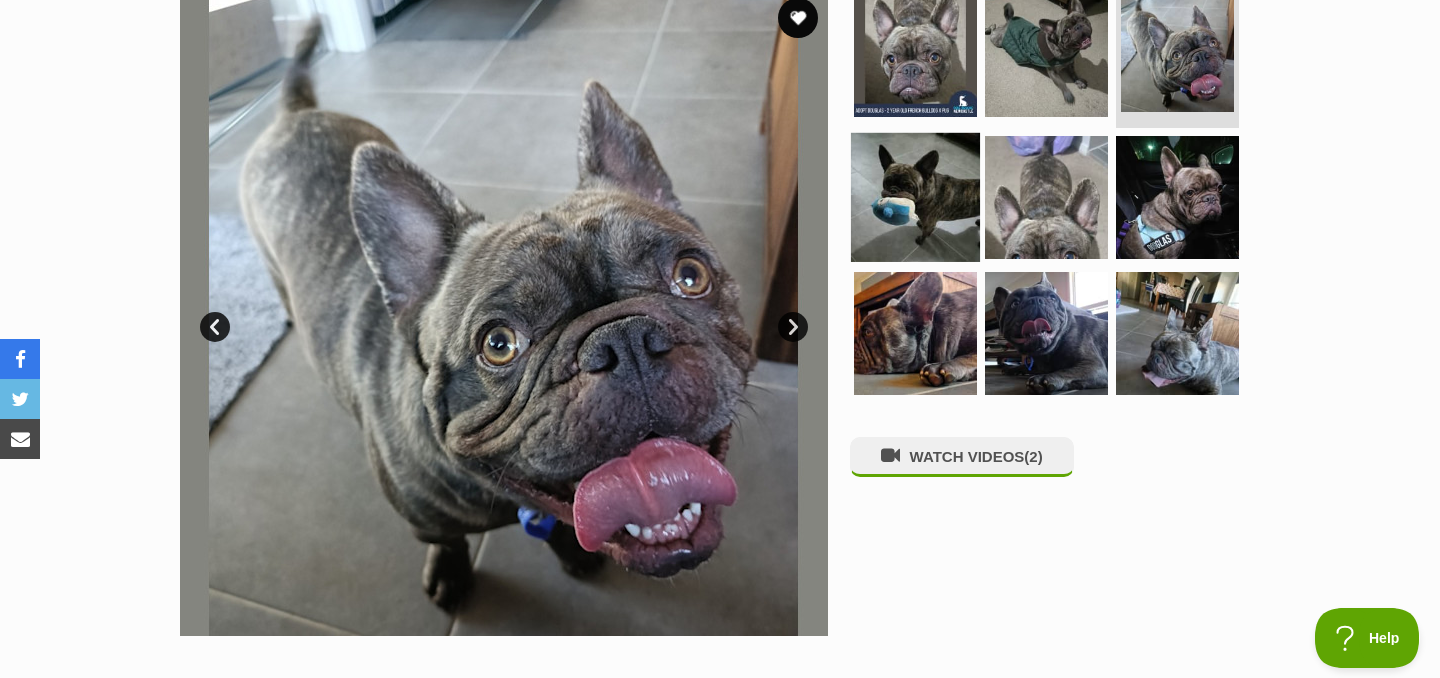 click at bounding box center [915, 197] 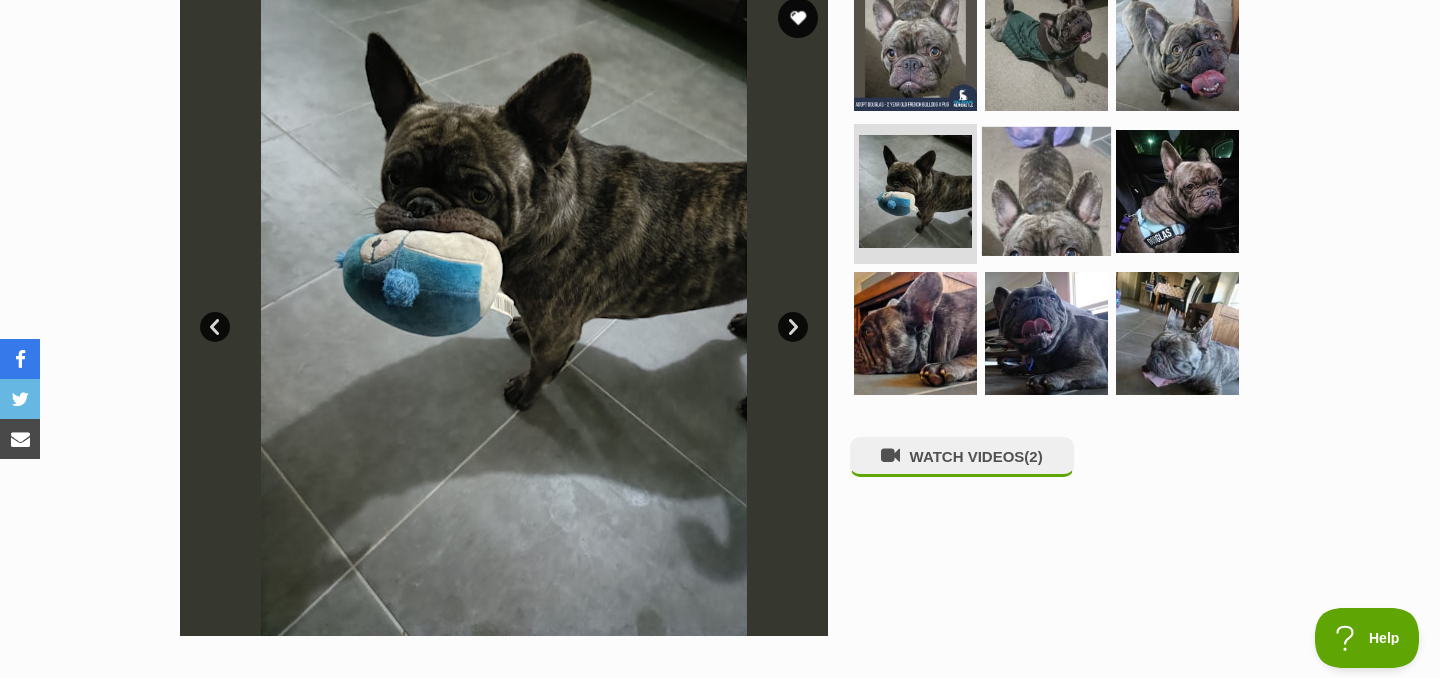 click at bounding box center (1046, 191) 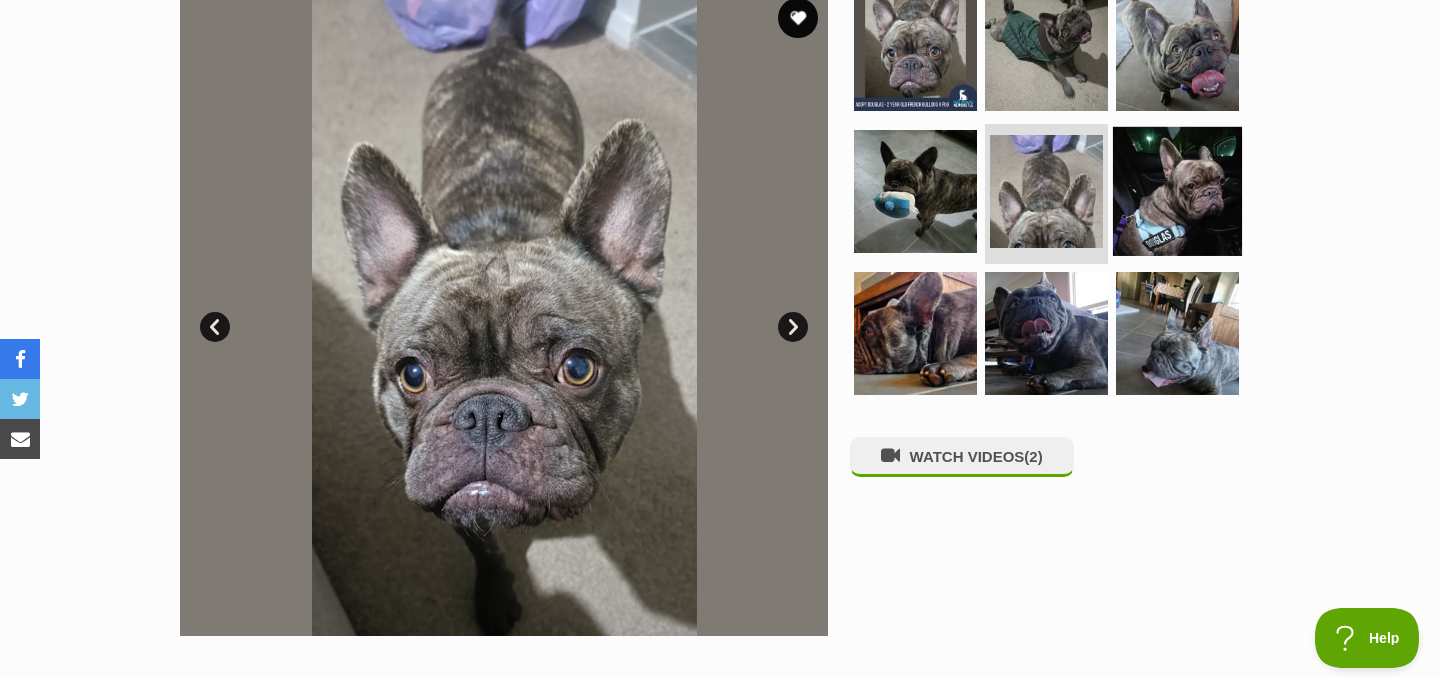 click at bounding box center (1177, 191) 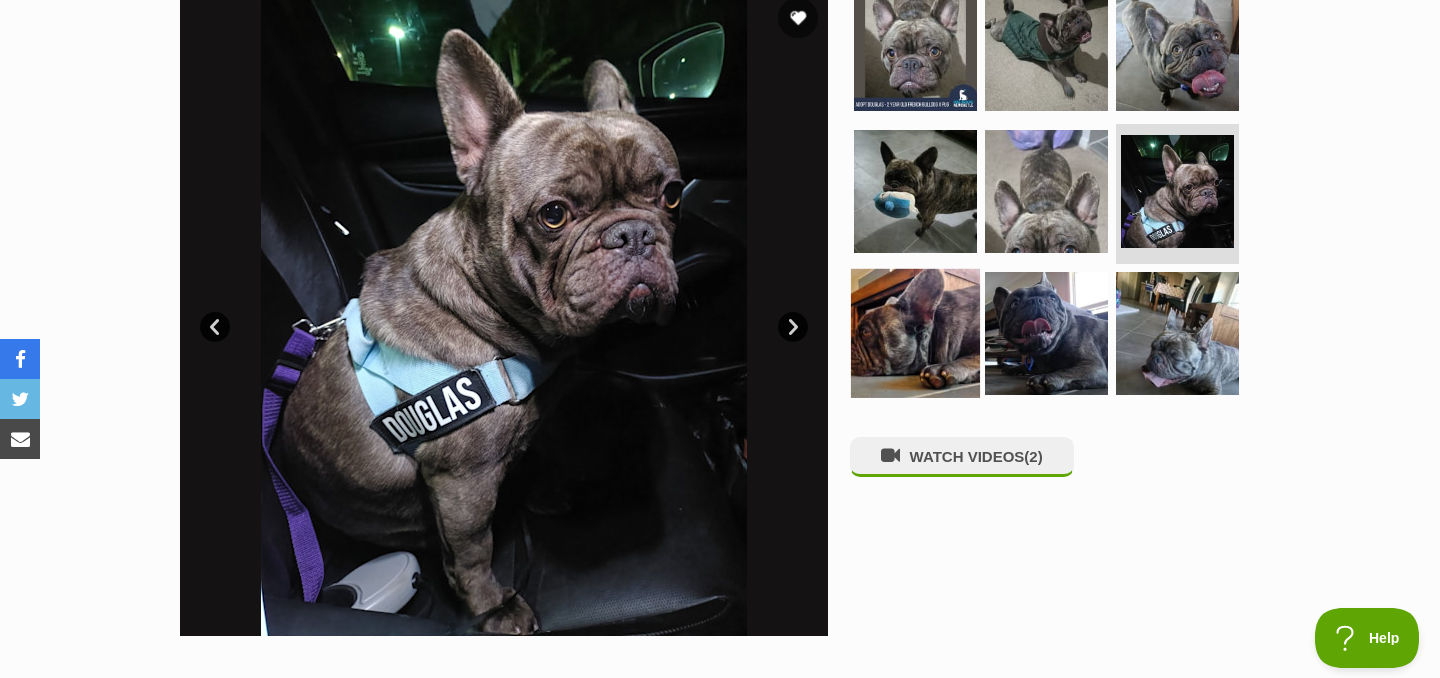 click at bounding box center [915, 332] 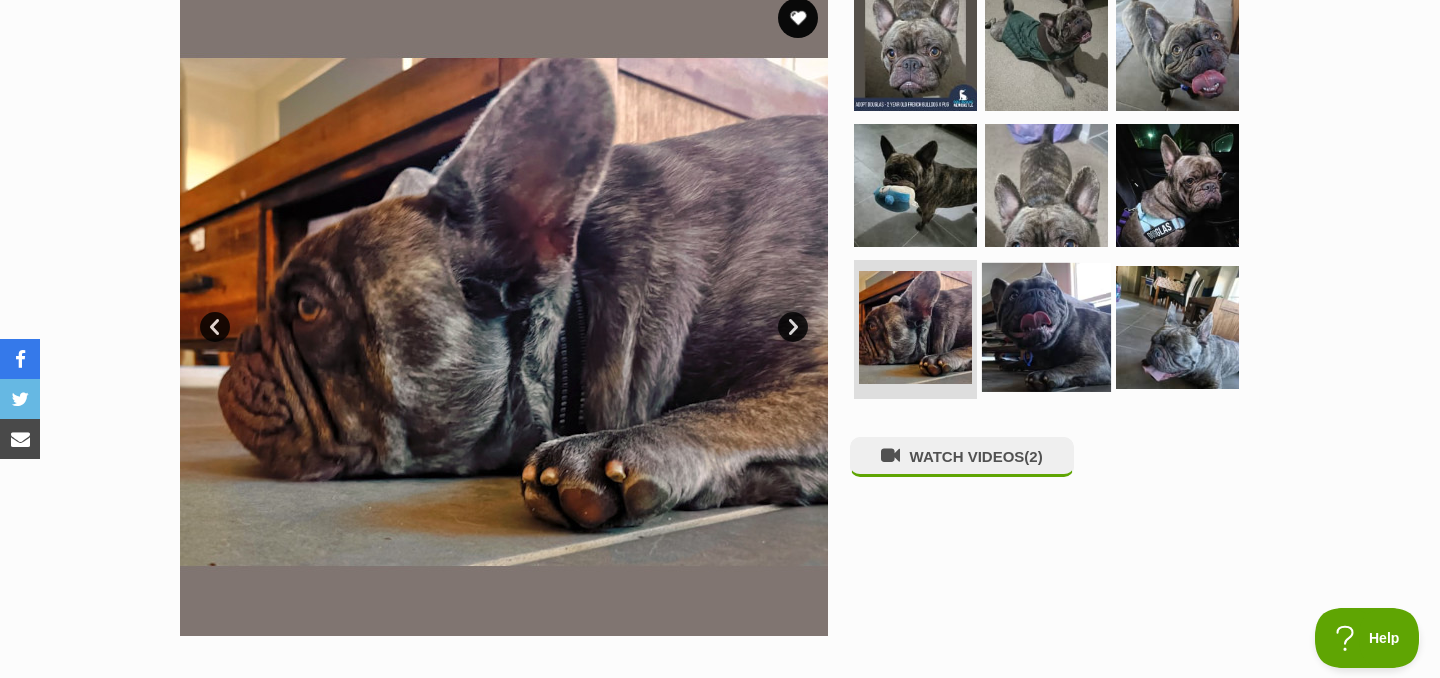 click at bounding box center [1046, 326] 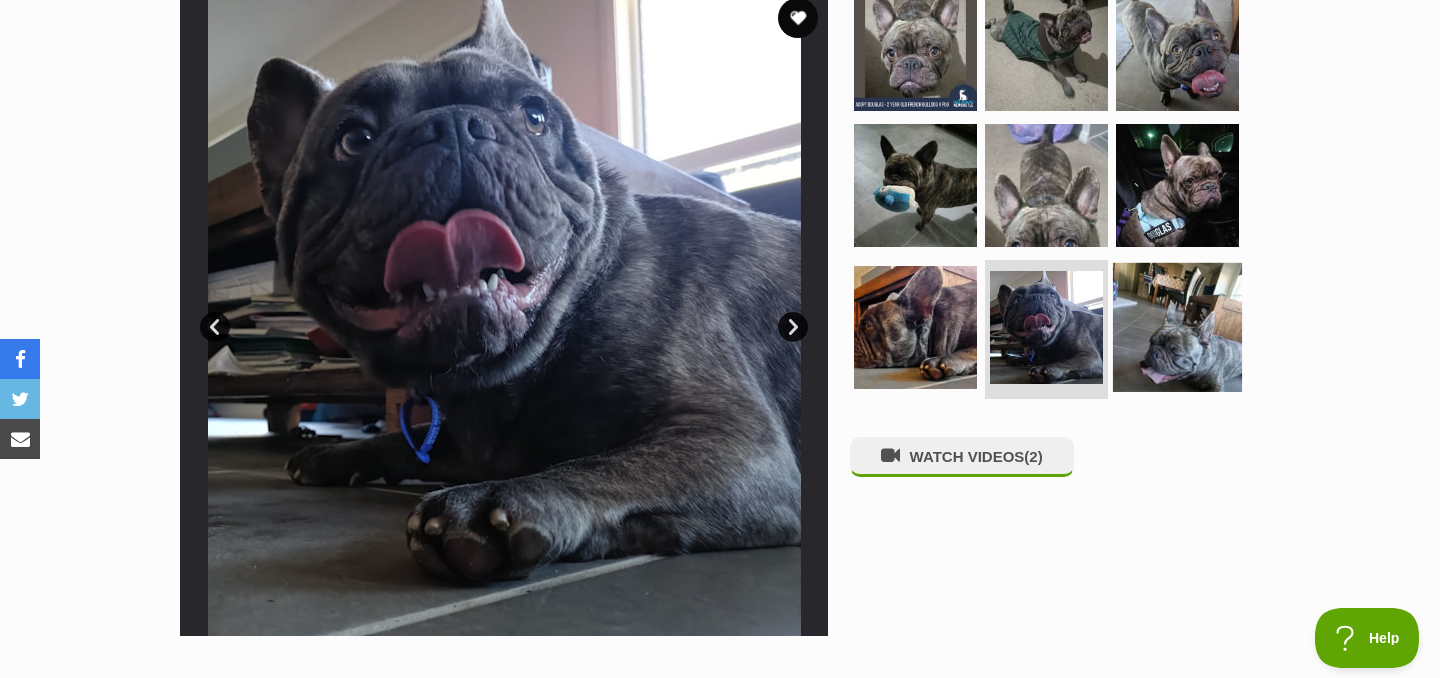 click at bounding box center (1177, 326) 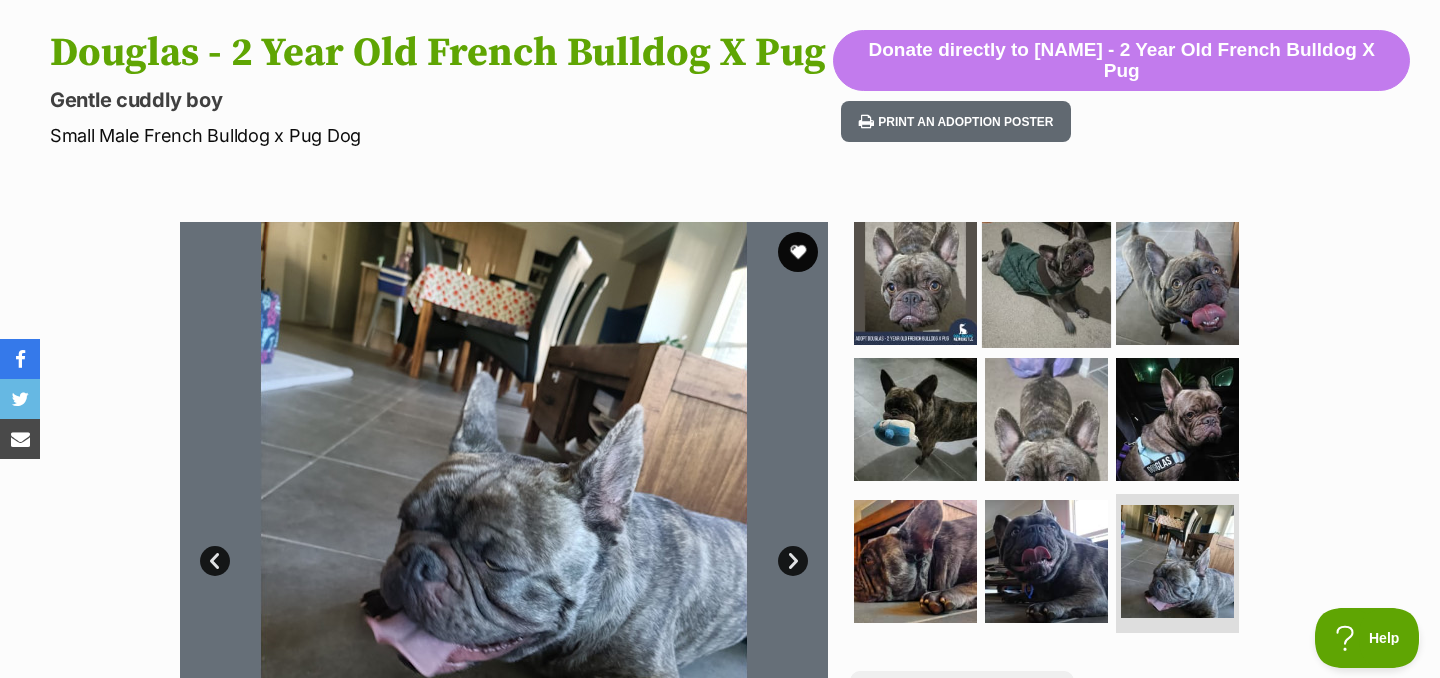 scroll, scrollTop: 183, scrollLeft: 0, axis: vertical 